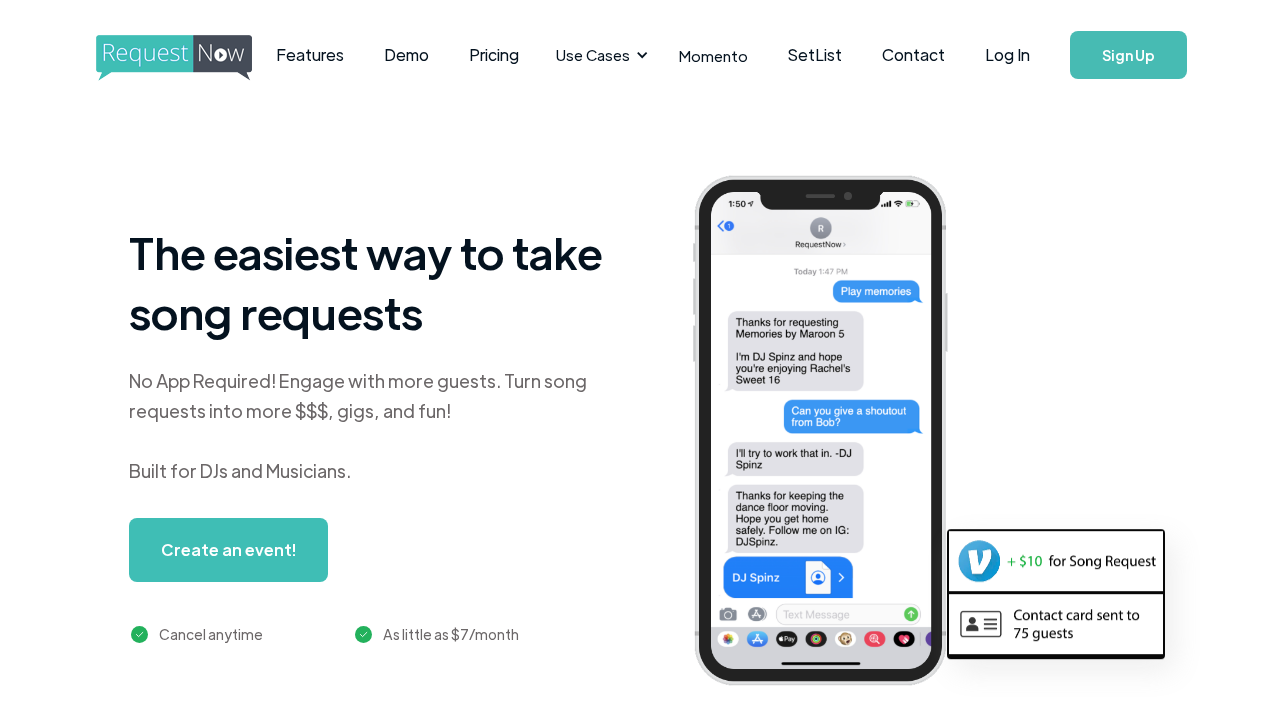 scroll, scrollTop: 0, scrollLeft: 0, axis: both 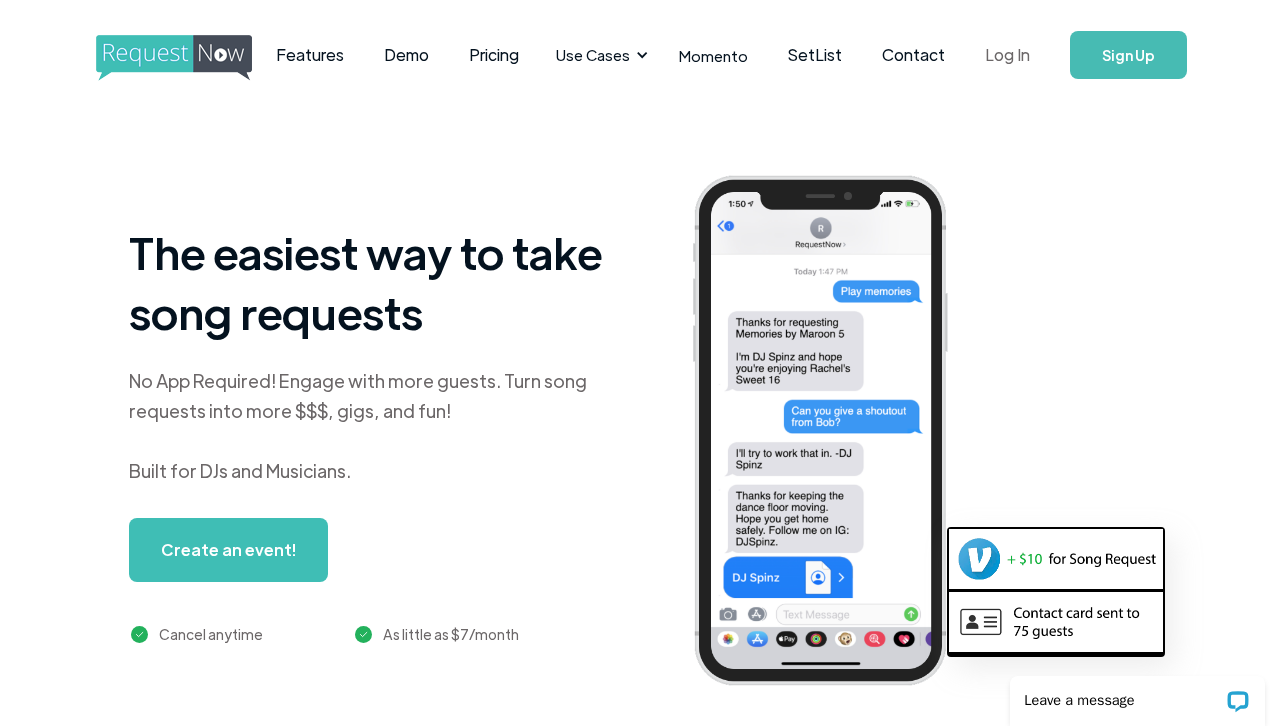 click on "Log In" at bounding box center (1007, 55) 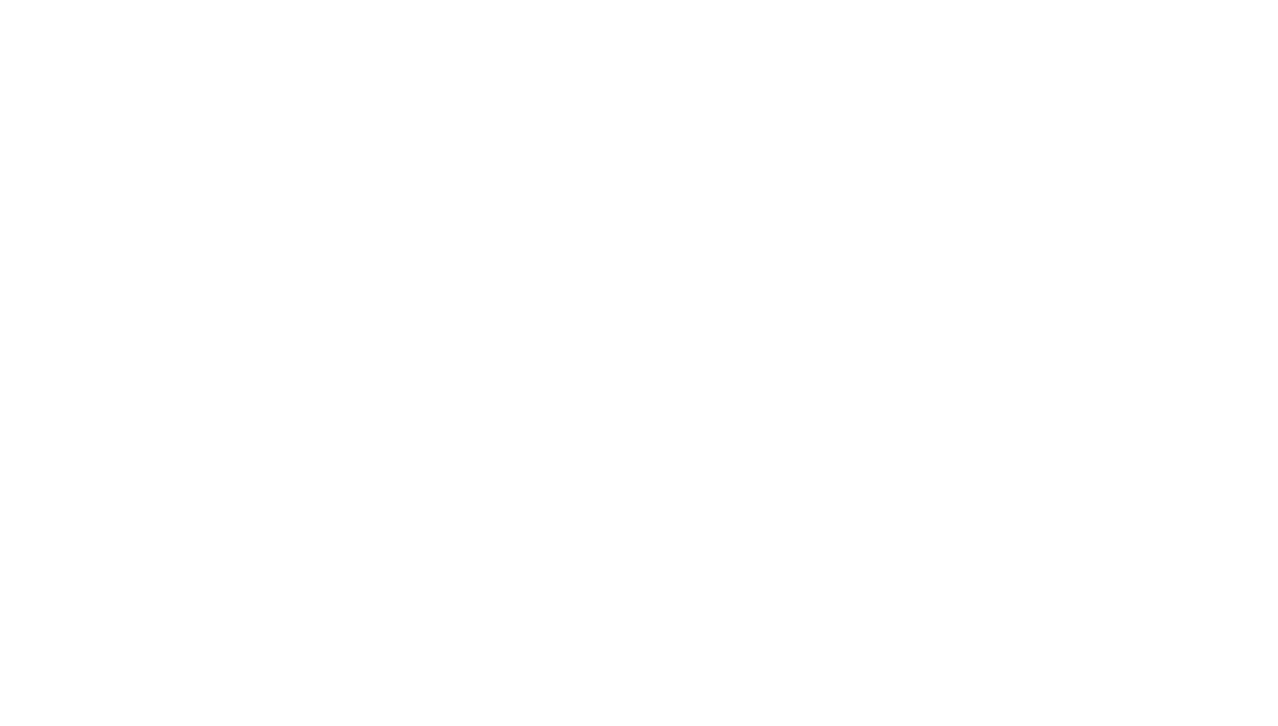 scroll, scrollTop: 0, scrollLeft: 0, axis: both 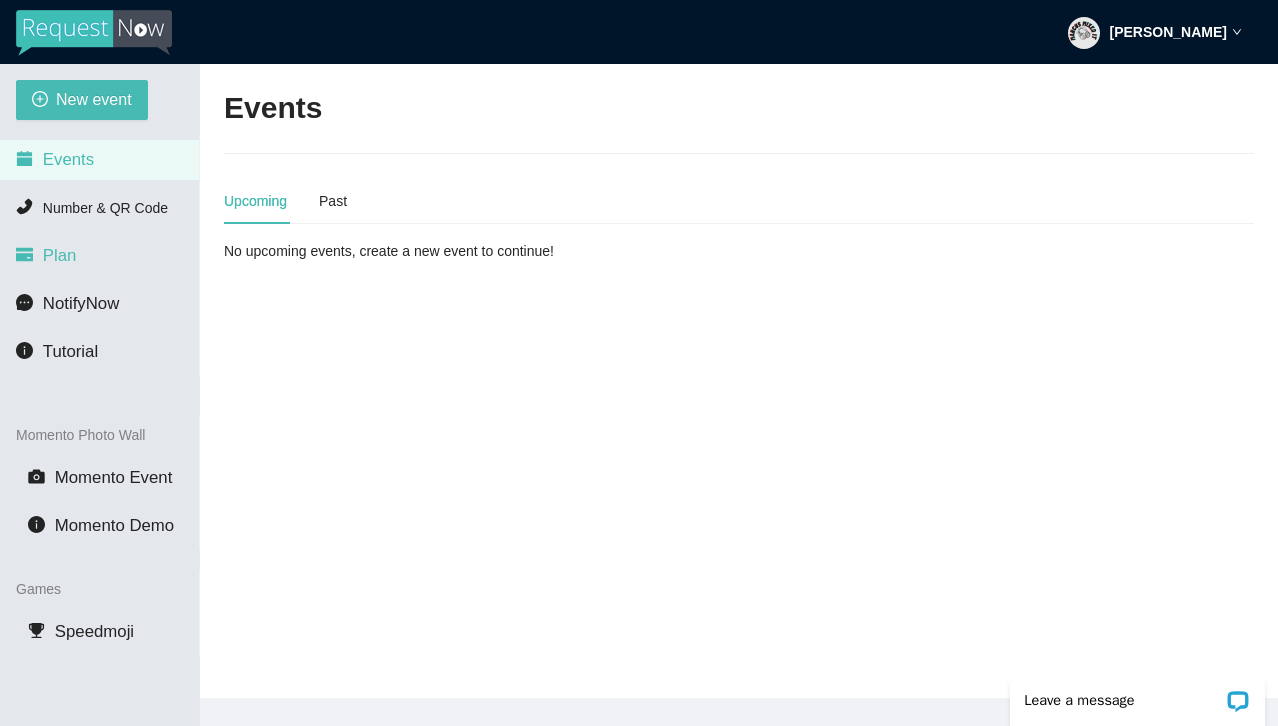click on "Plan" at bounding box center (60, 255) 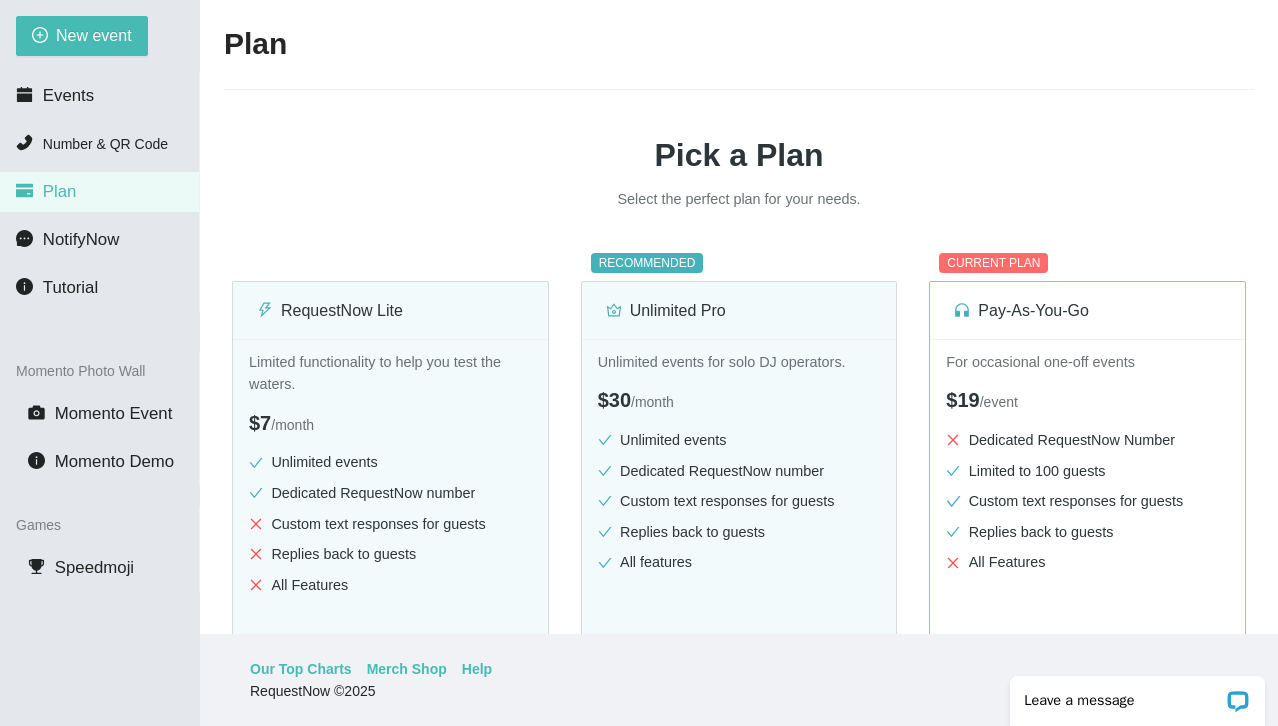 scroll, scrollTop: 64, scrollLeft: 0, axis: vertical 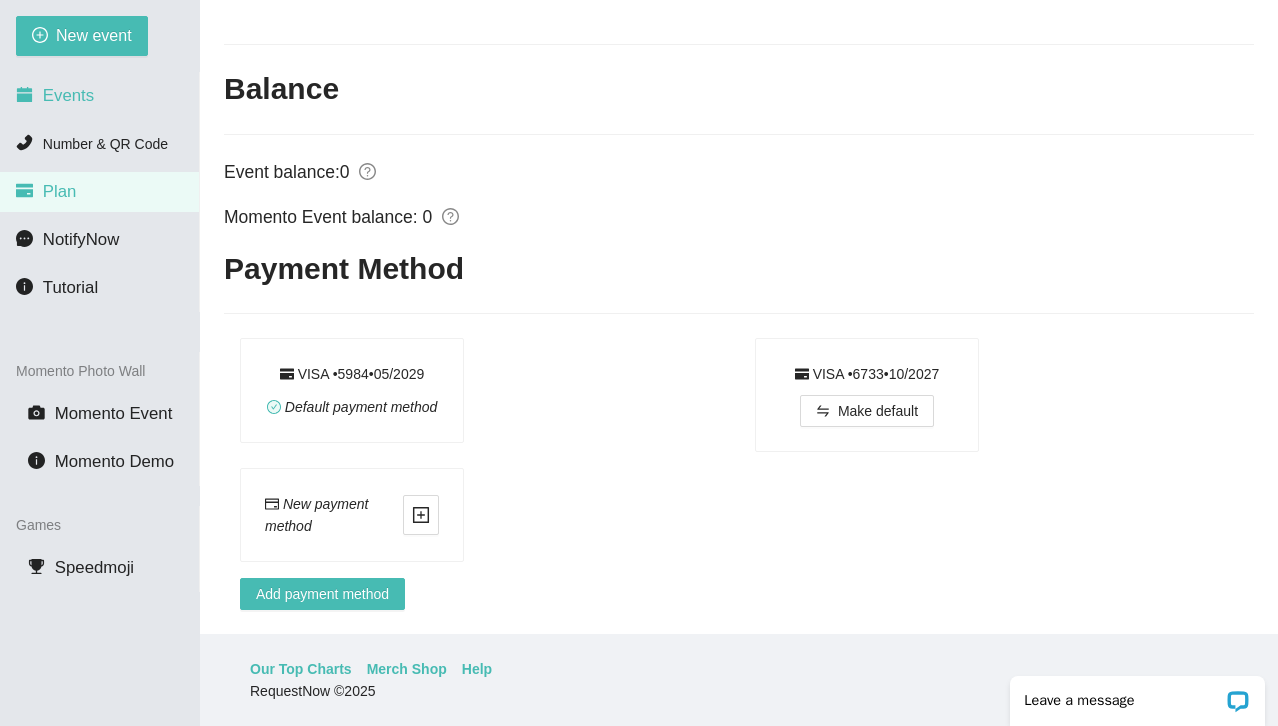 click on "Events" at bounding box center (99, 96) 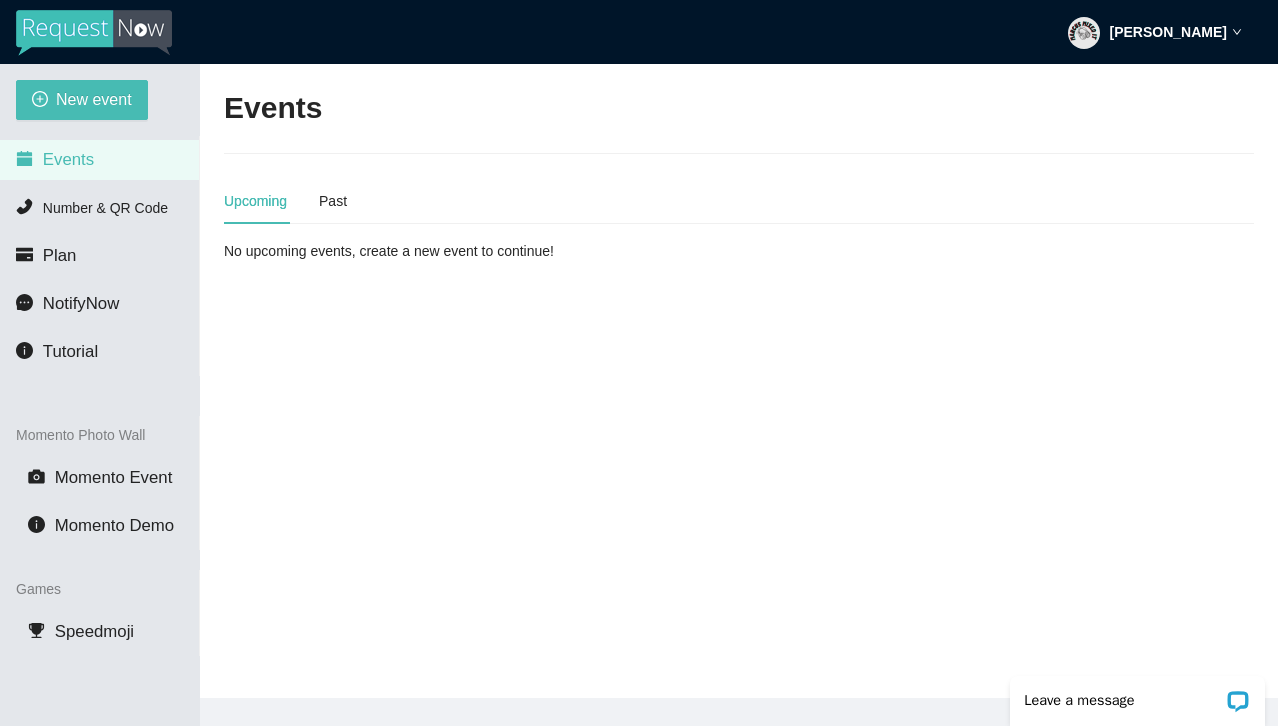scroll, scrollTop: 0, scrollLeft: 0, axis: both 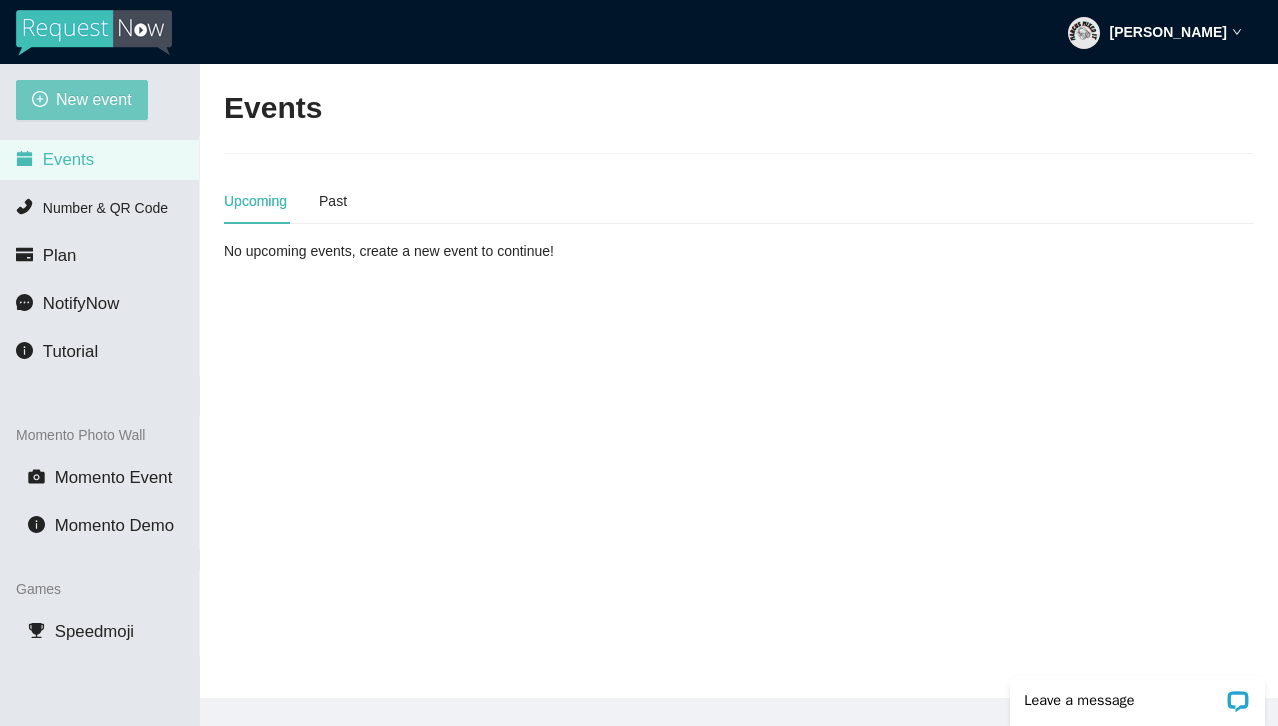 click on "New event" at bounding box center (94, 99) 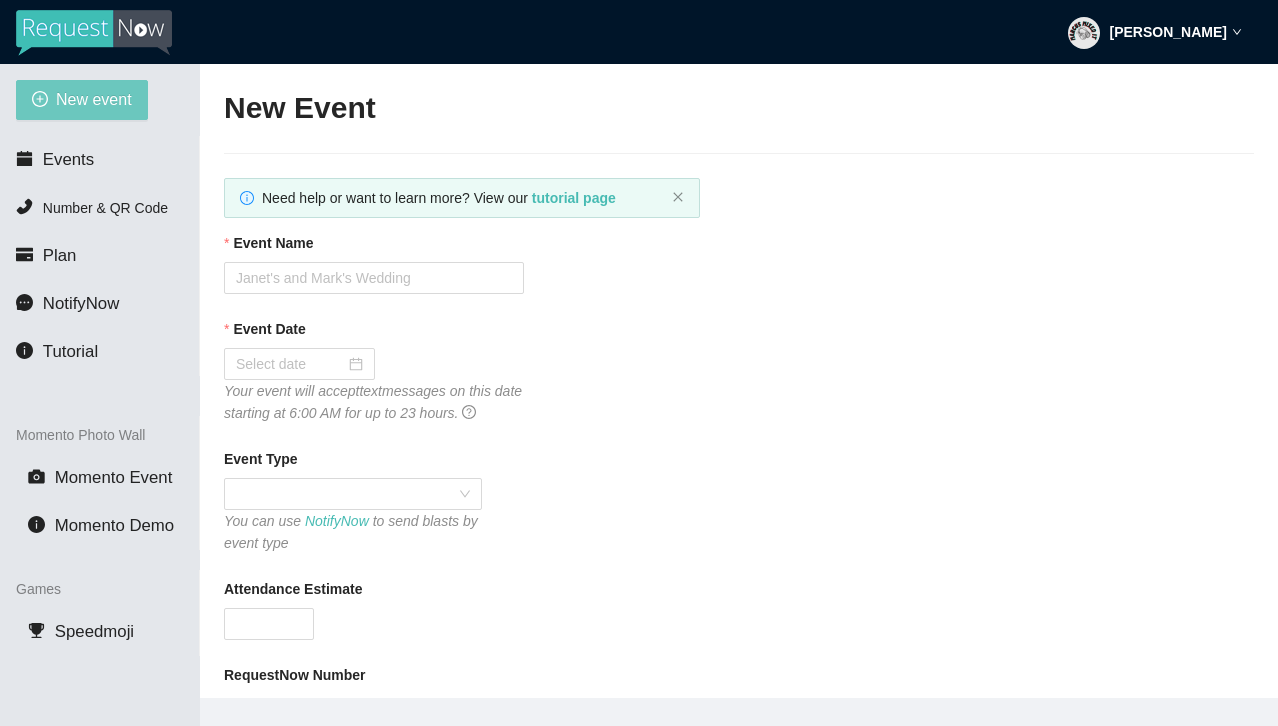 type on "https://virtualdj.com/ask/DJ_Spinz" 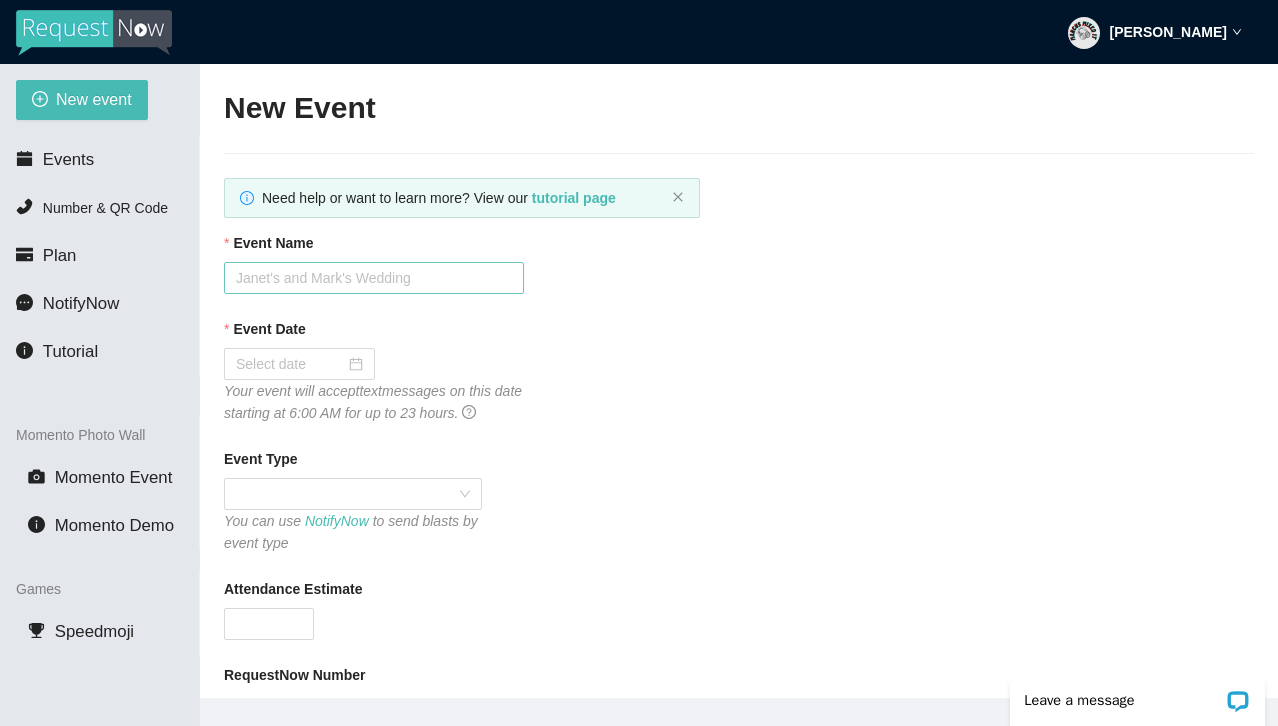 scroll, scrollTop: 0, scrollLeft: 0, axis: both 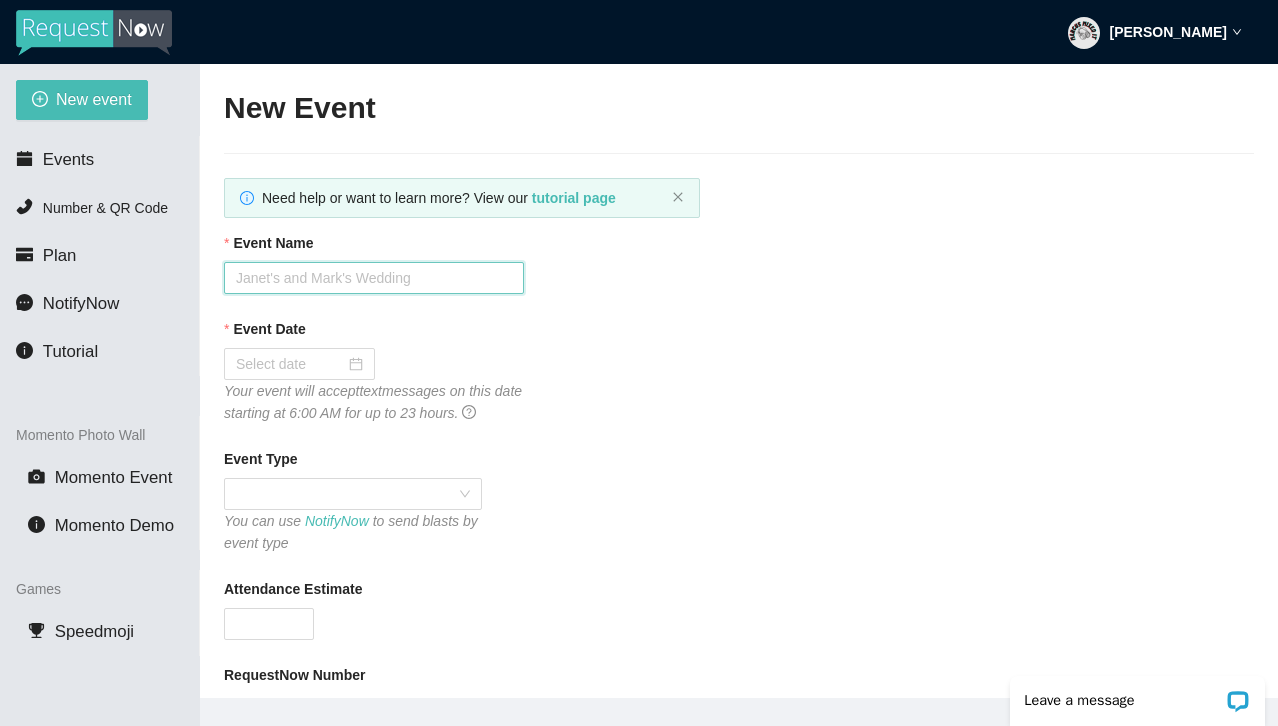 click on "Event Name" at bounding box center [374, 278] 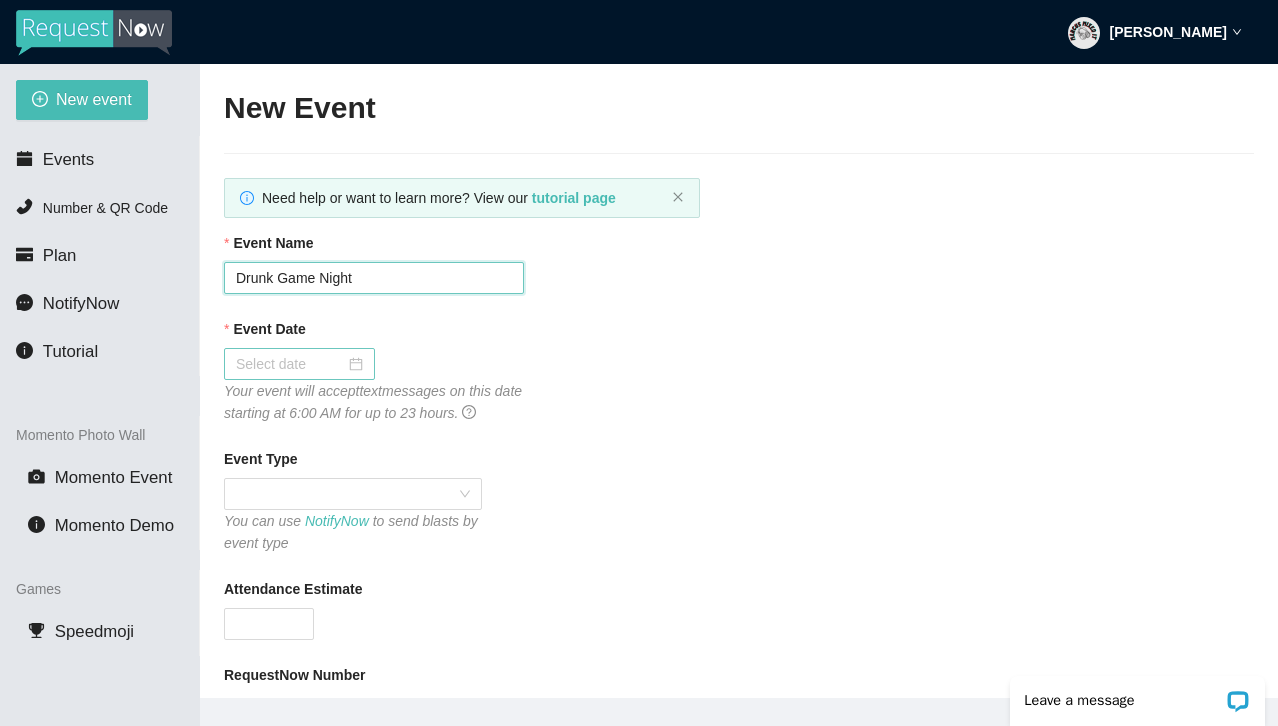 type on "Drunk Game Night" 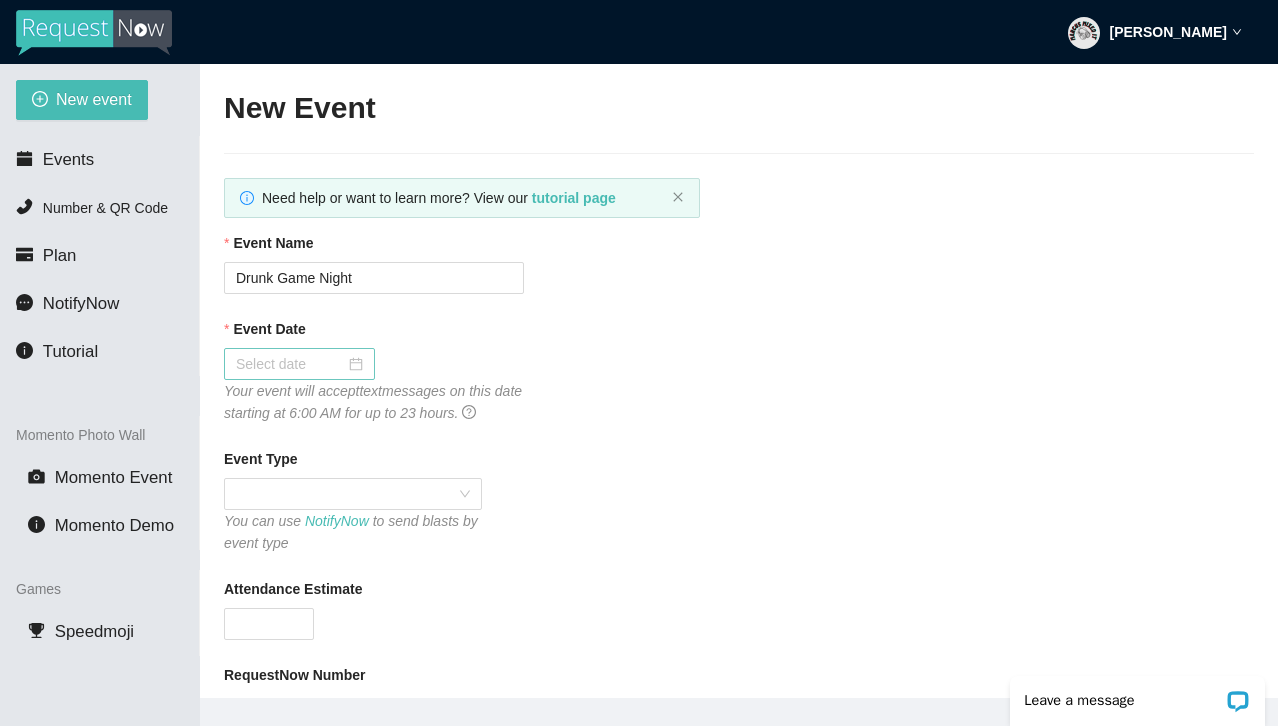click at bounding box center [299, 364] 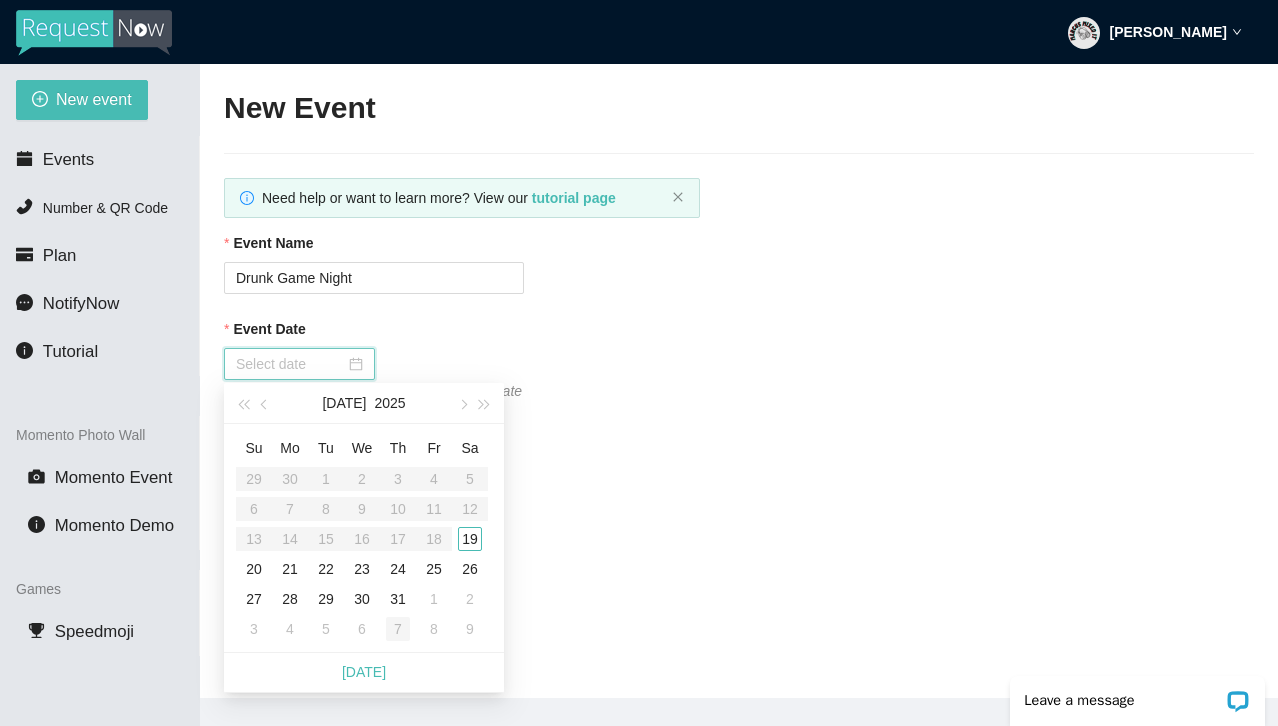 type on "08/07/2025" 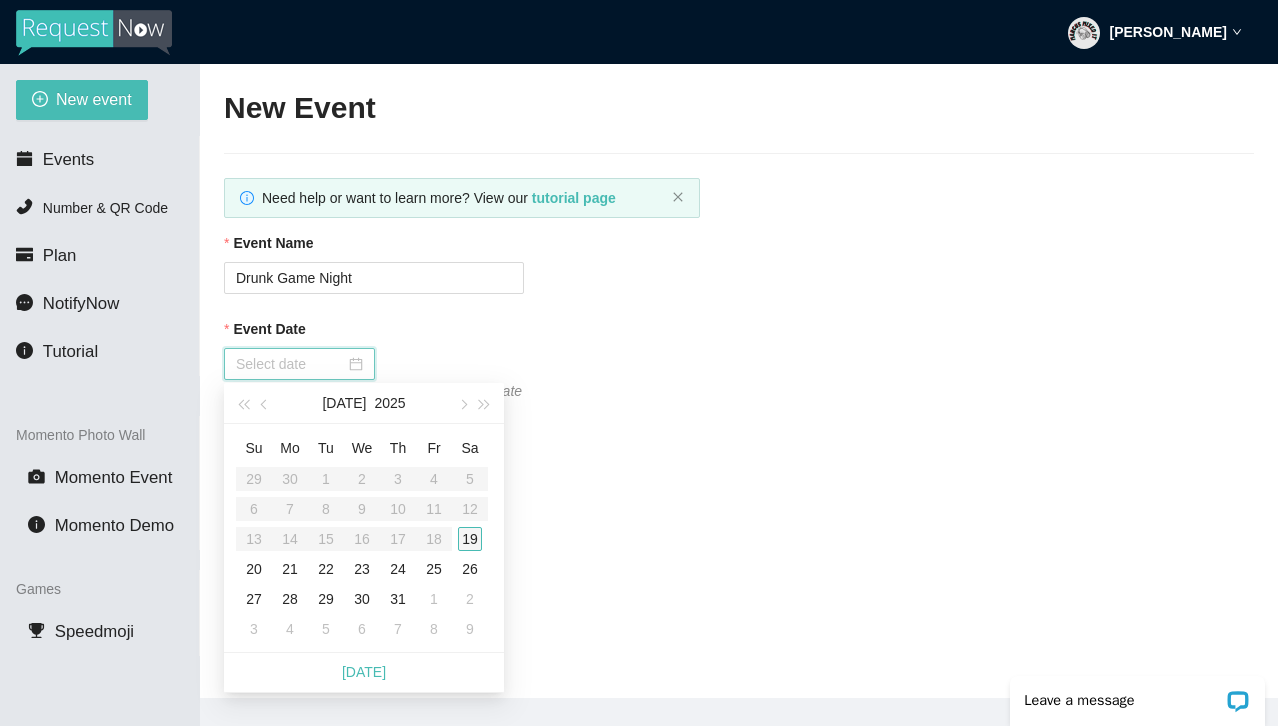 type on "07/25/2025" 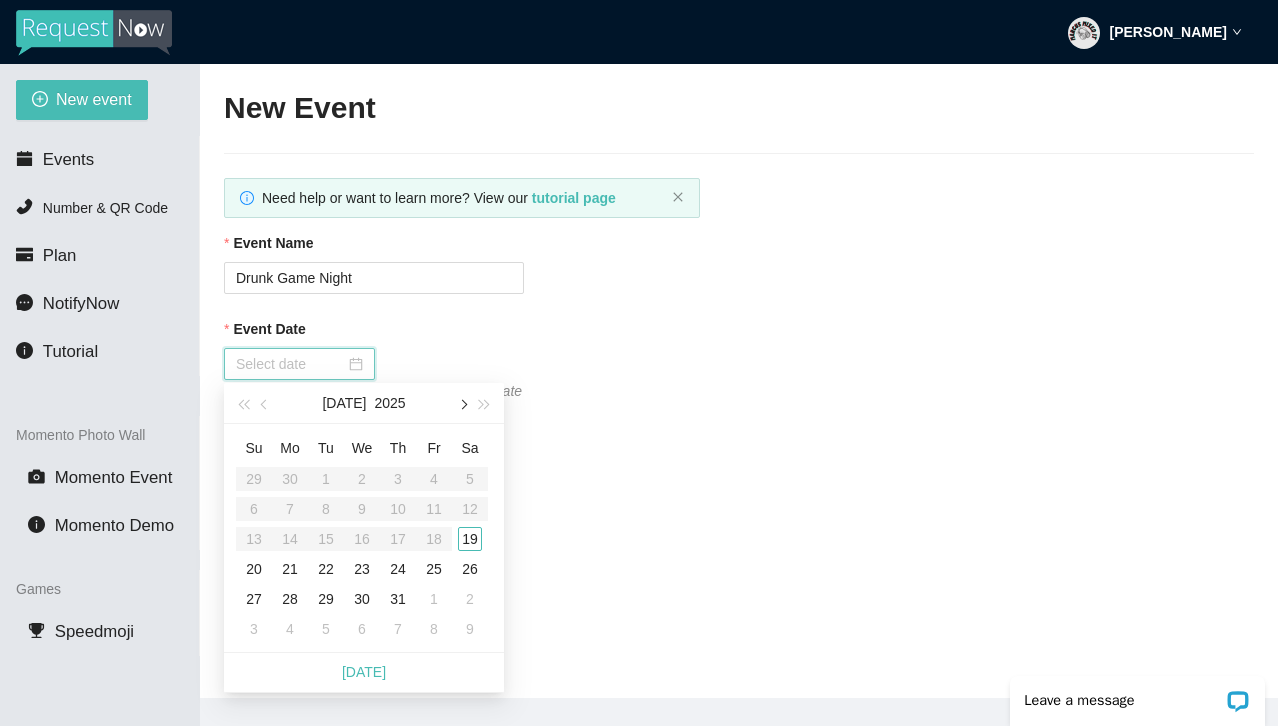 click at bounding box center (462, 403) 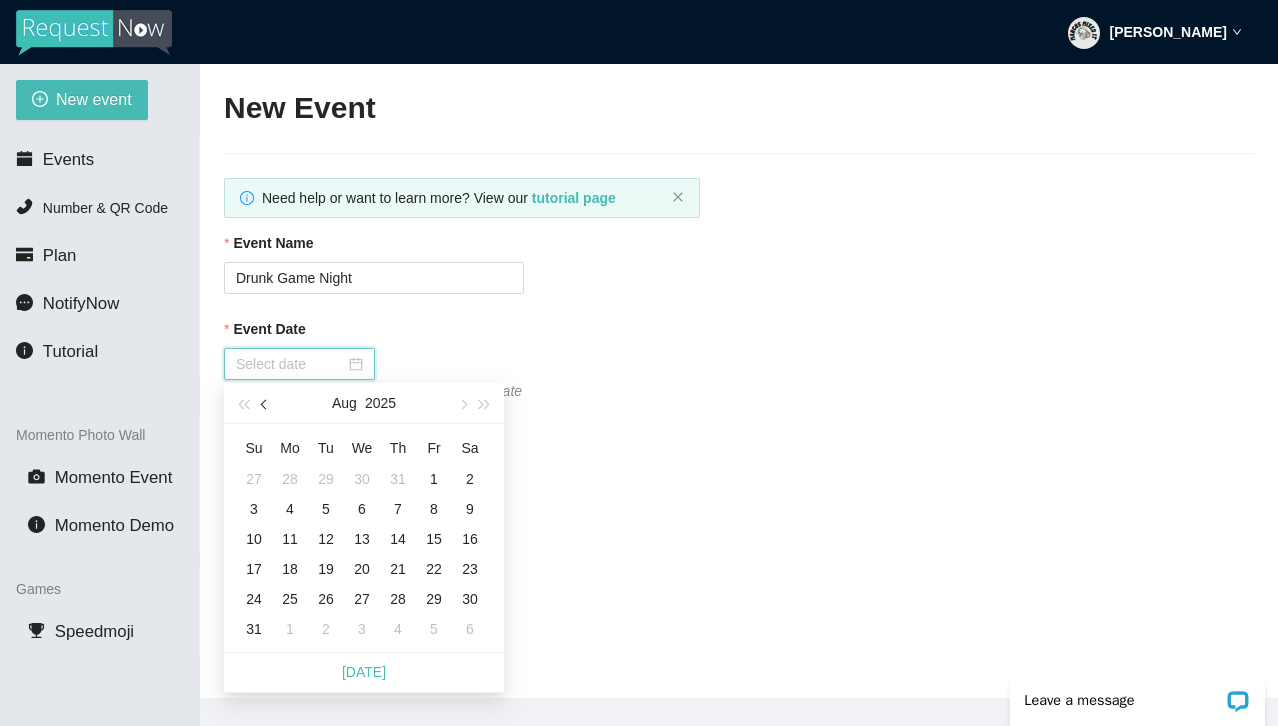 click at bounding box center [265, 403] 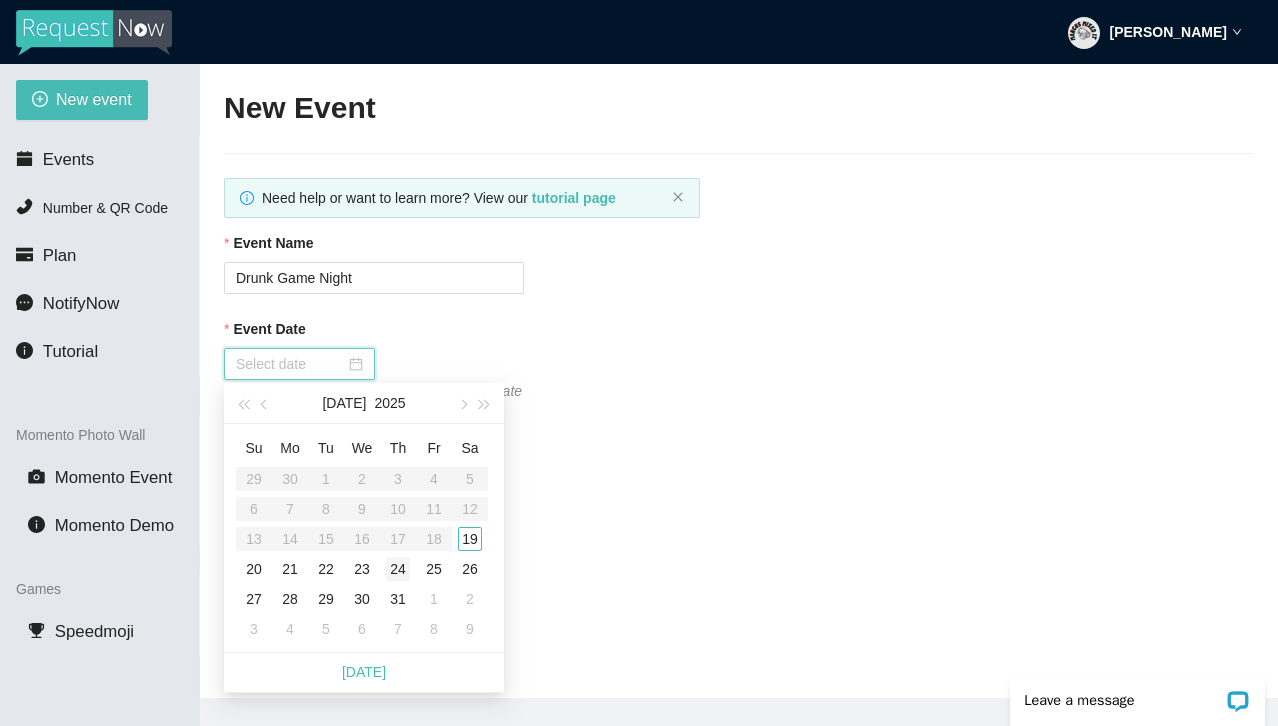 type on "07/24/2025" 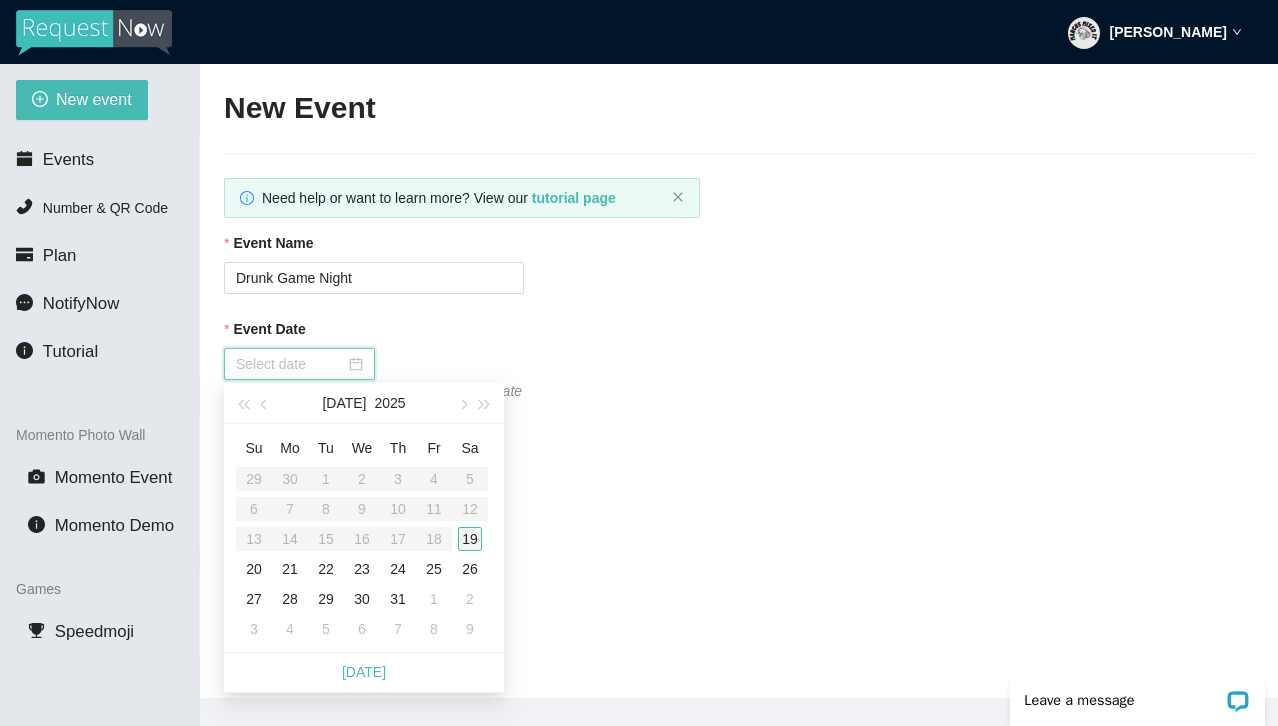 type on "07/19/2025" 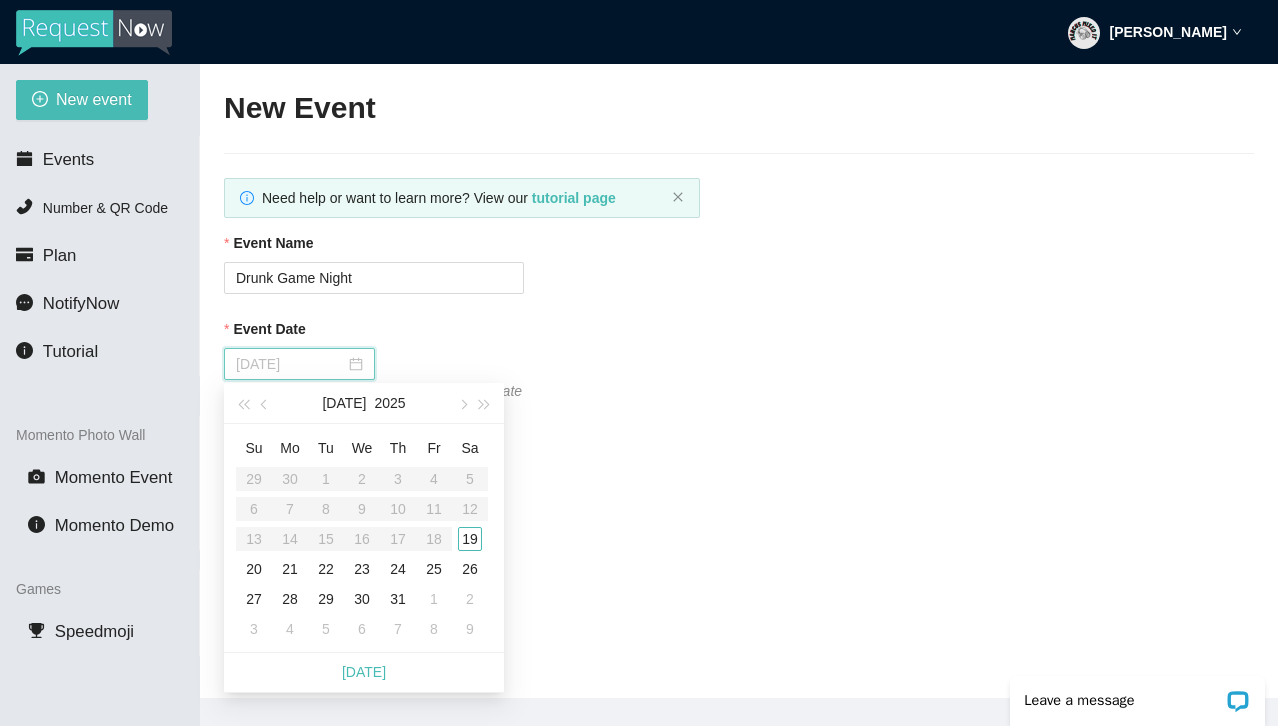 click on "19" at bounding box center [470, 539] 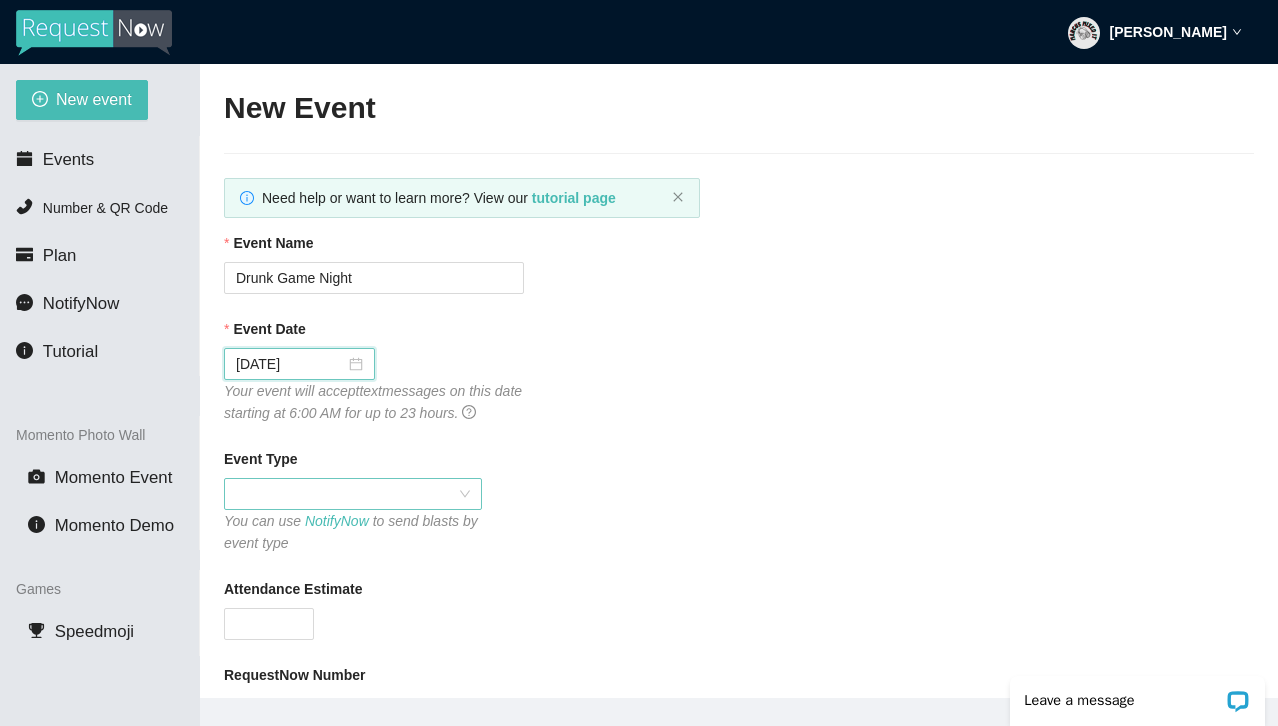 click at bounding box center (353, 494) 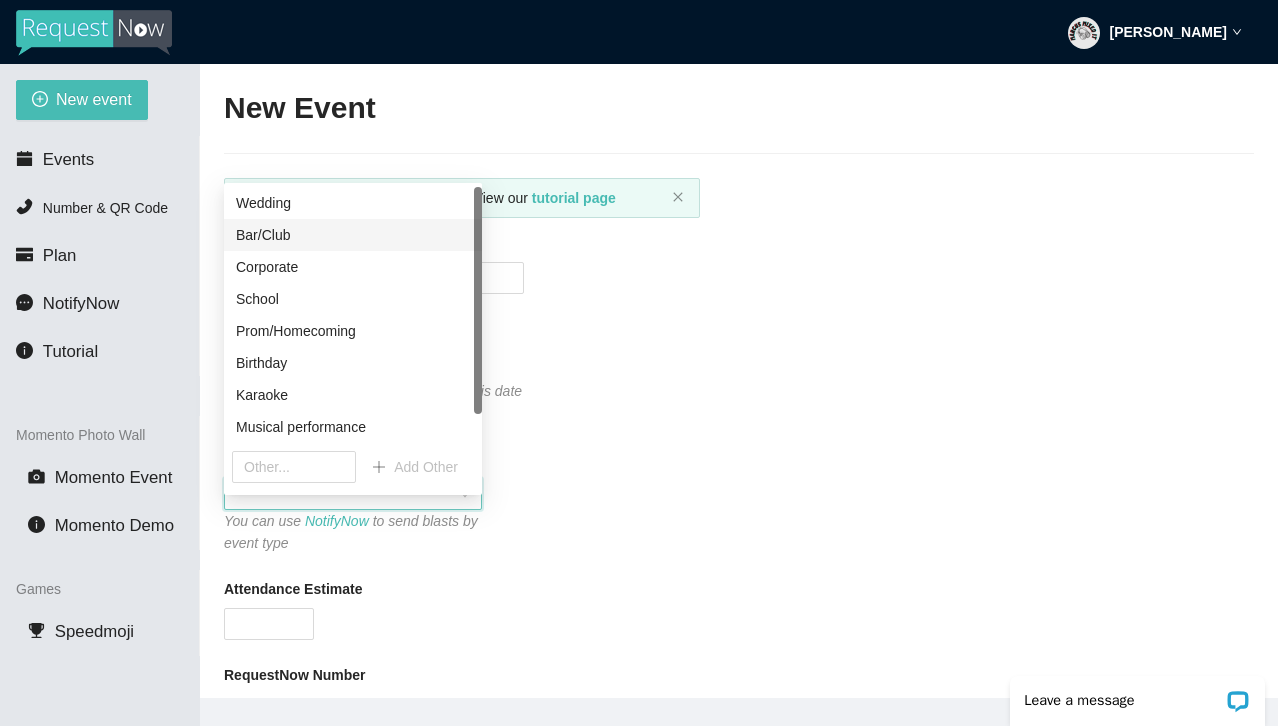 click on "Bar/Club" at bounding box center [353, 235] 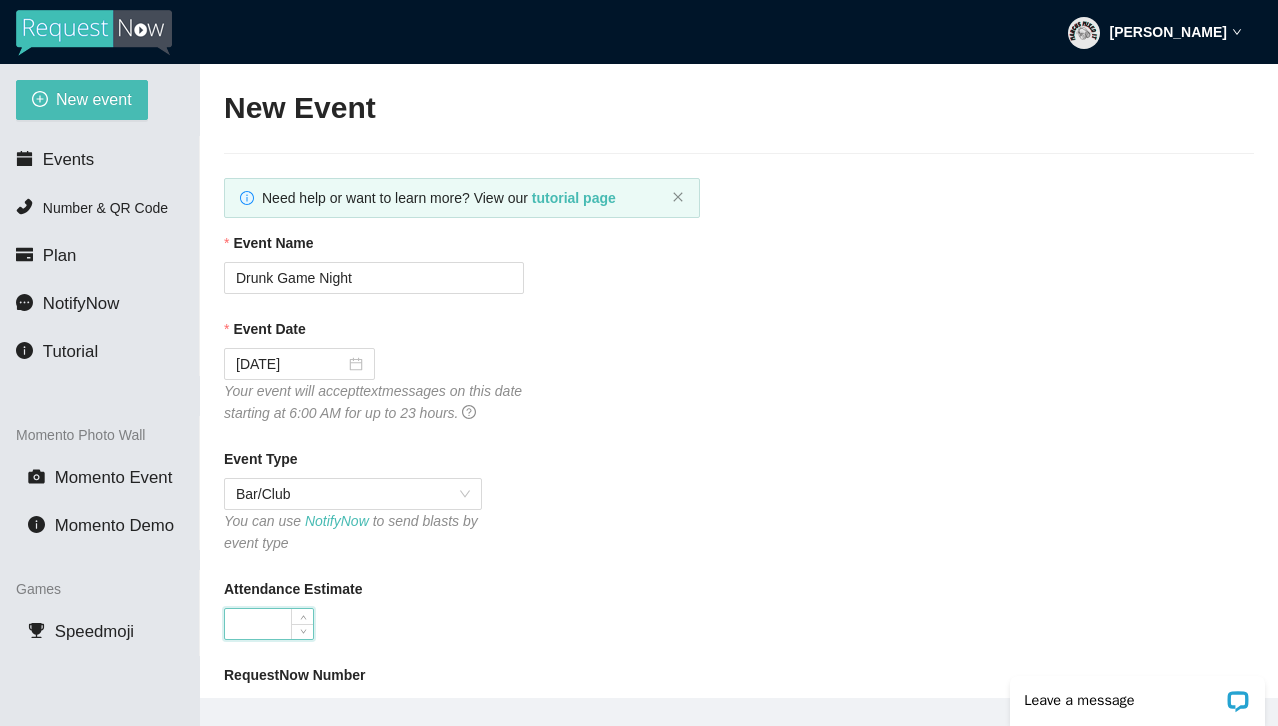 click on "Attendance Estimate" at bounding box center (269, 624) 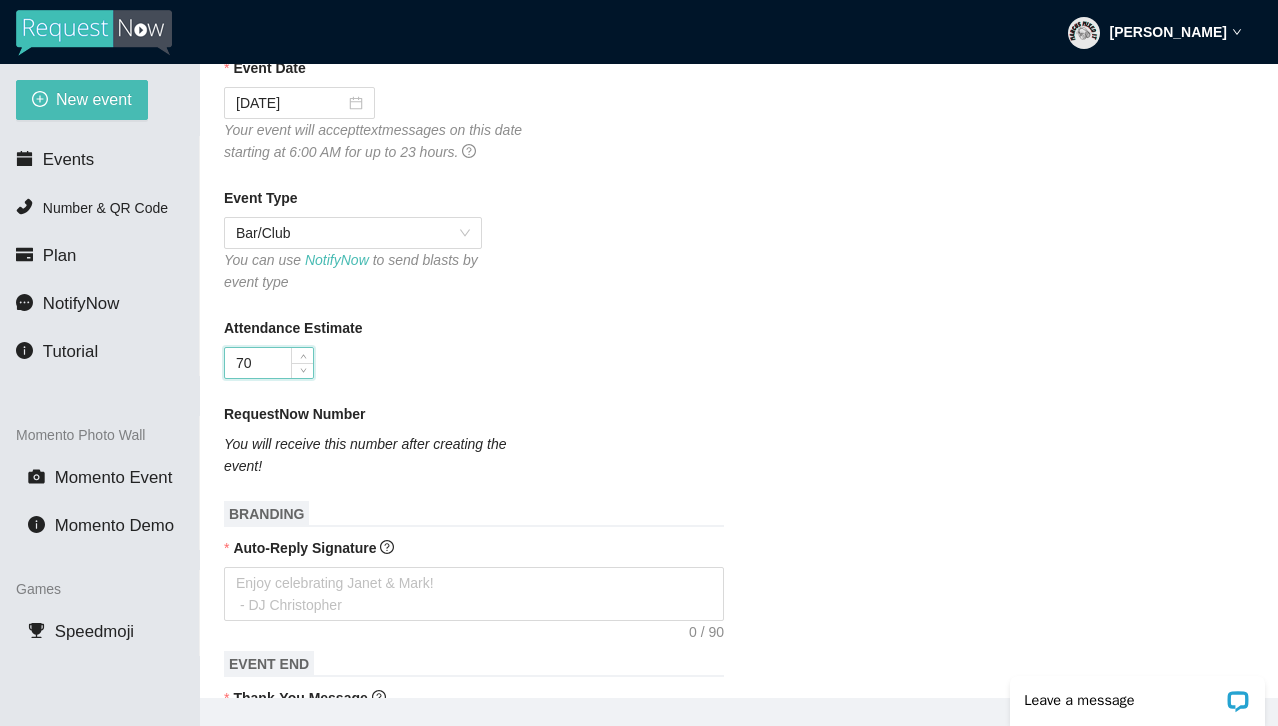 scroll, scrollTop: 319, scrollLeft: 0, axis: vertical 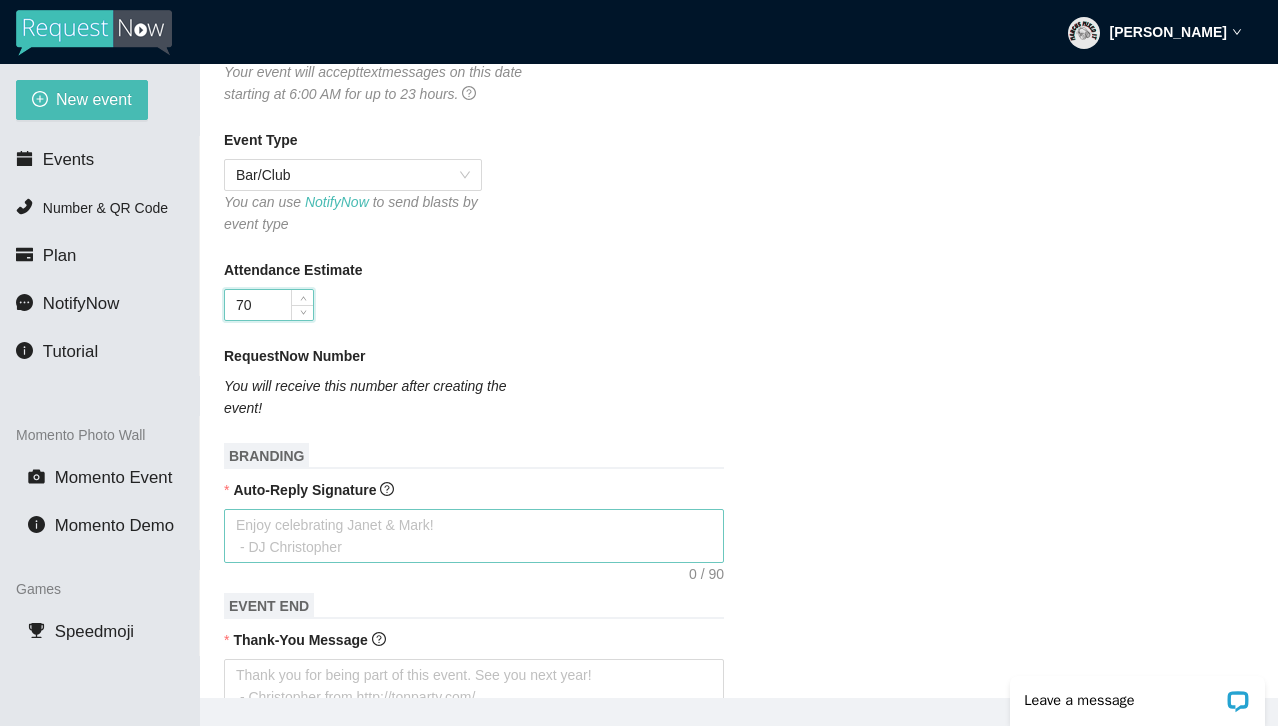 type on "70" 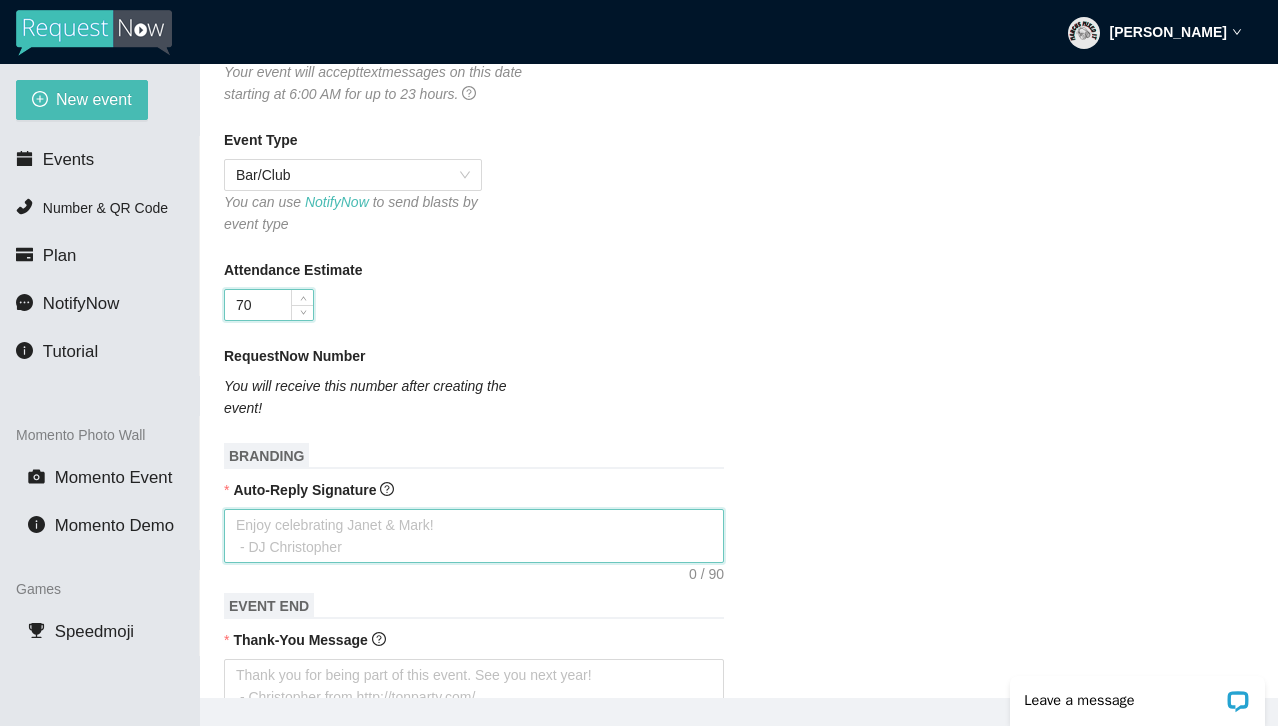 click on "Auto-Reply Signature" at bounding box center (474, 536) 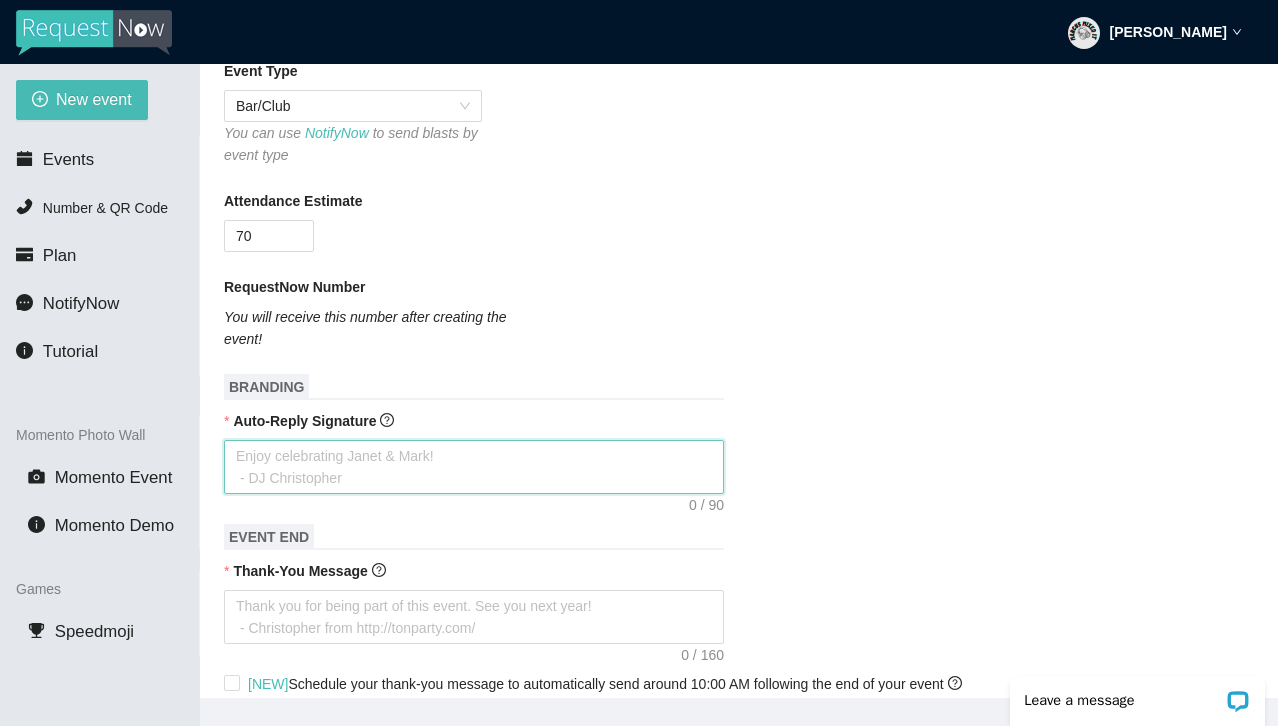 scroll, scrollTop: 390, scrollLeft: 0, axis: vertical 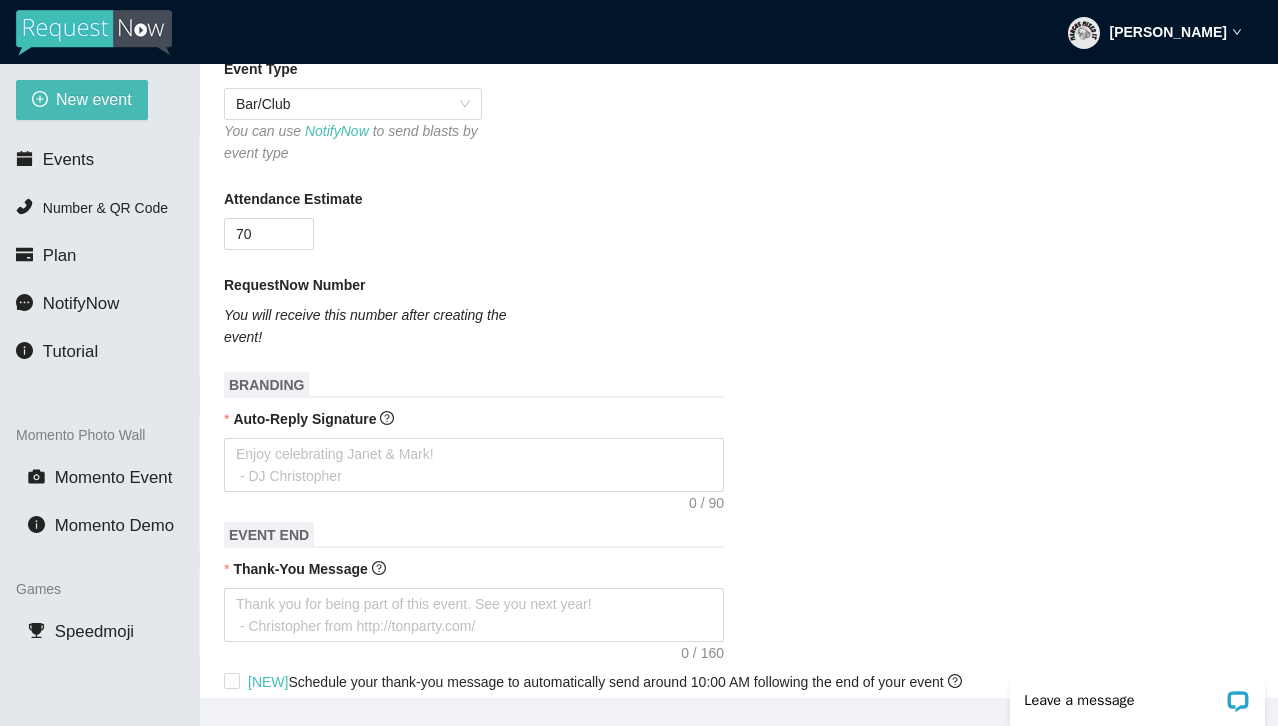 click on "RequestNow Number" at bounding box center [739, 289] 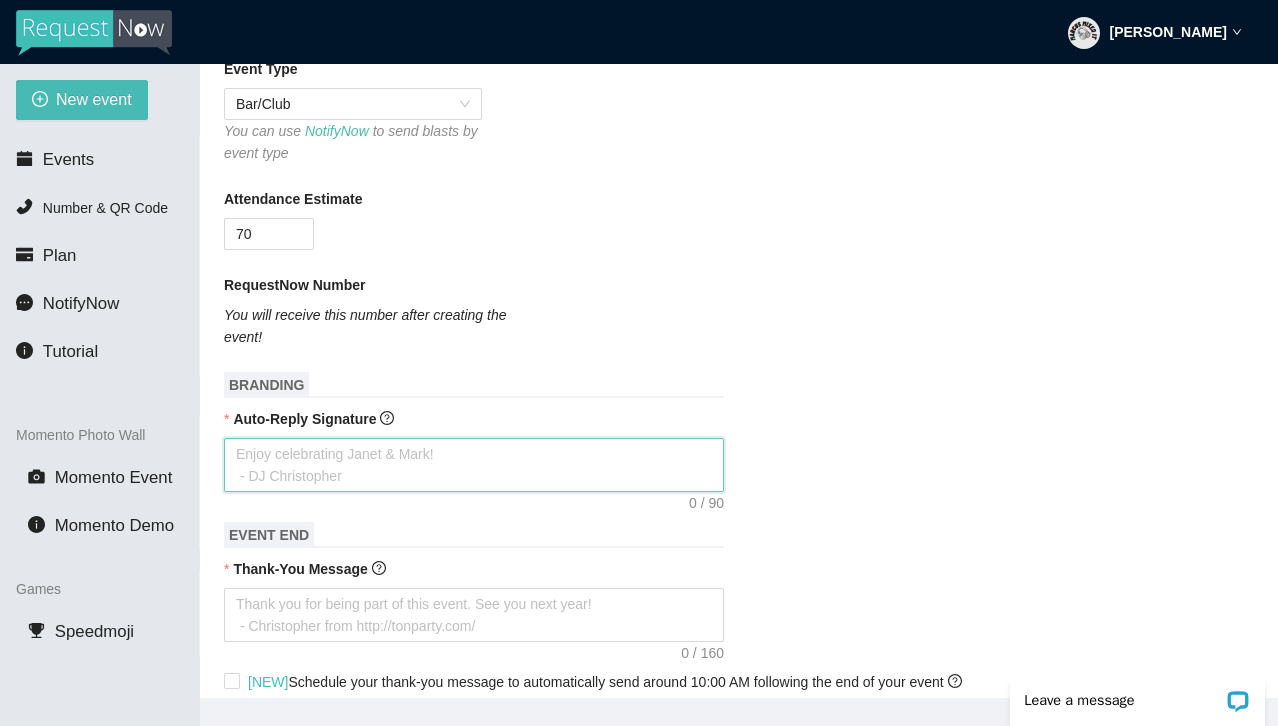 click on "Auto-Reply Signature" at bounding box center (474, 465) 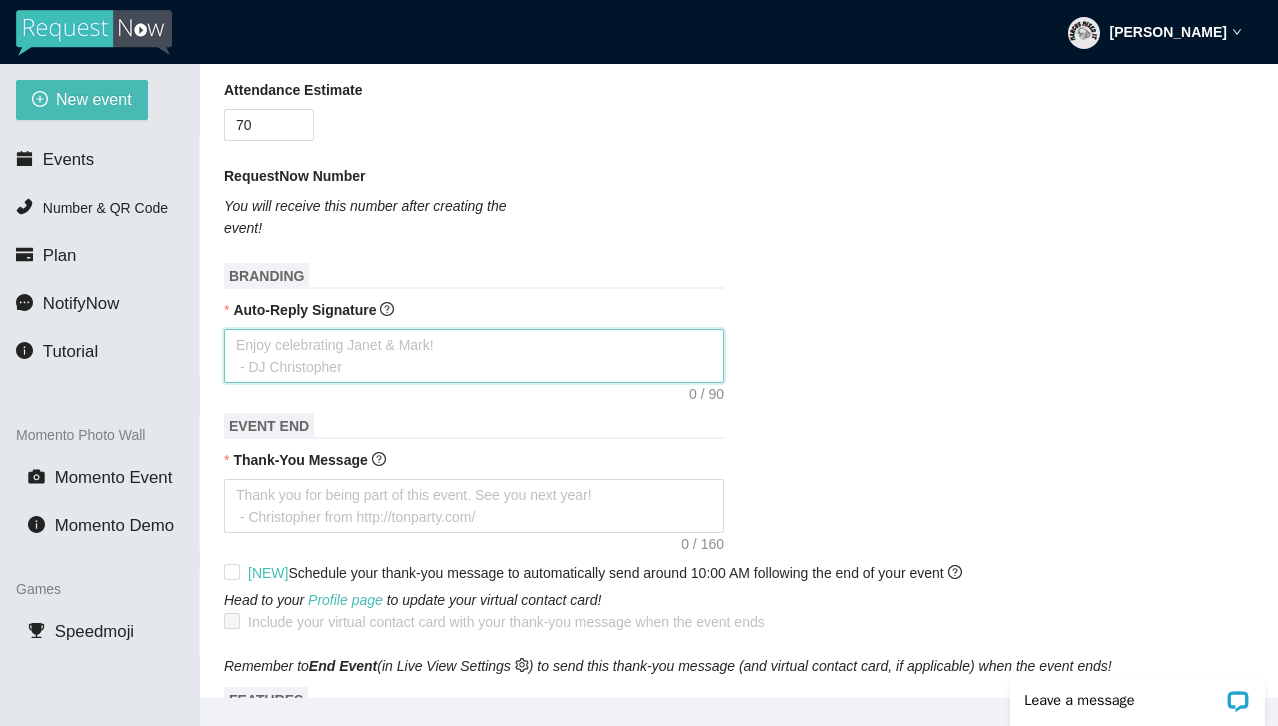 scroll, scrollTop: 511, scrollLeft: 0, axis: vertical 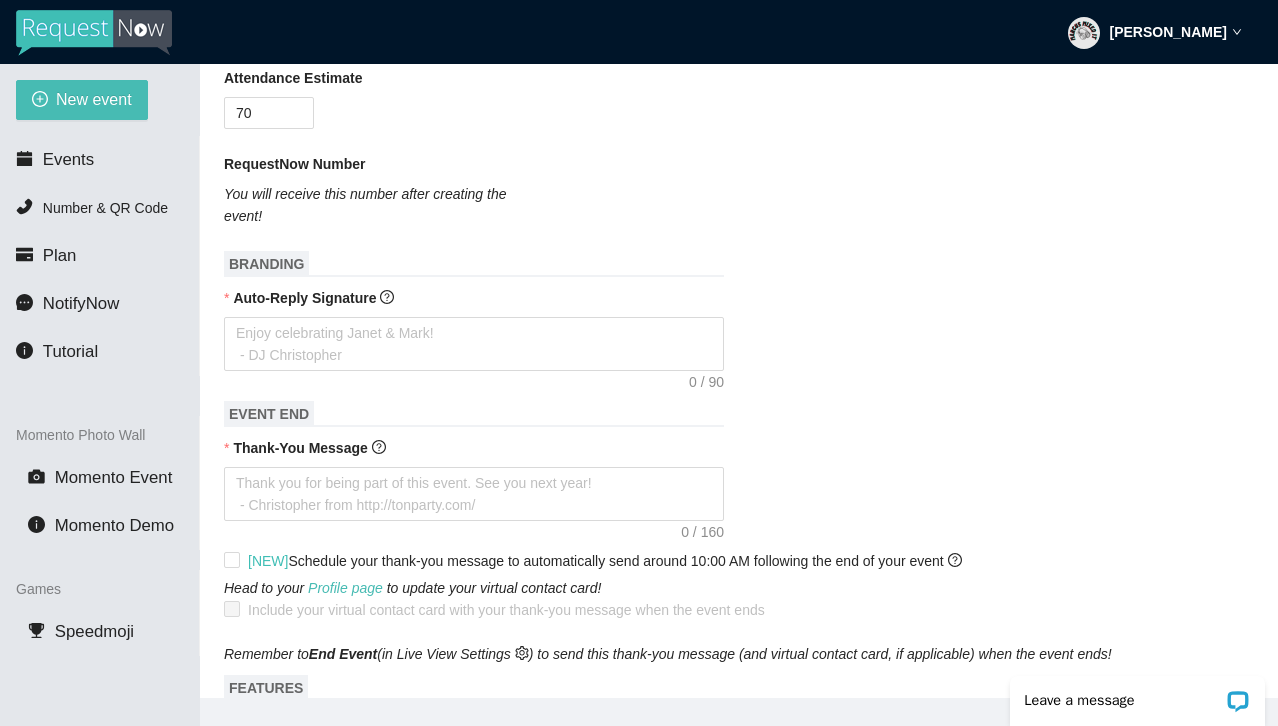 click 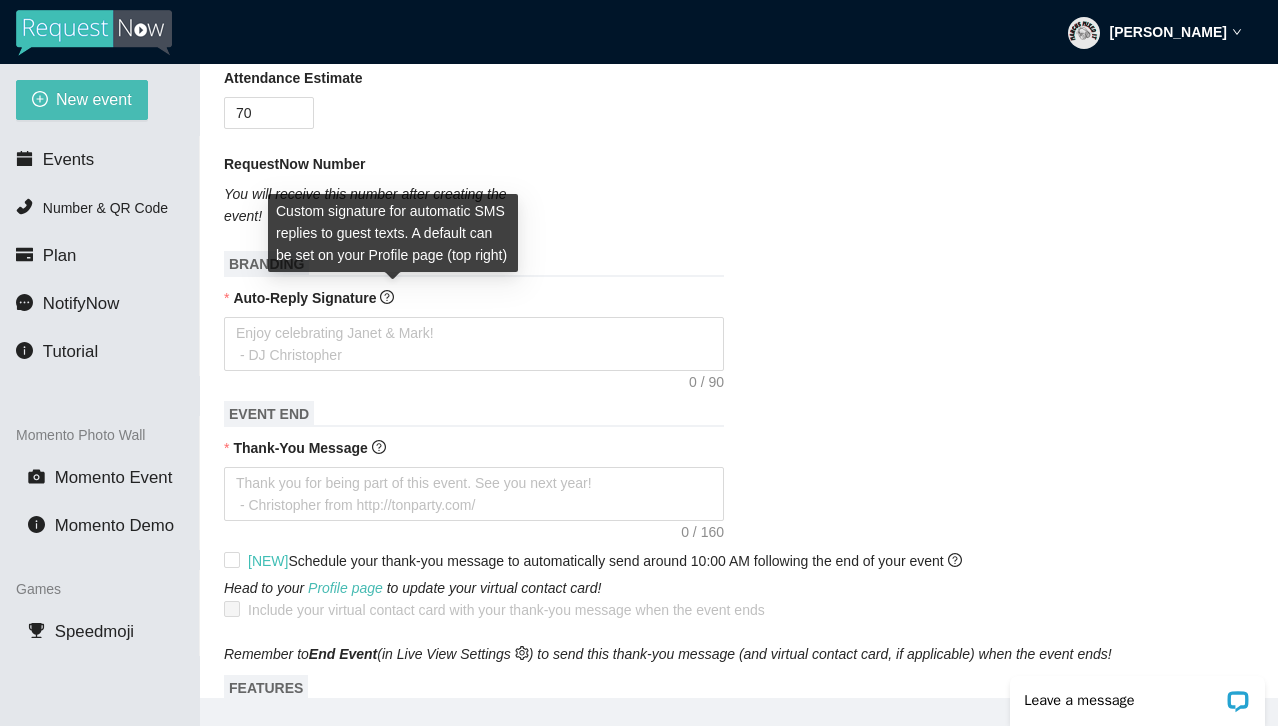 click 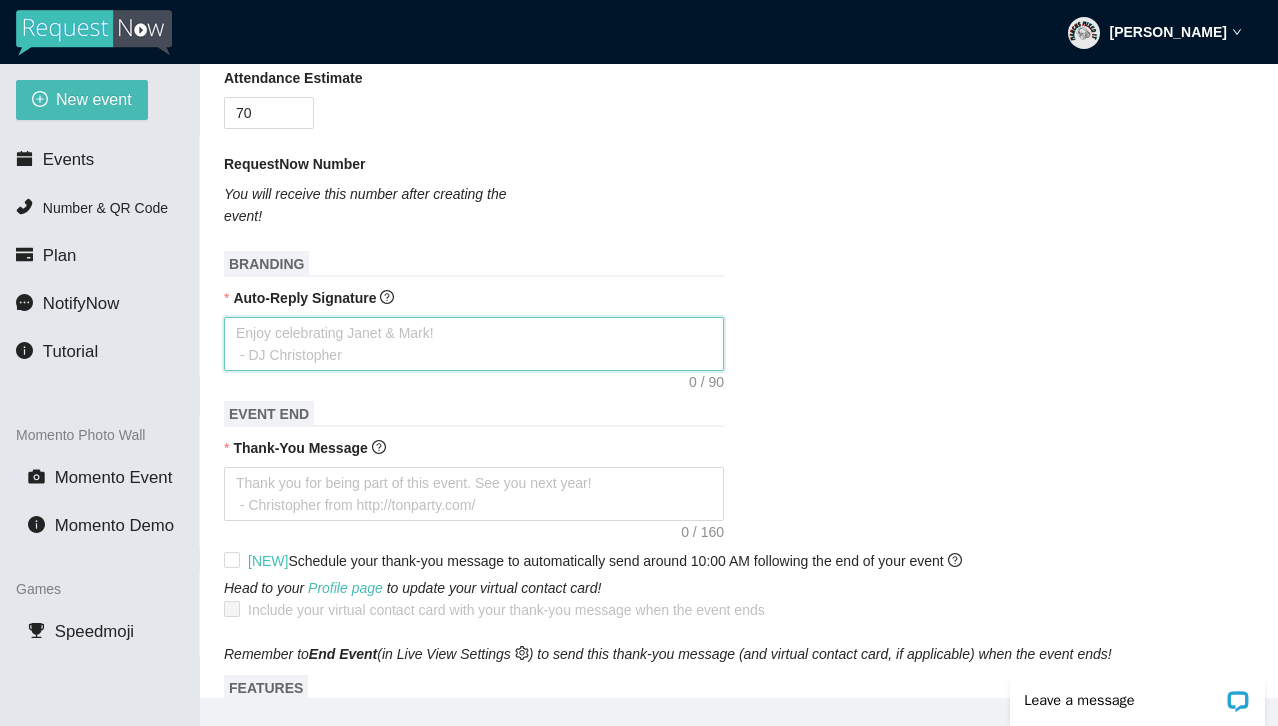 type on "T" 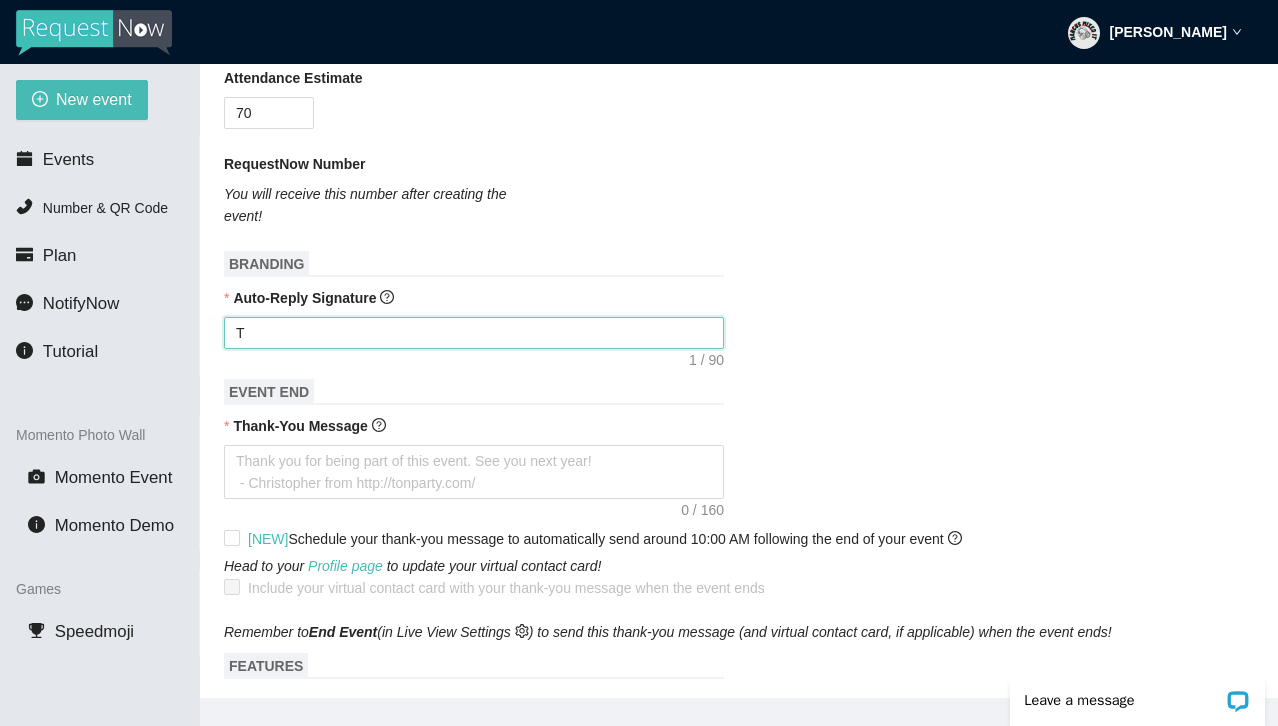 type on "Th" 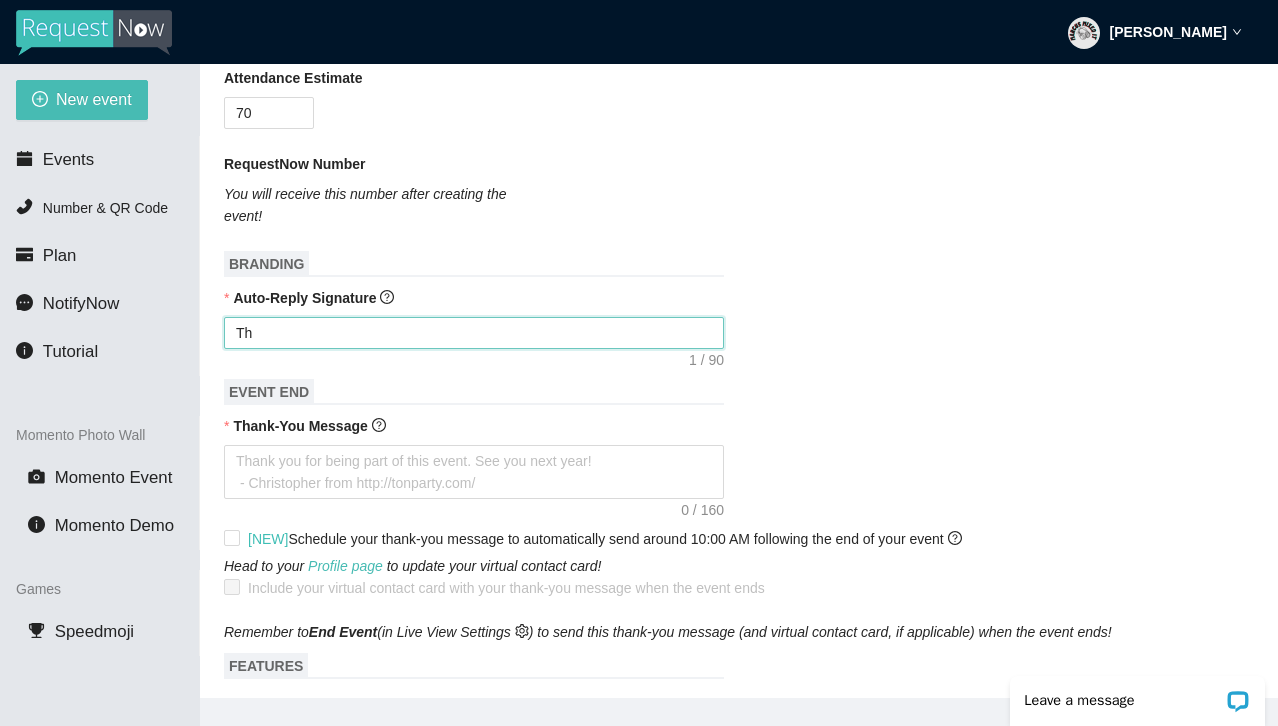 type on "Tha" 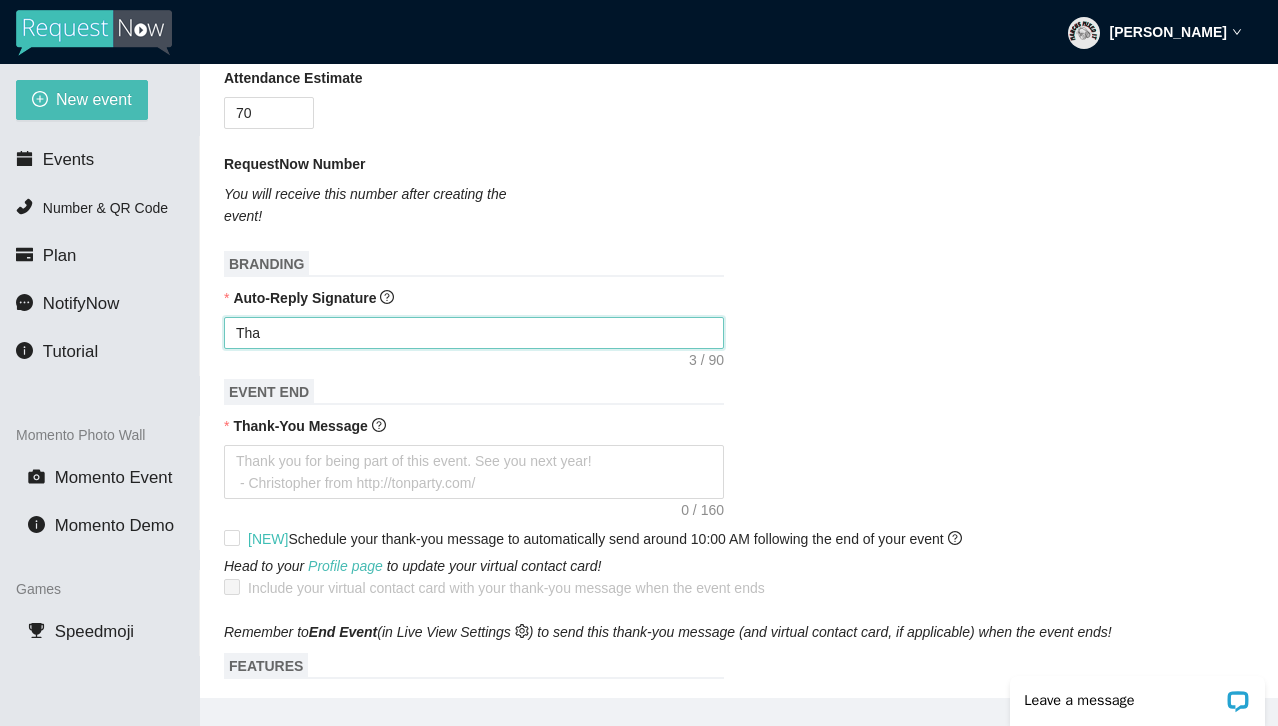 type on "Than" 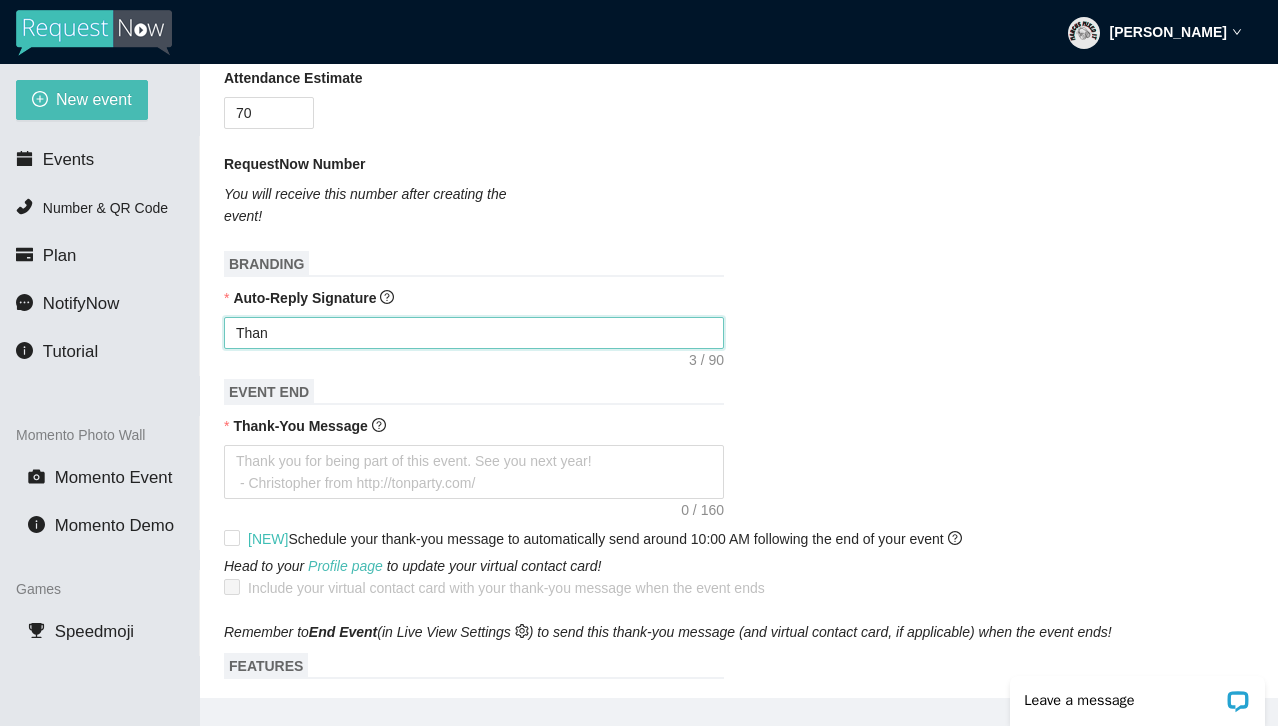type on "Thank" 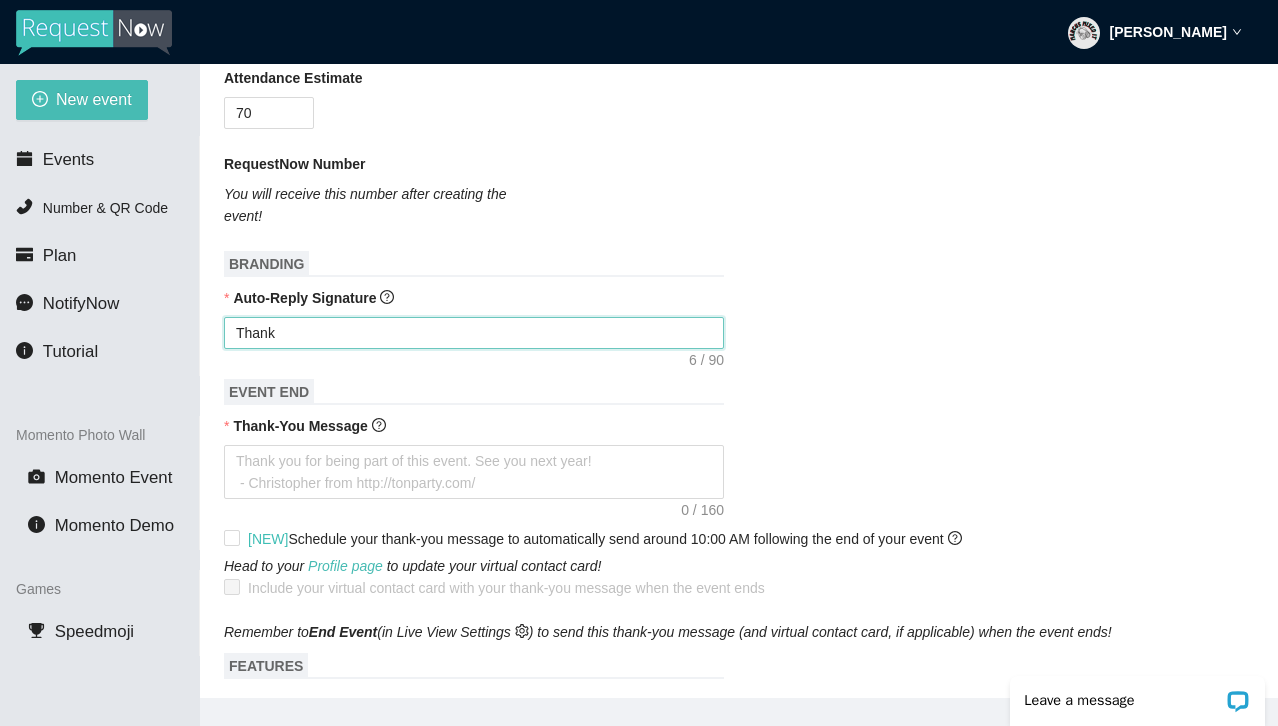 type on "Thank" 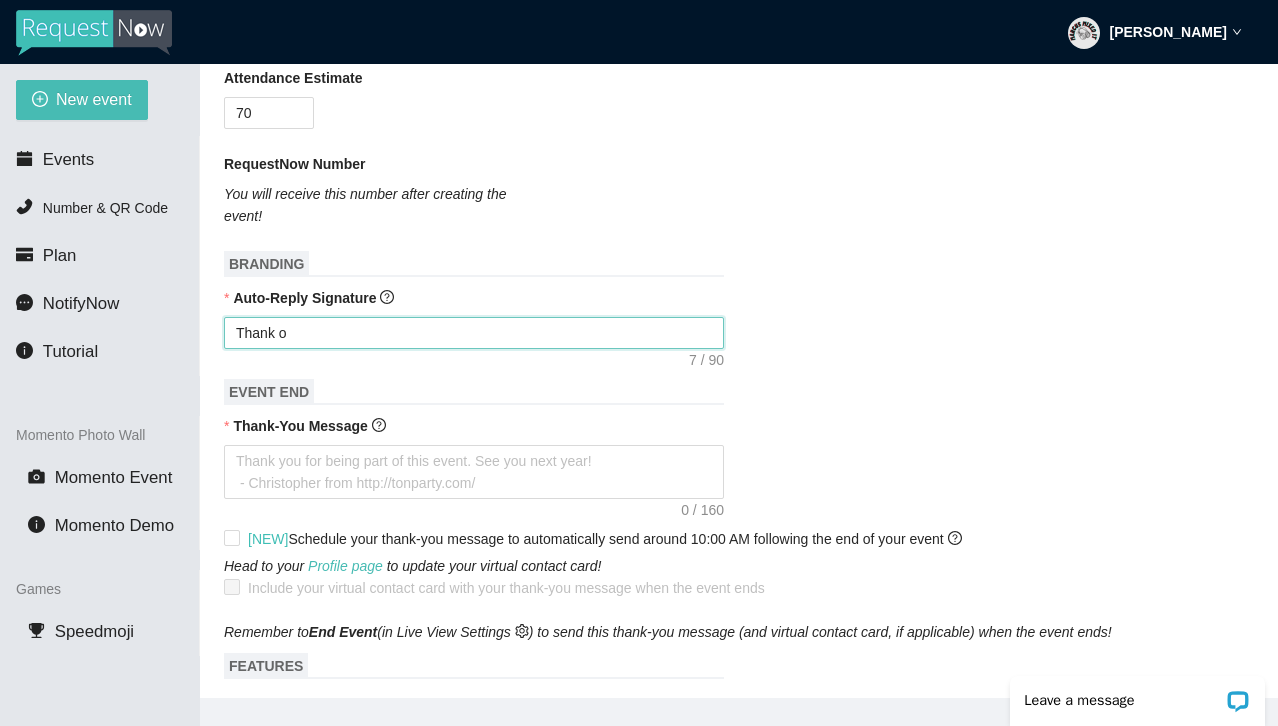 type on "Thank oy" 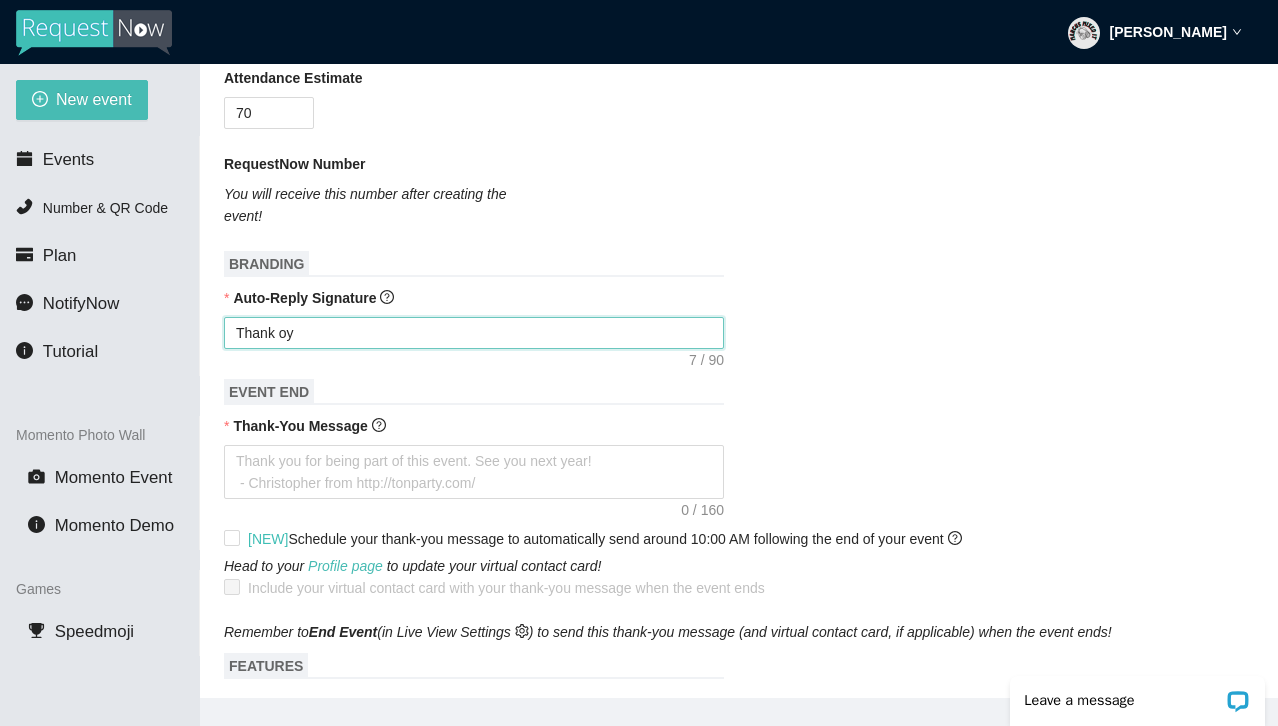 type on "Thank oyu" 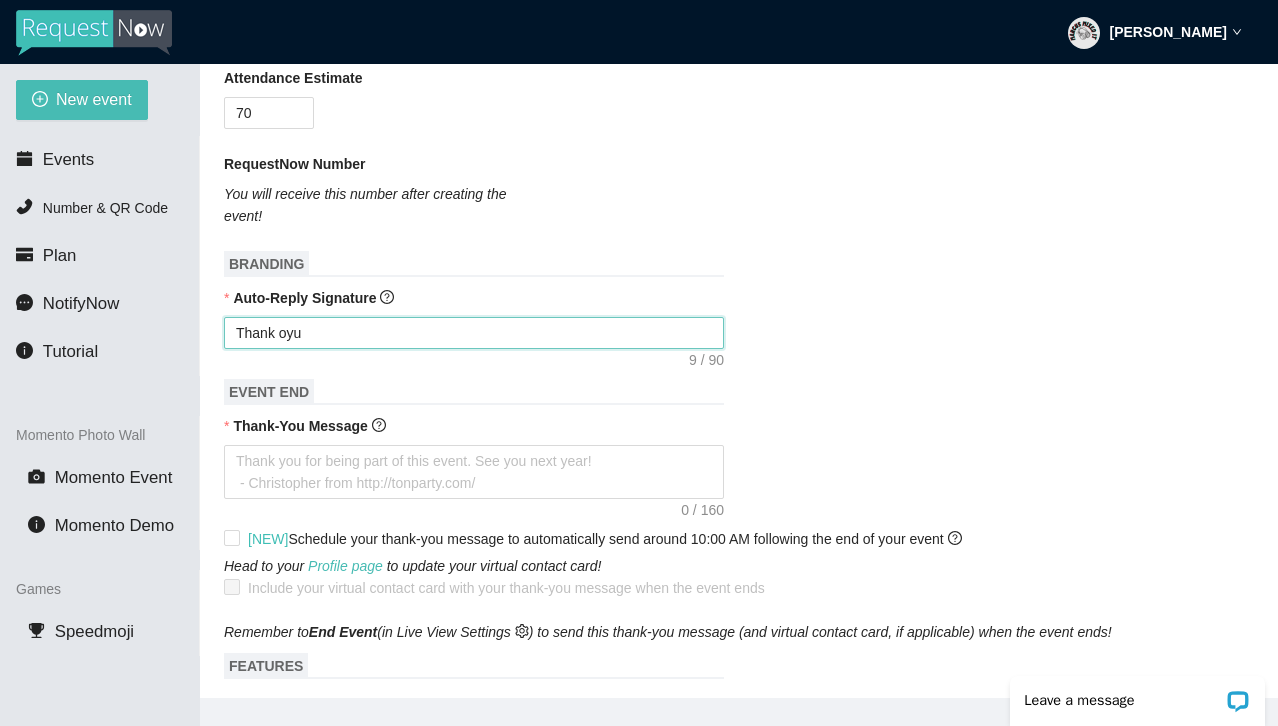 type on "Thank you" 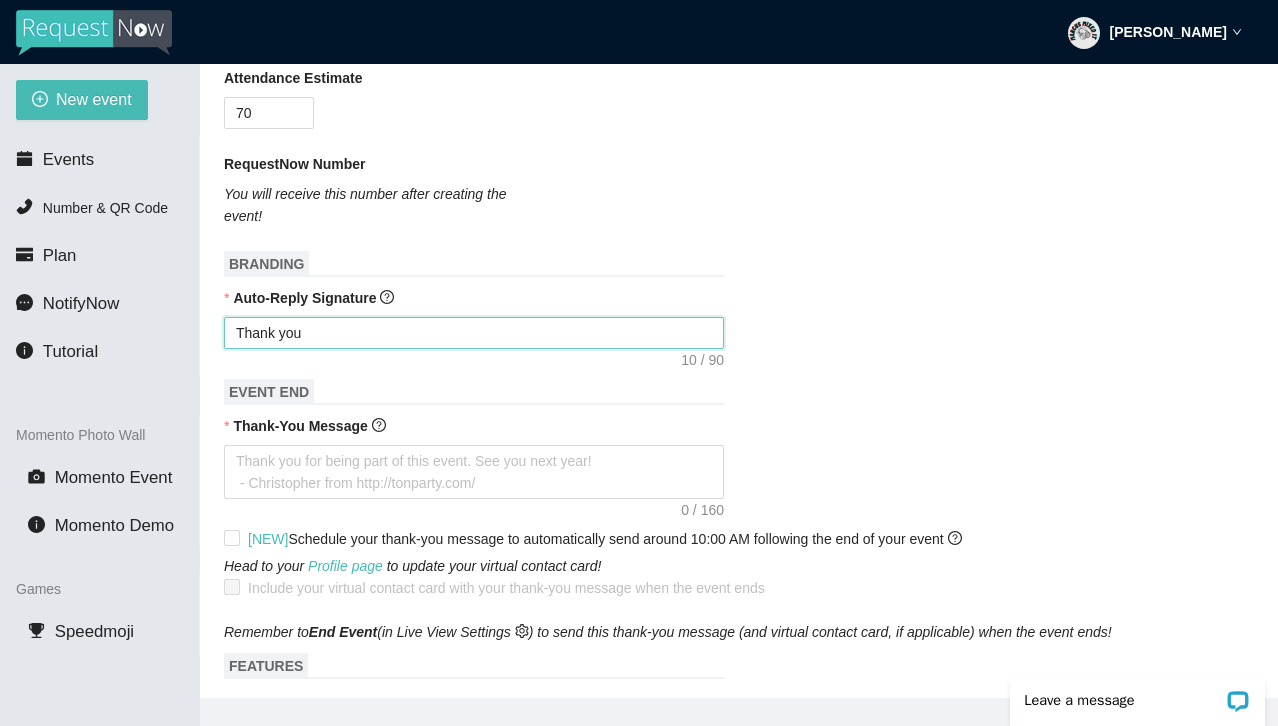 type on "Thank you" 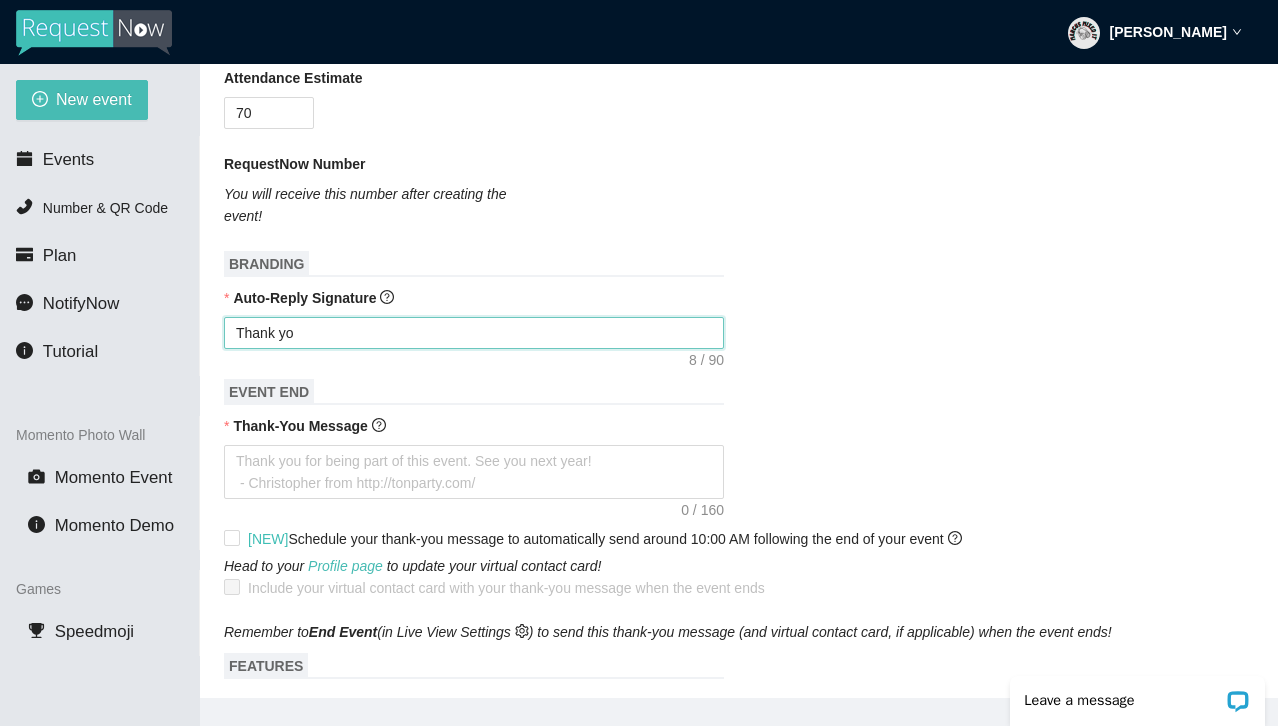 type on "Thank y" 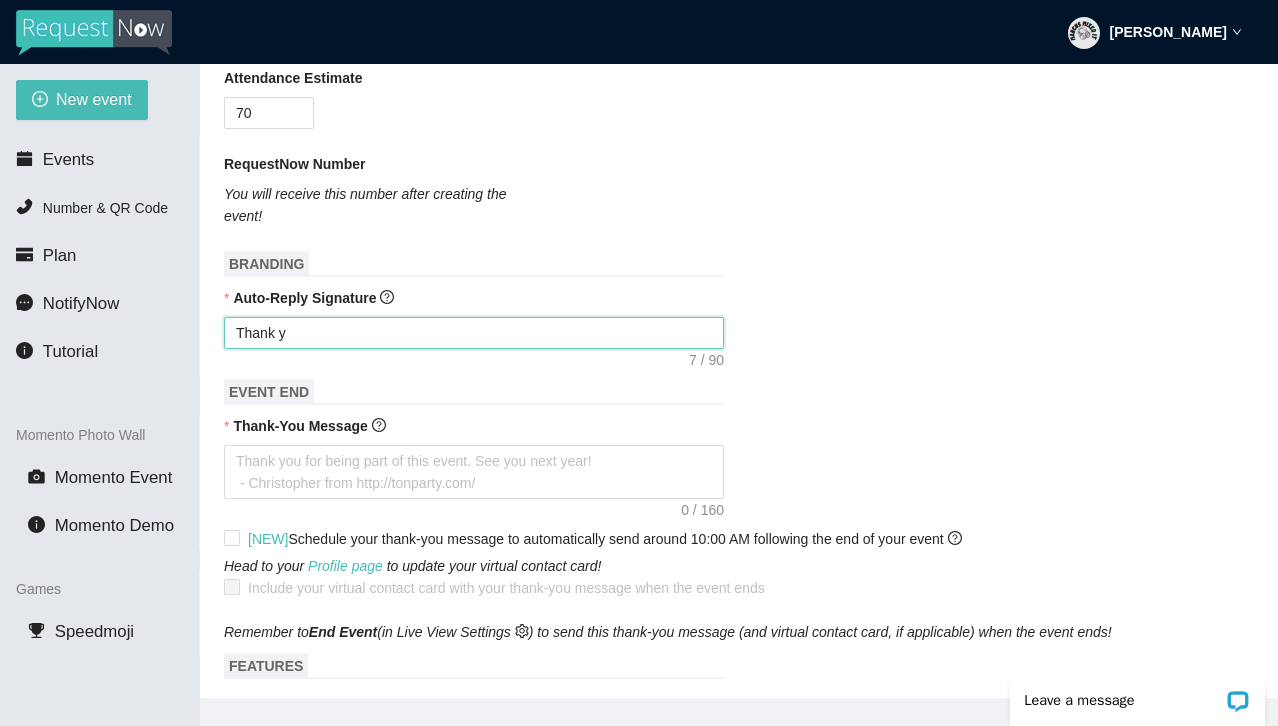 type on "Thank" 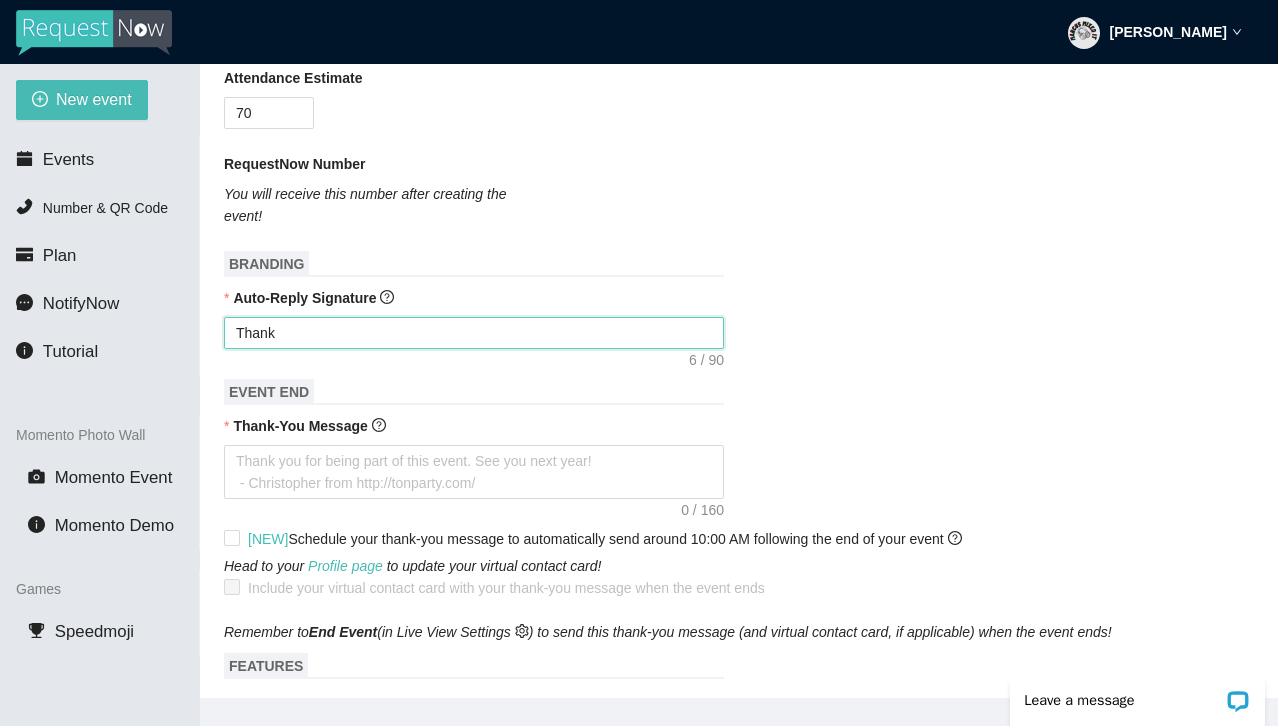 type on "Thank Y" 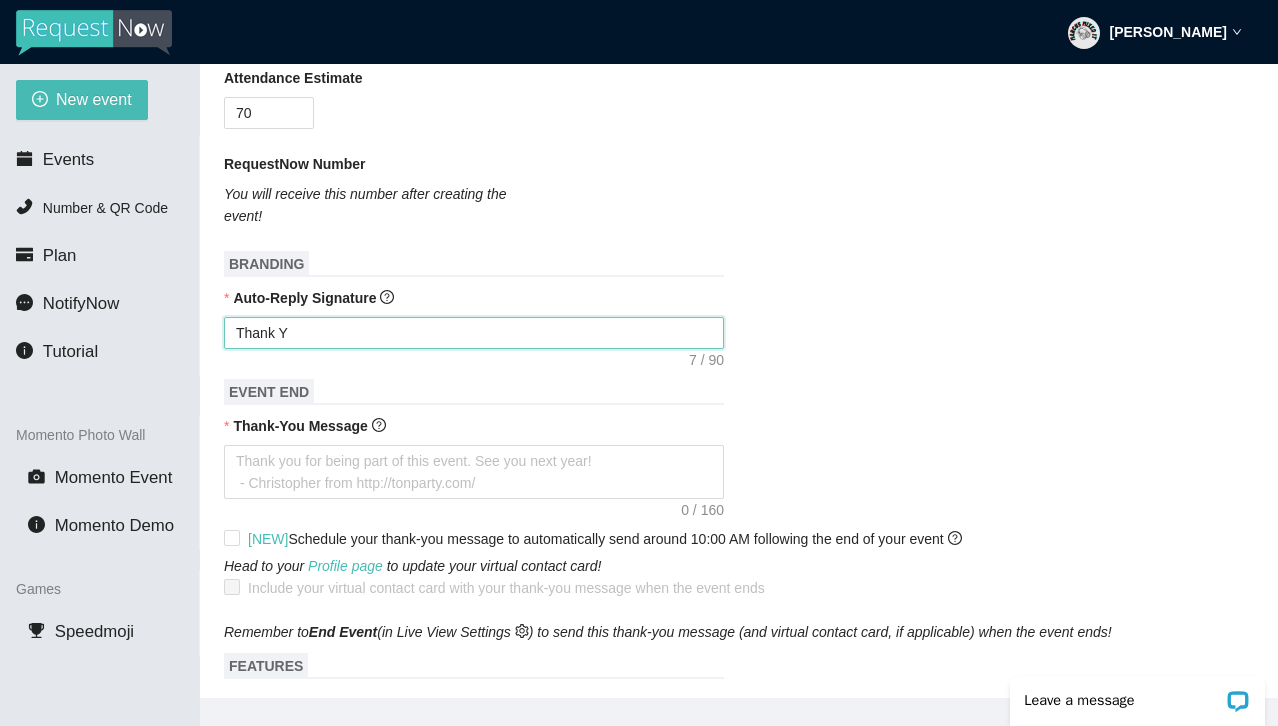 type on "Thank Yo" 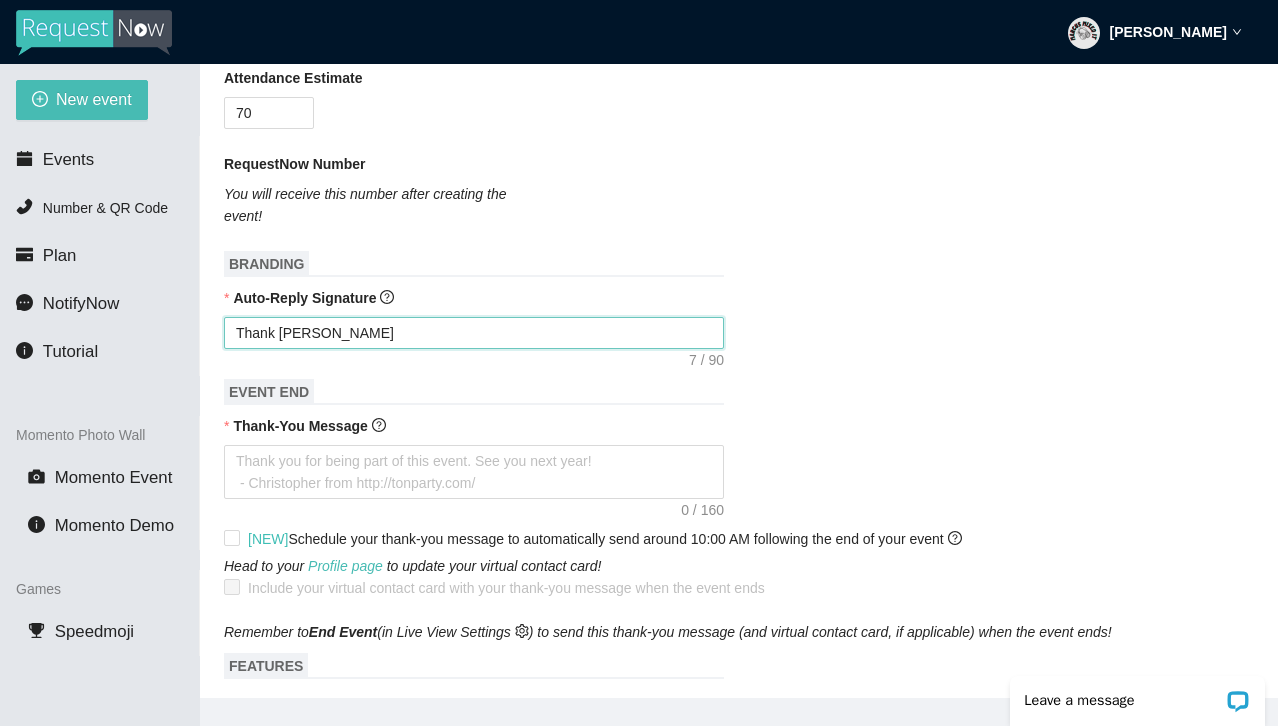 type on "Thank You" 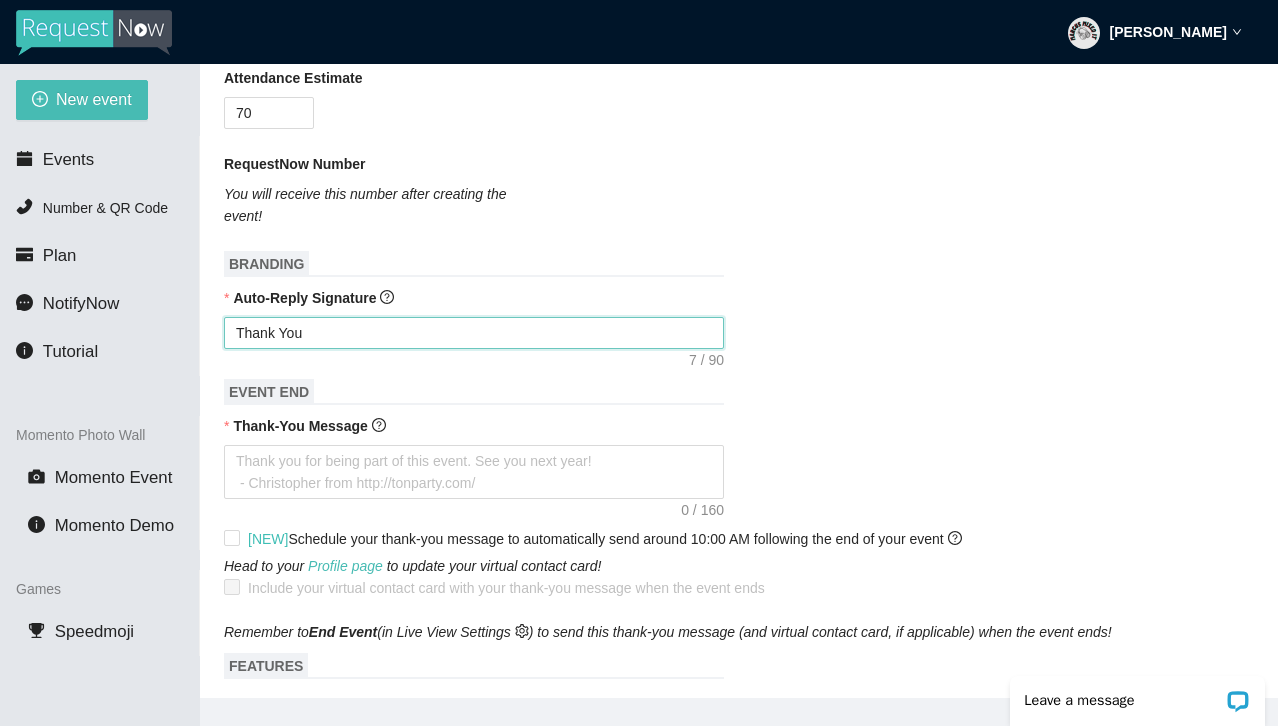type on "Thank You" 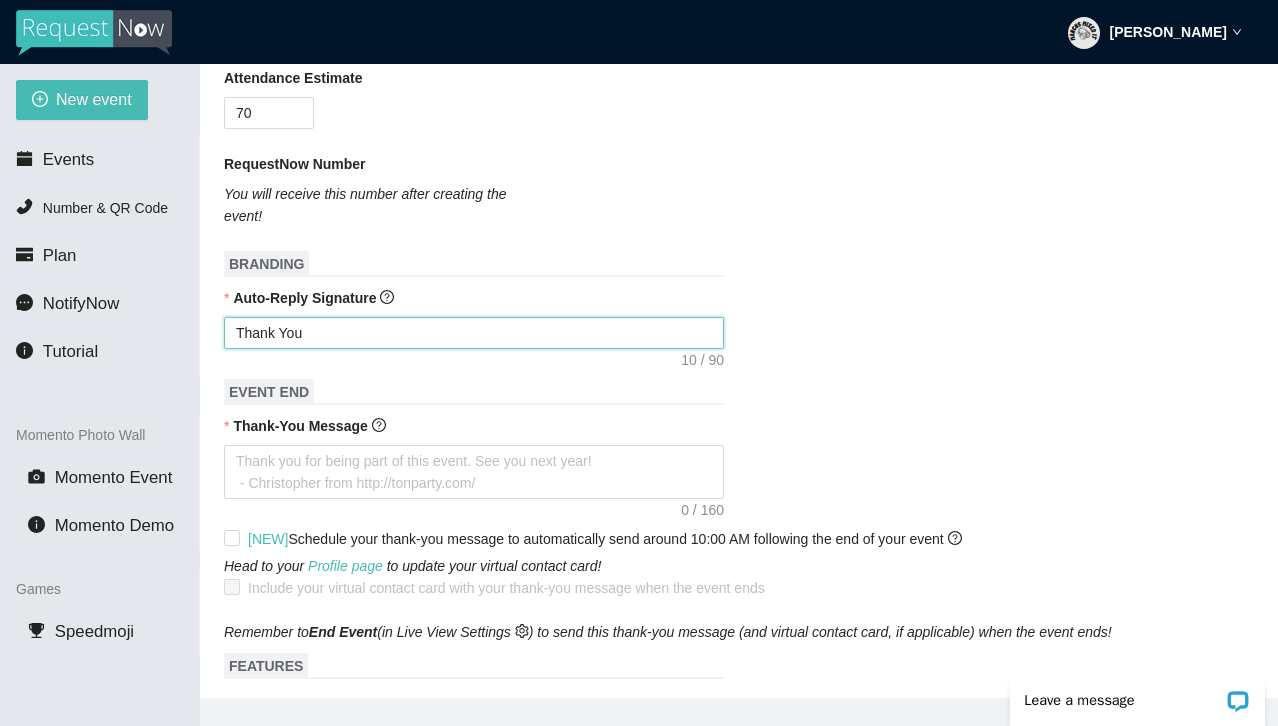 type on "Thank You" 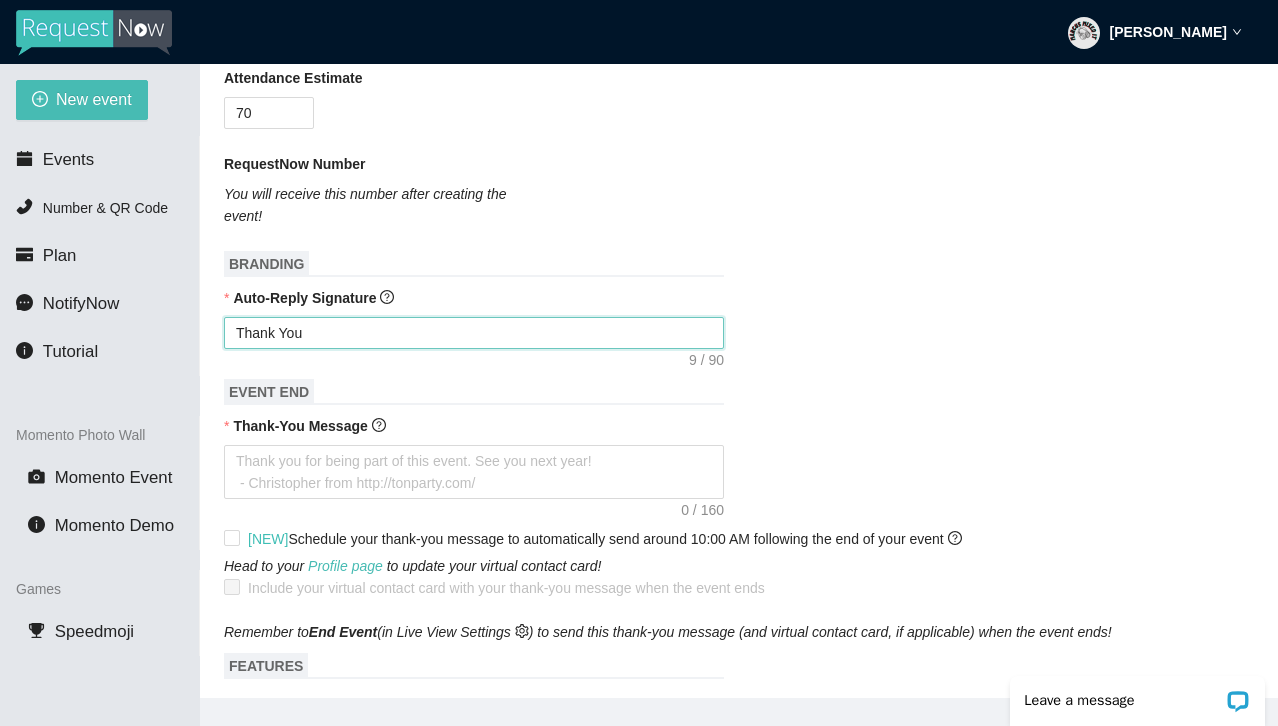 type on "Thank You" 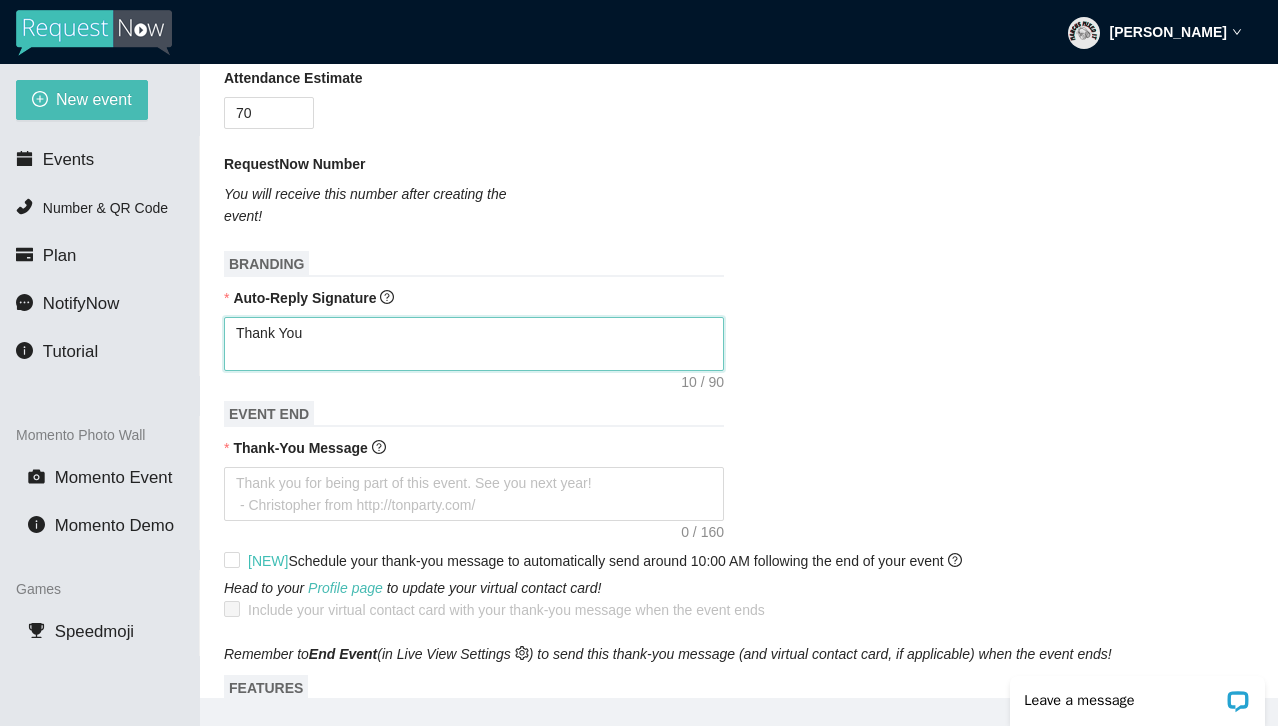 type on "Thank You
M" 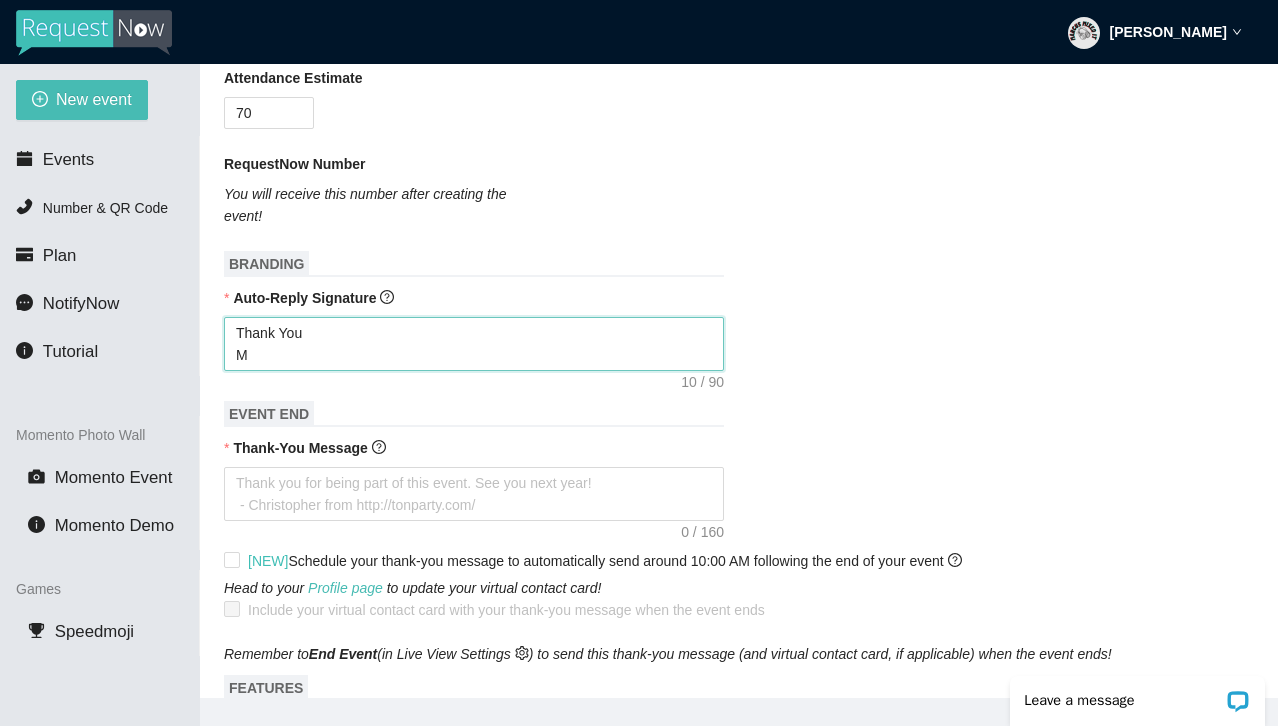 type on "Thank You
Ma" 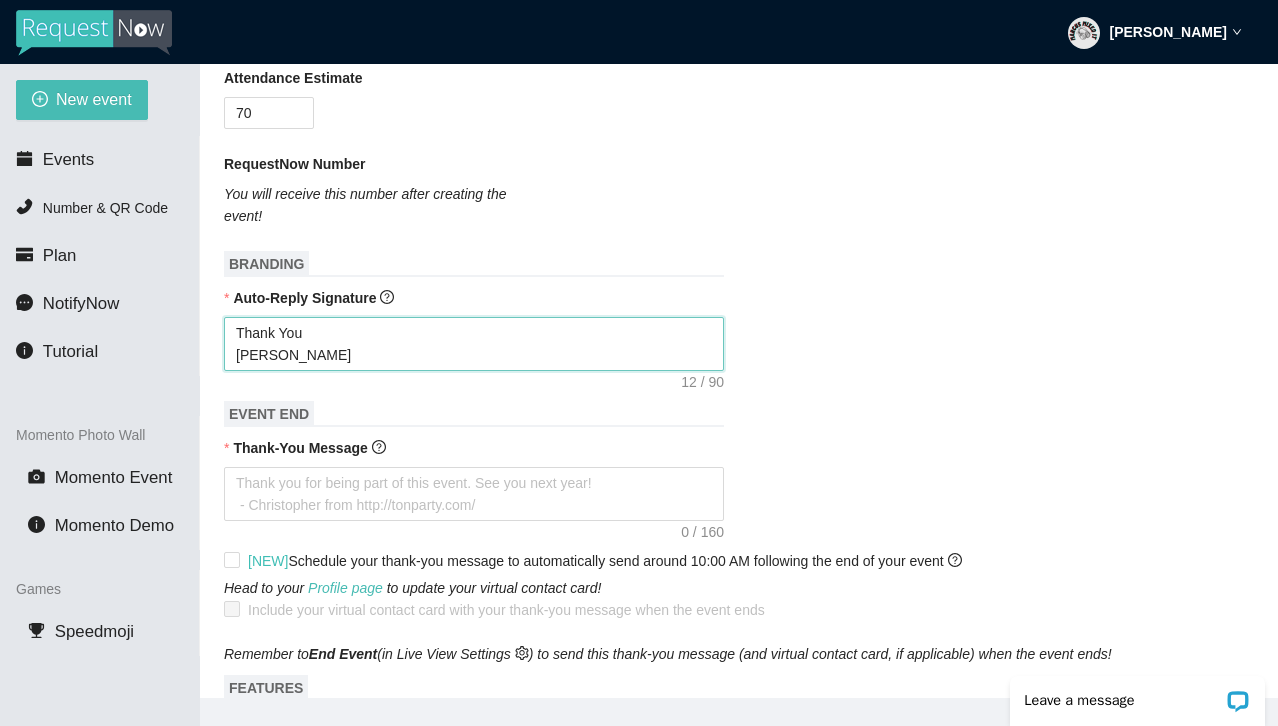 type on "Thank You
Mar" 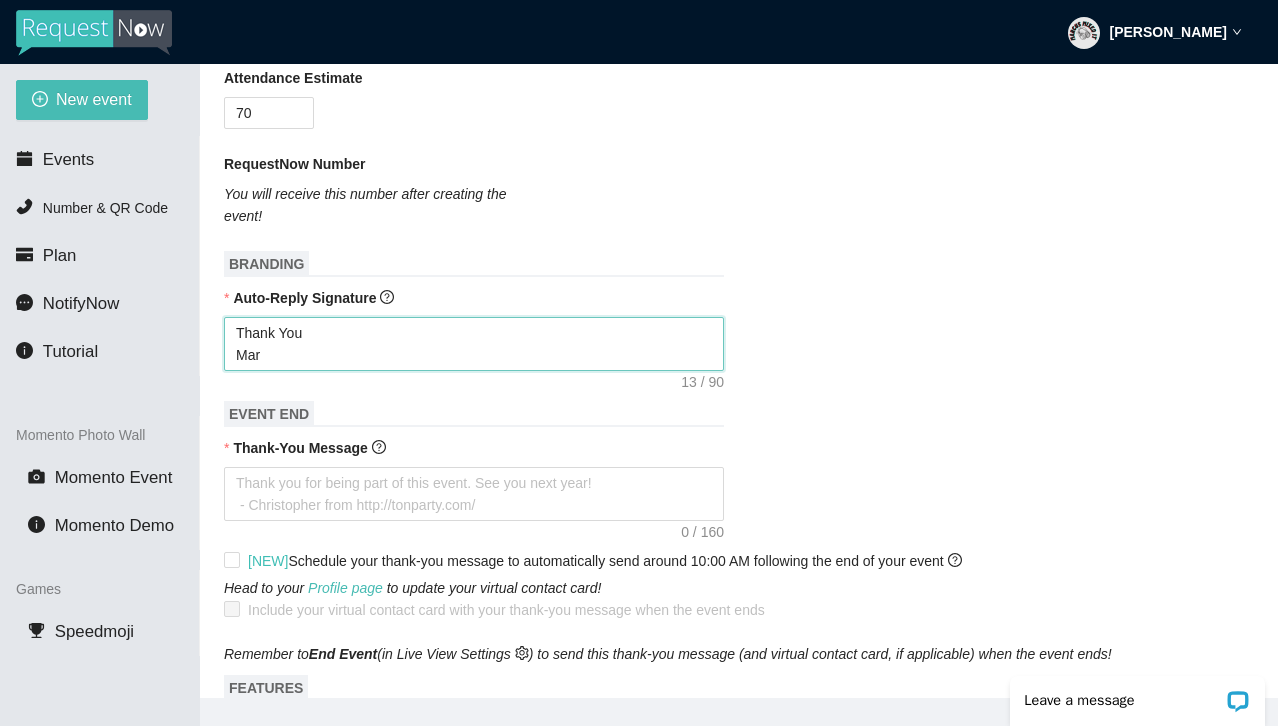 type on "Thank You
Marc" 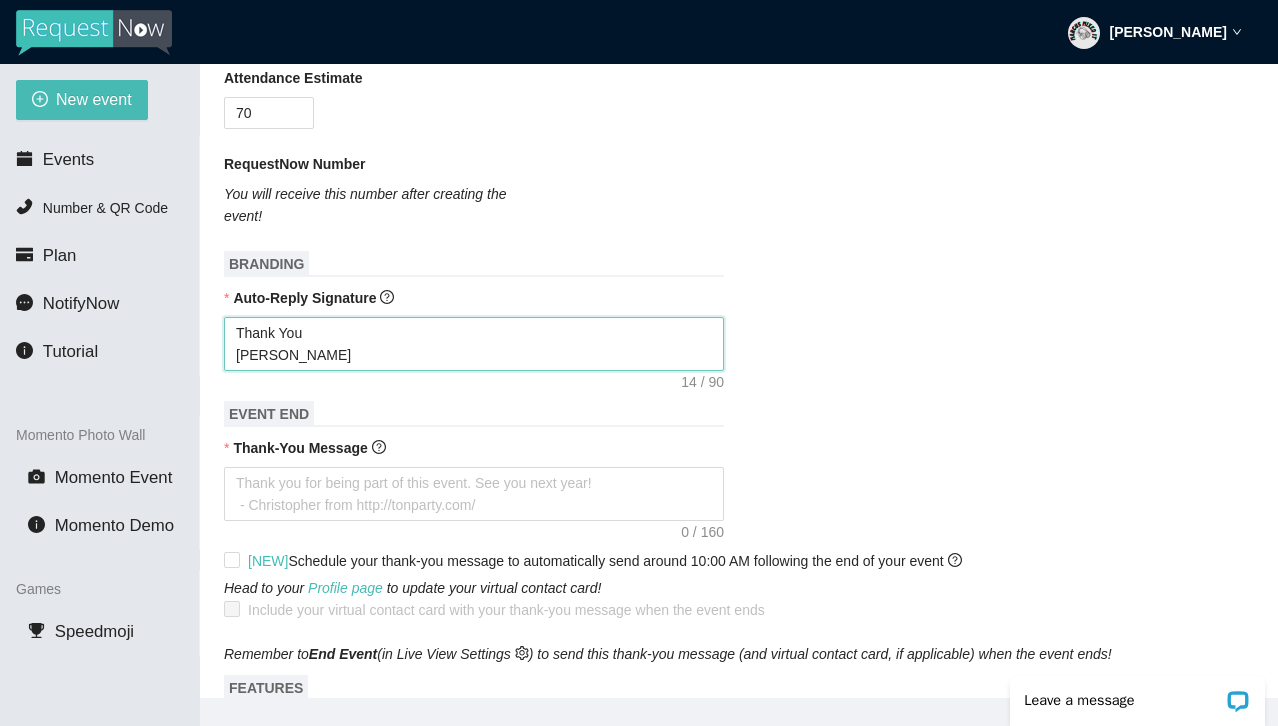 type on "Thank You
Marcu" 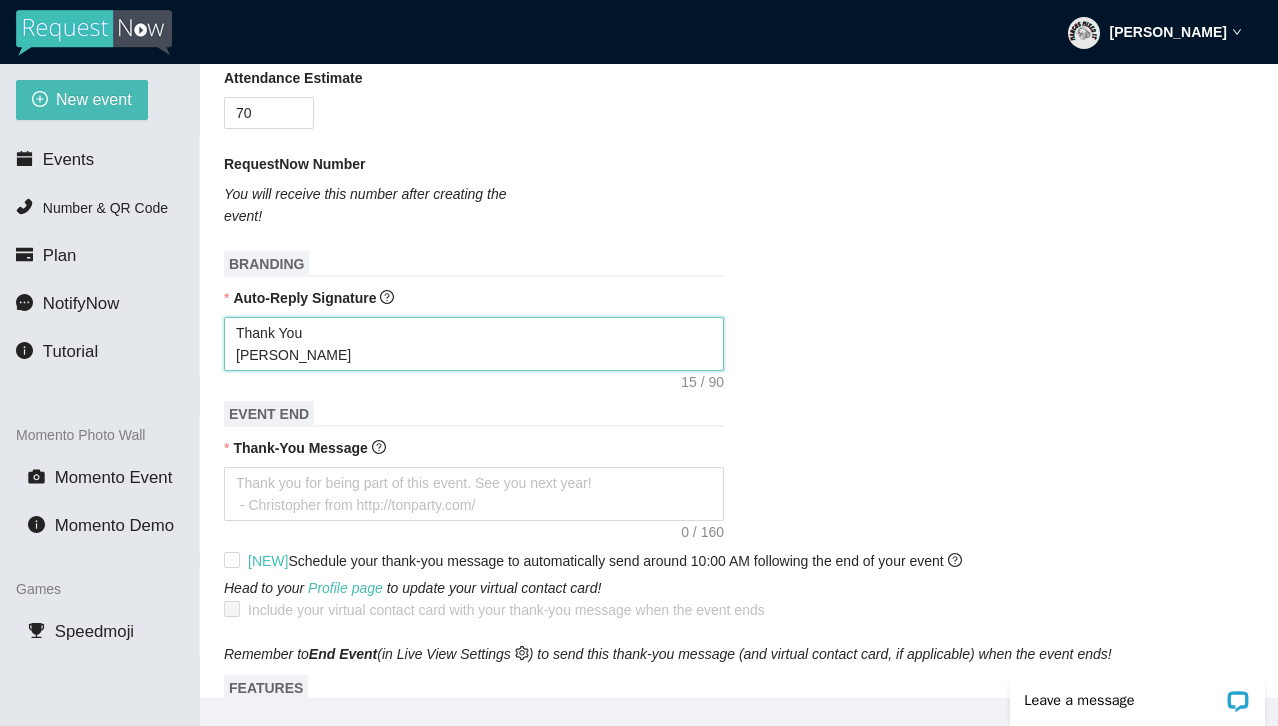 type on "Thank You
Marcus" 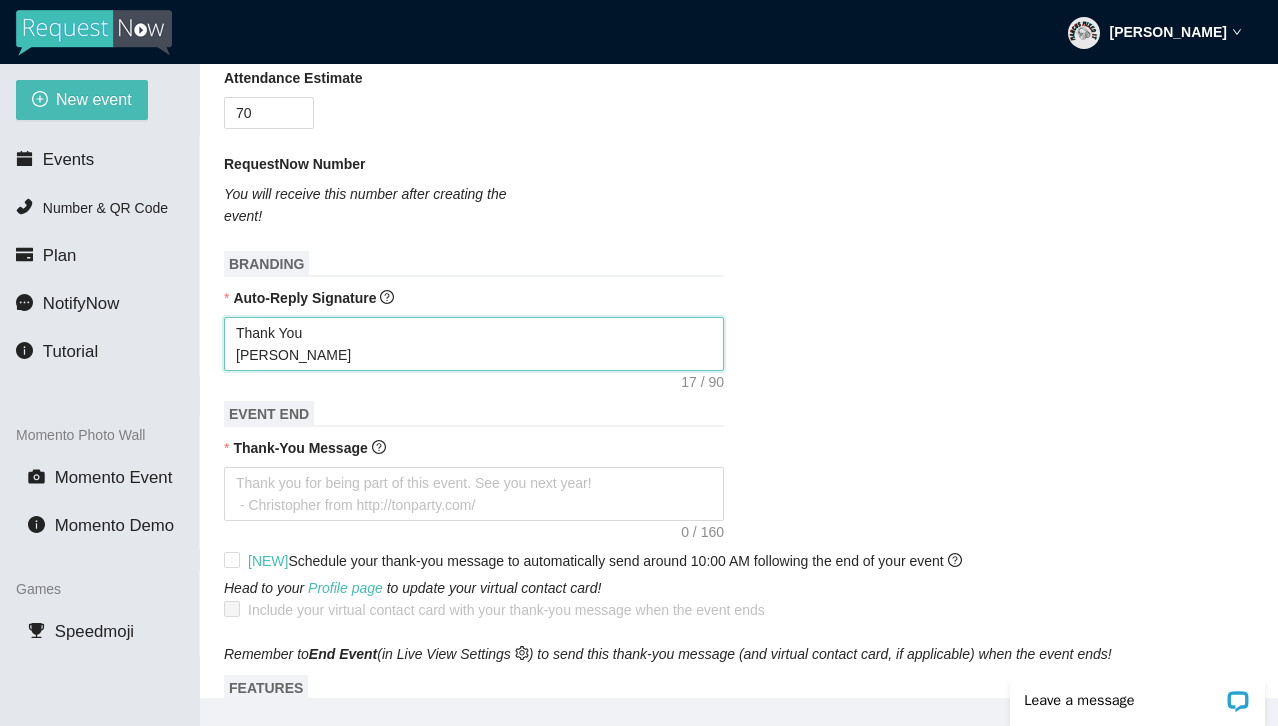type on "Thank You
Marcus m" 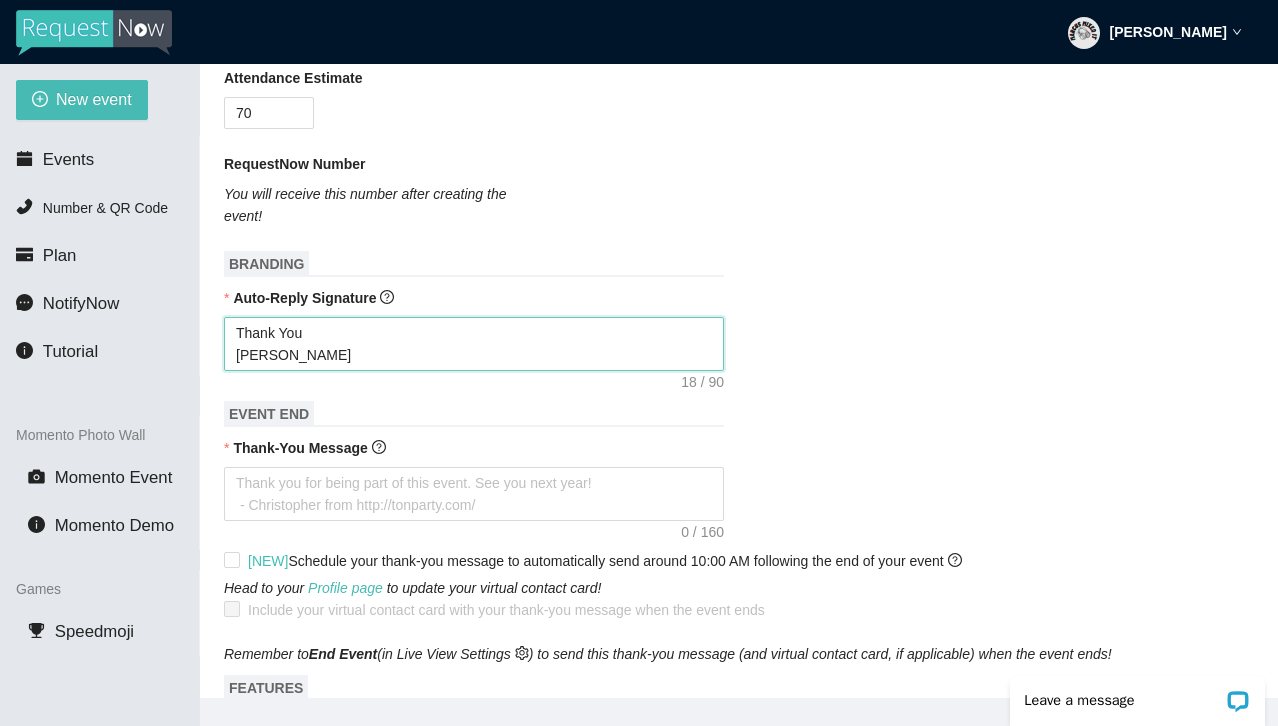 type on "Thank You
Marcus" 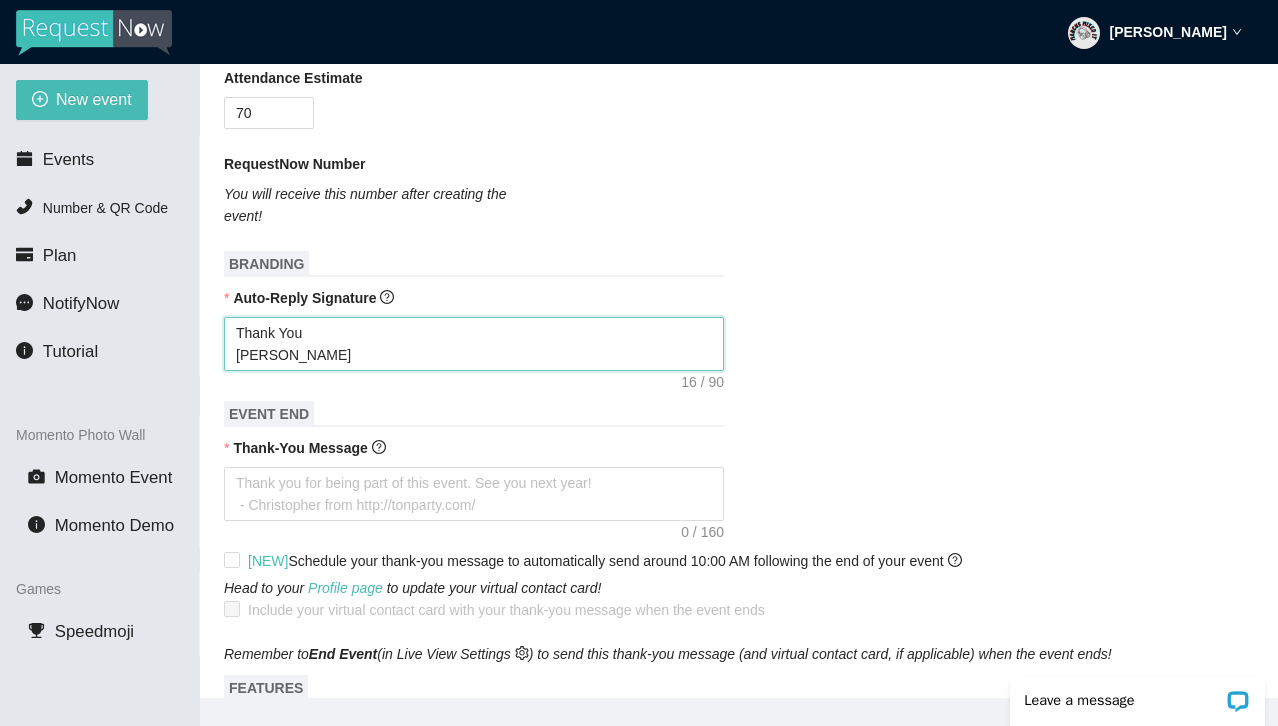 type on "Thank You
Marcus" 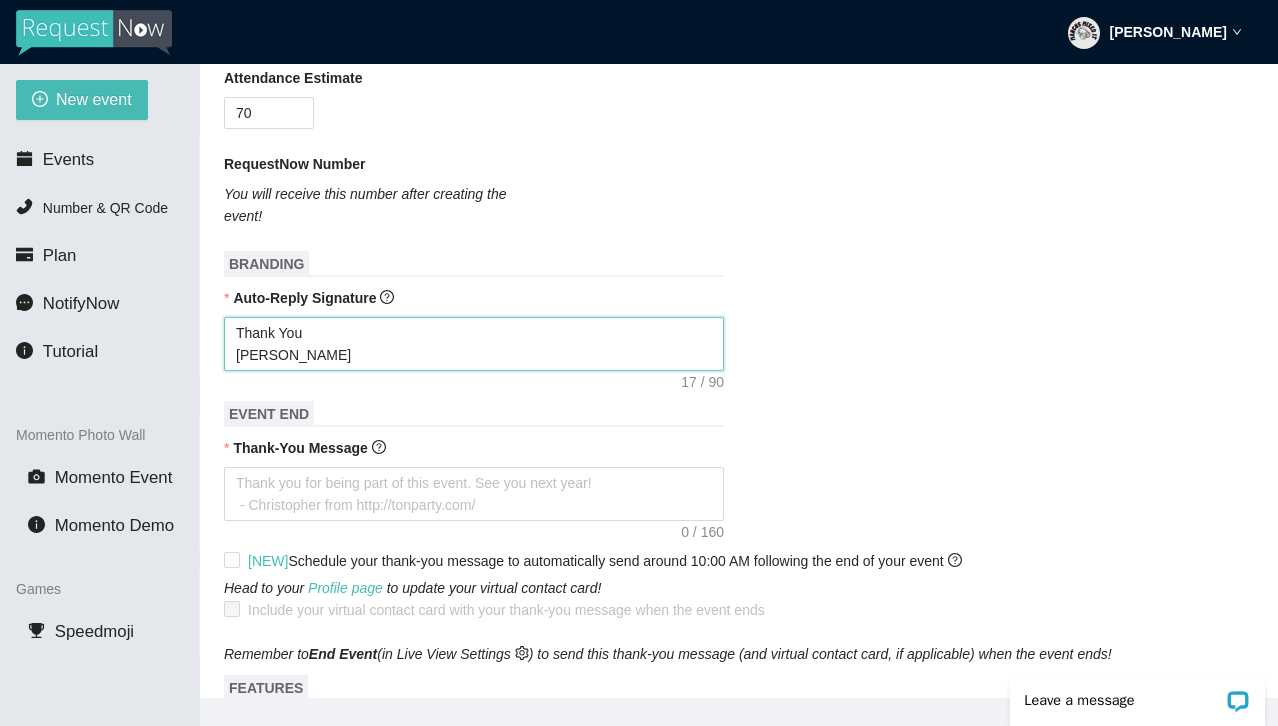 type on "Thank You
Marcus" 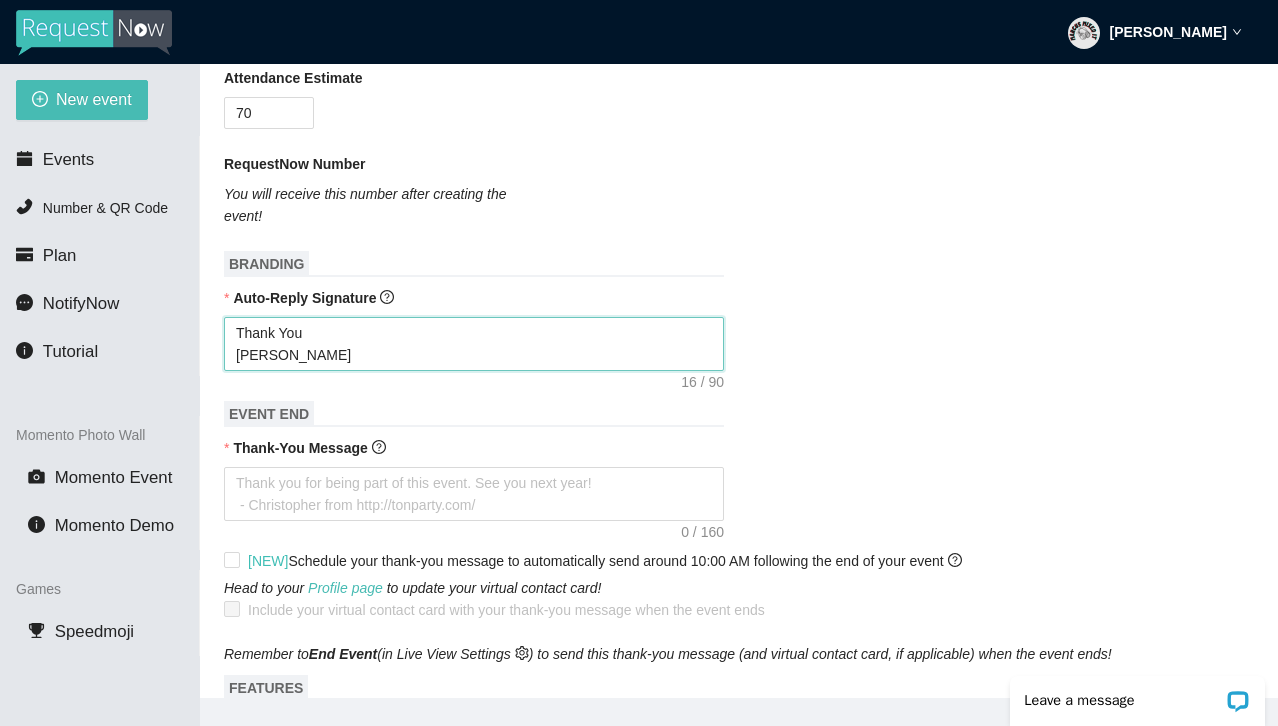 type on "Thank You
MarcusM" 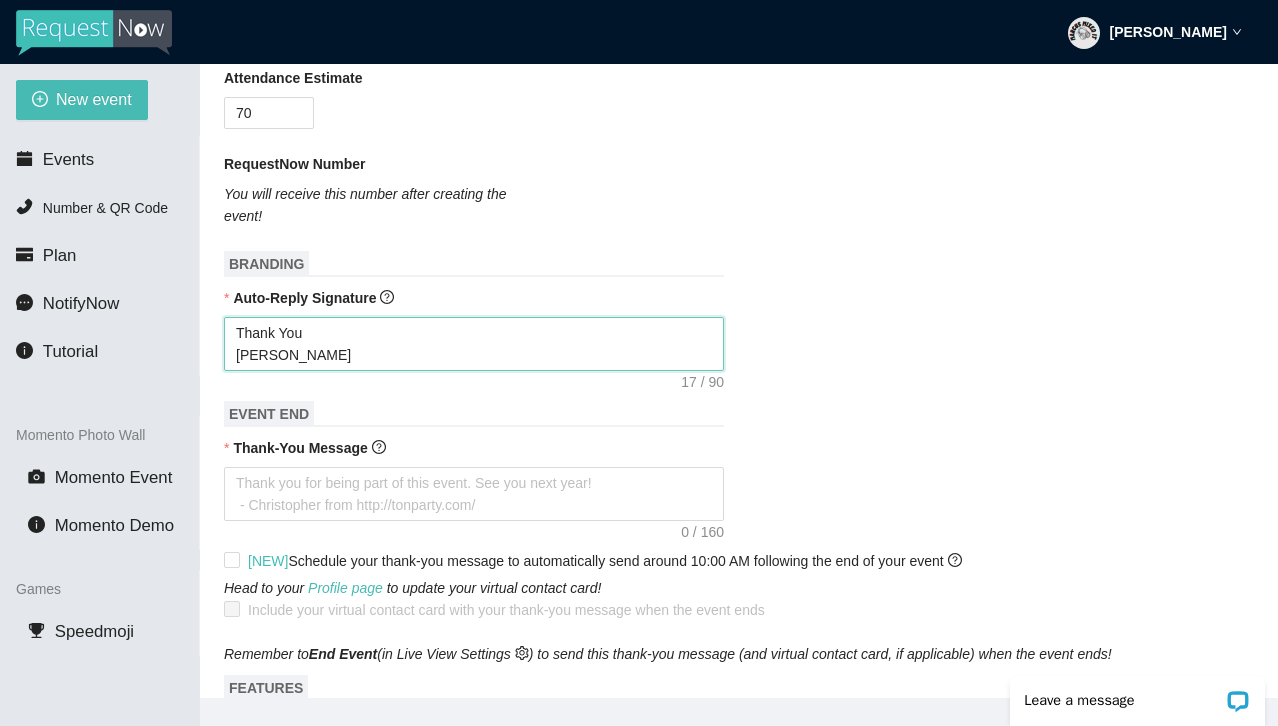 type on "Thank You
MarcusMi" 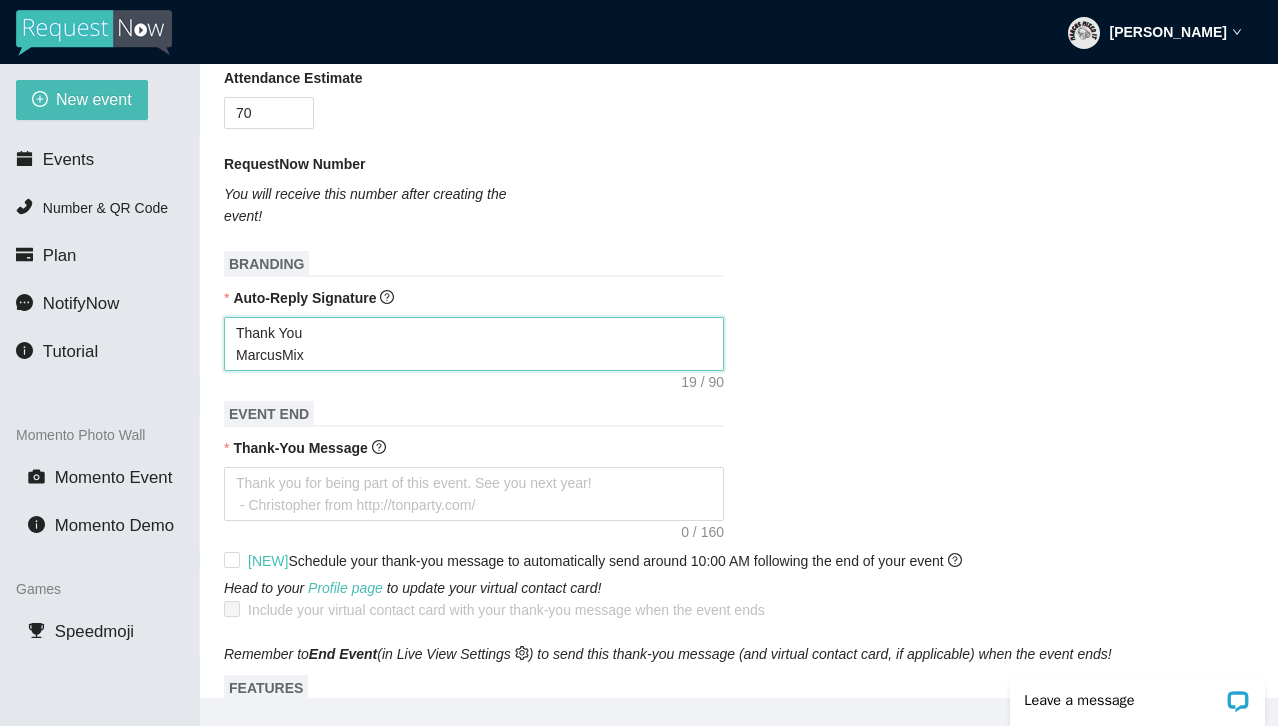 type on "Thank You
MarcusMixe" 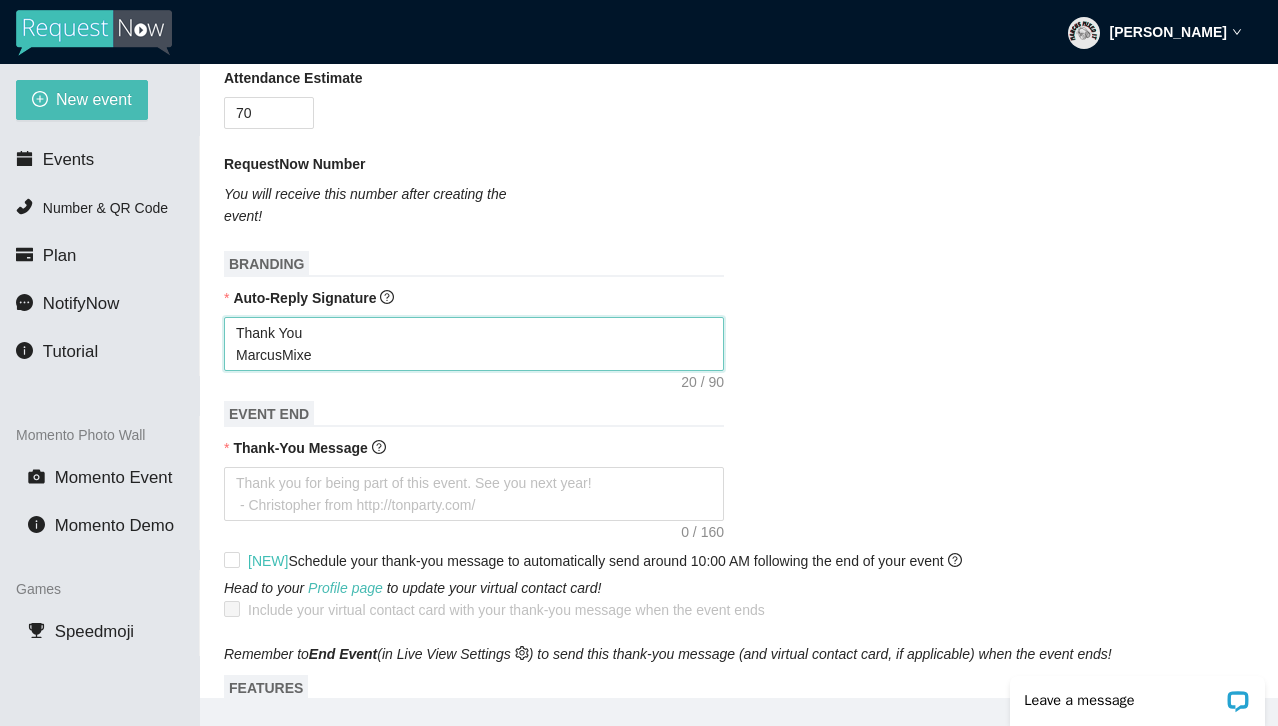 type on "Thank You
MarcusMixed" 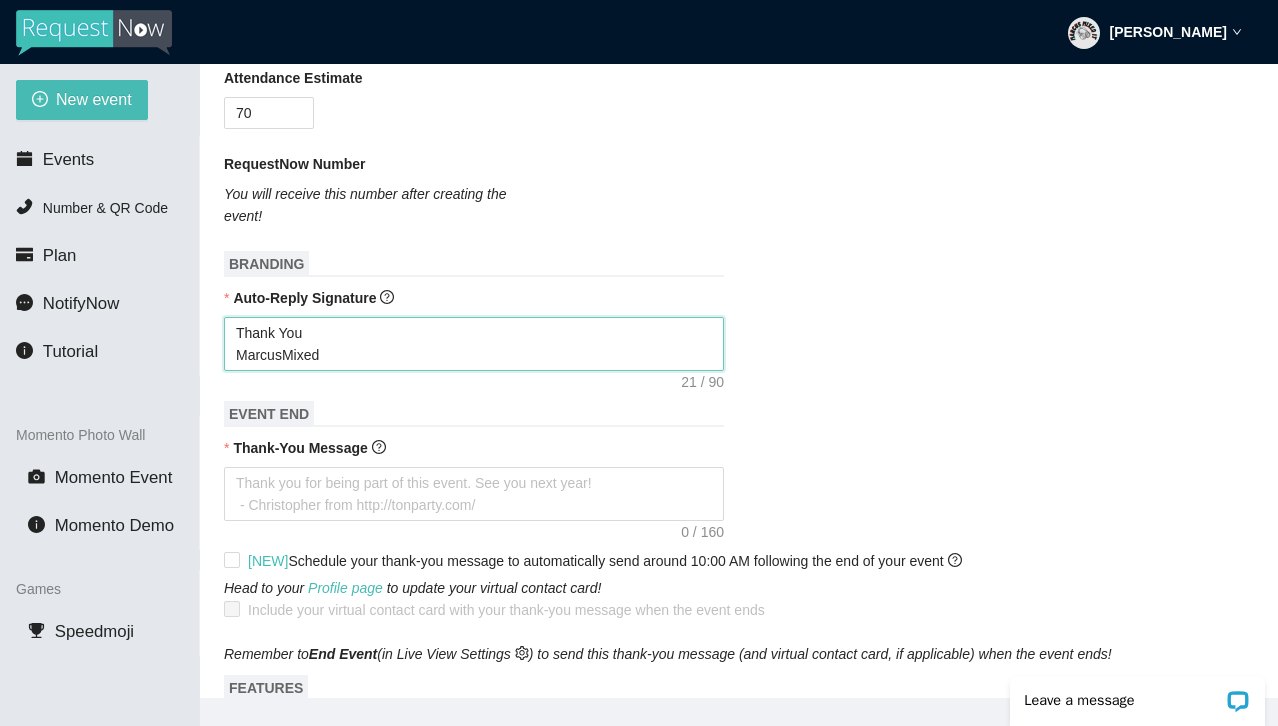 type on "Thank You
MarcusMixe" 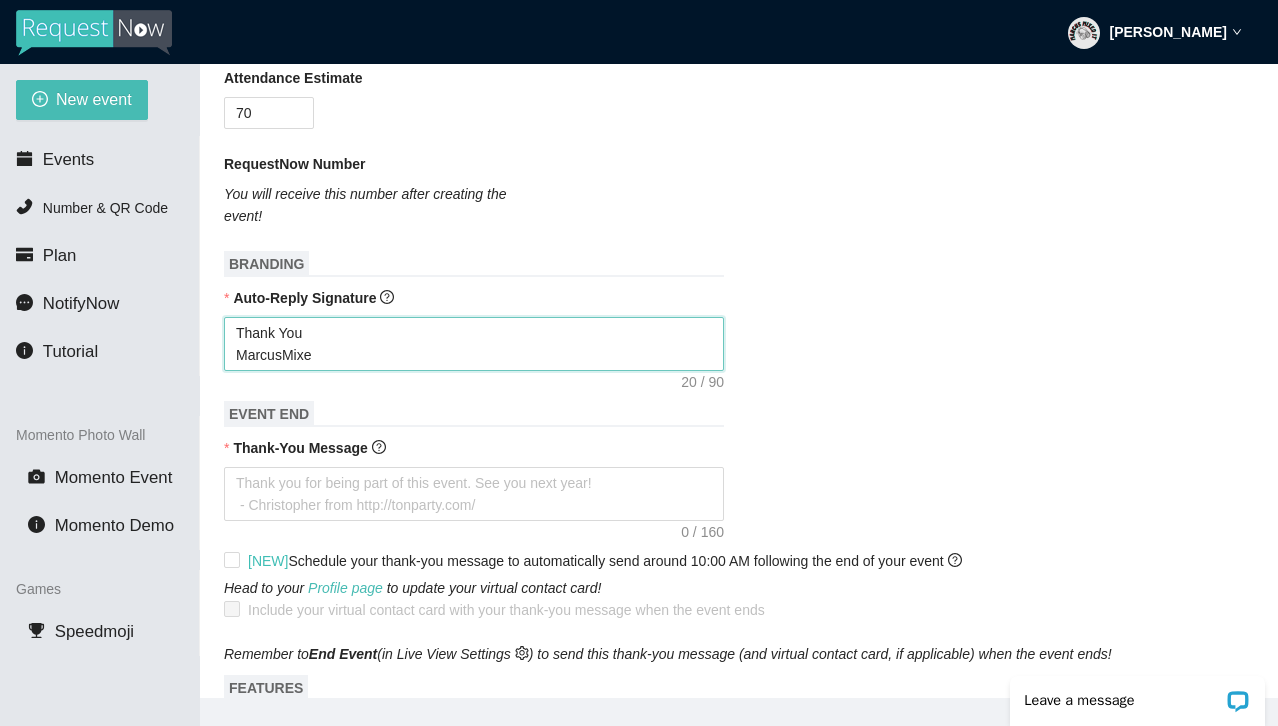 type on "Thank You
MarcusMixes" 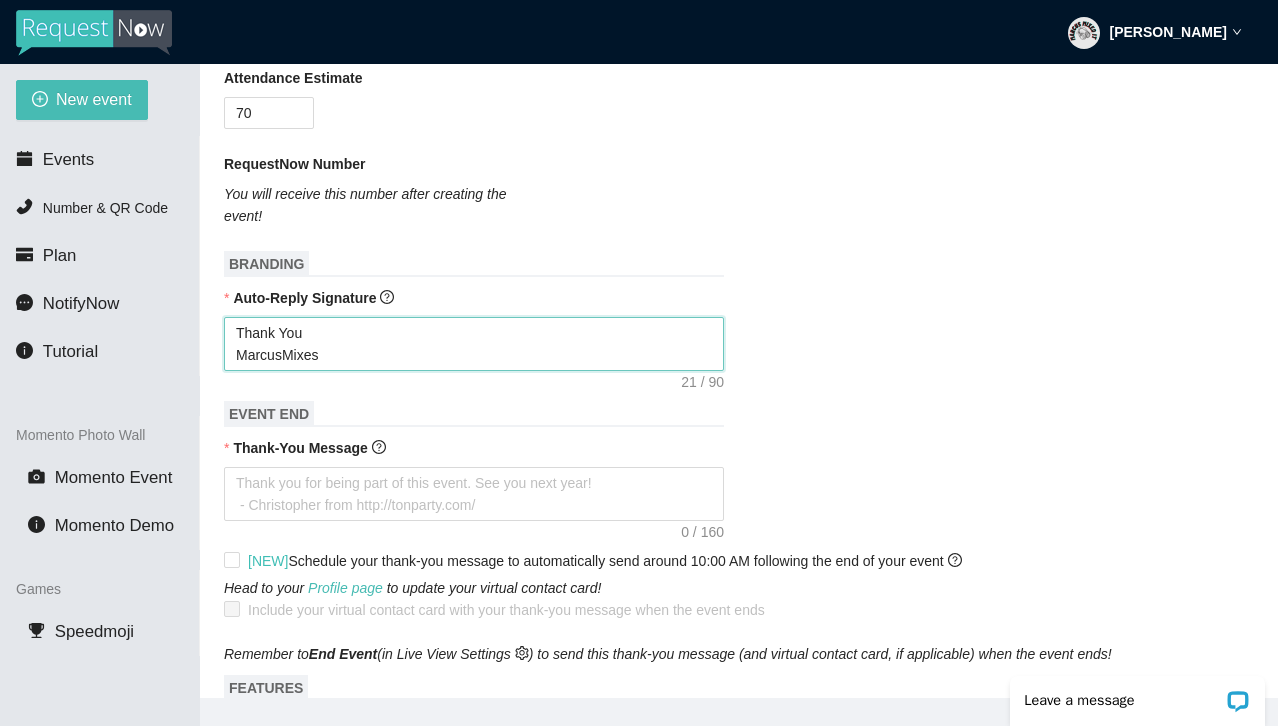 type on "Thank You
MarcusMixe" 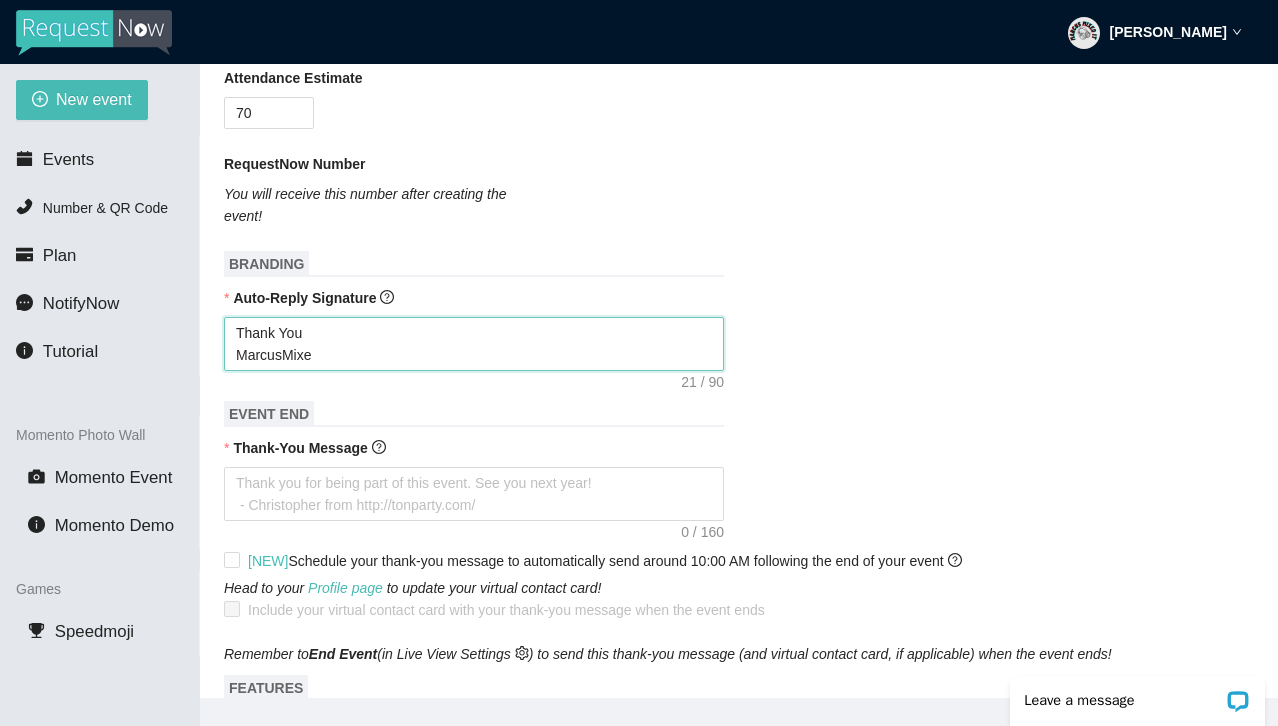 type on "Thank You
MarcusMixed" 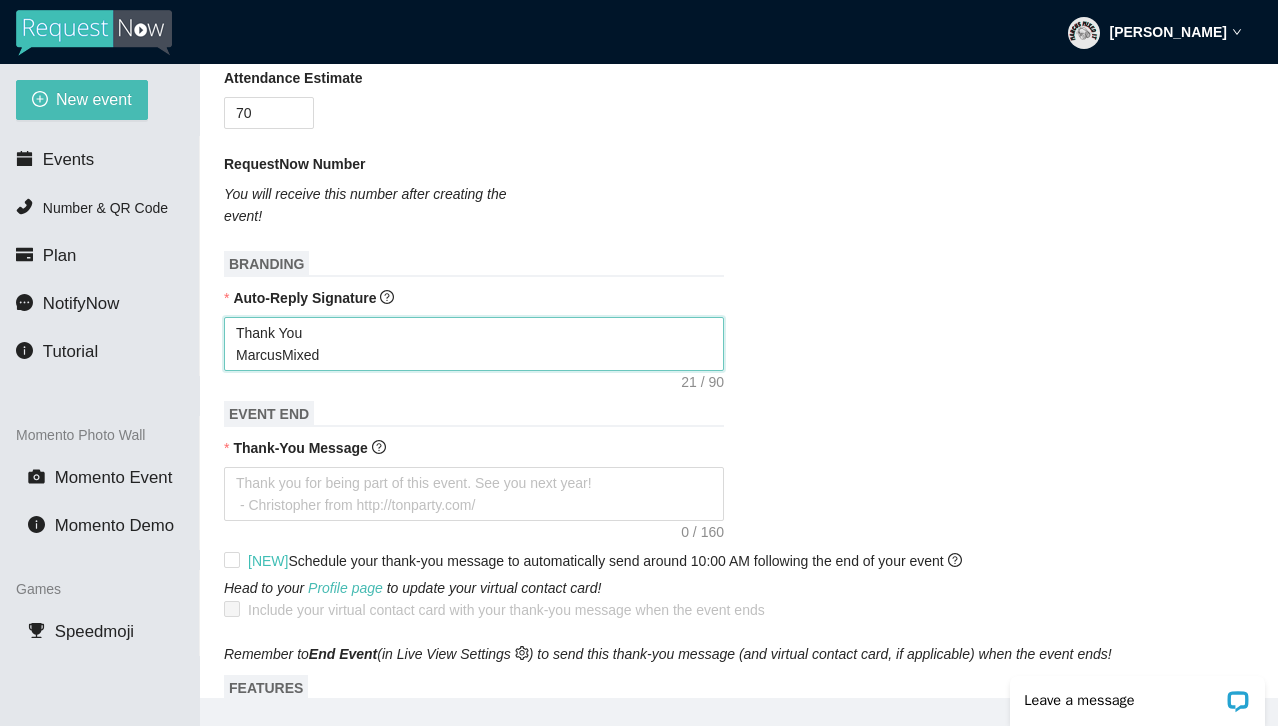 type on "Thank You
MarcusMixedI" 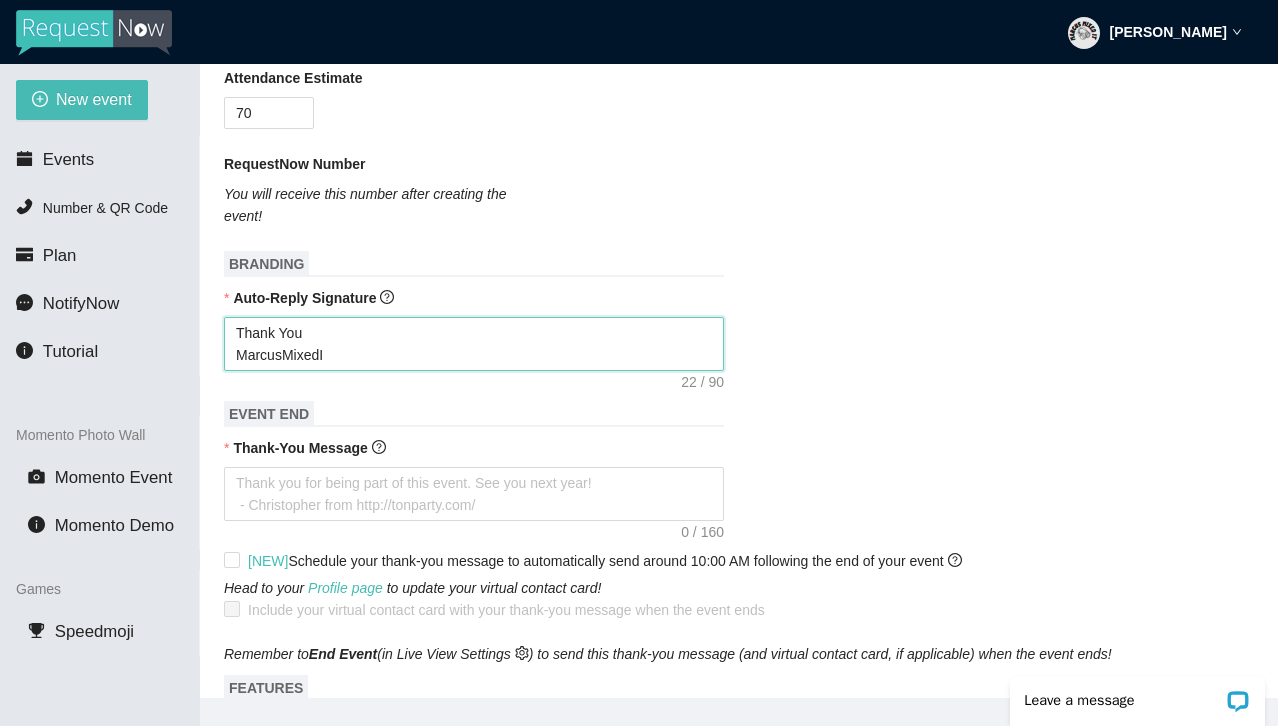 type on "Thank You
MarcusMixedIt" 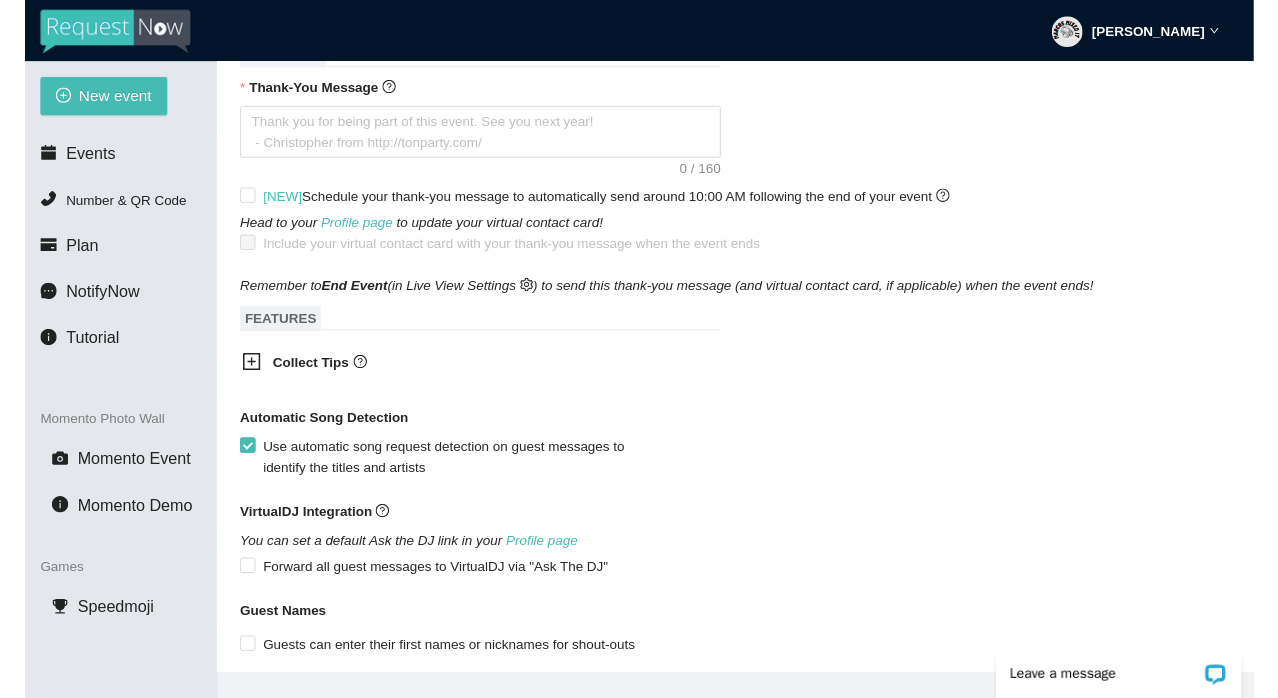 scroll, scrollTop: 874, scrollLeft: 0, axis: vertical 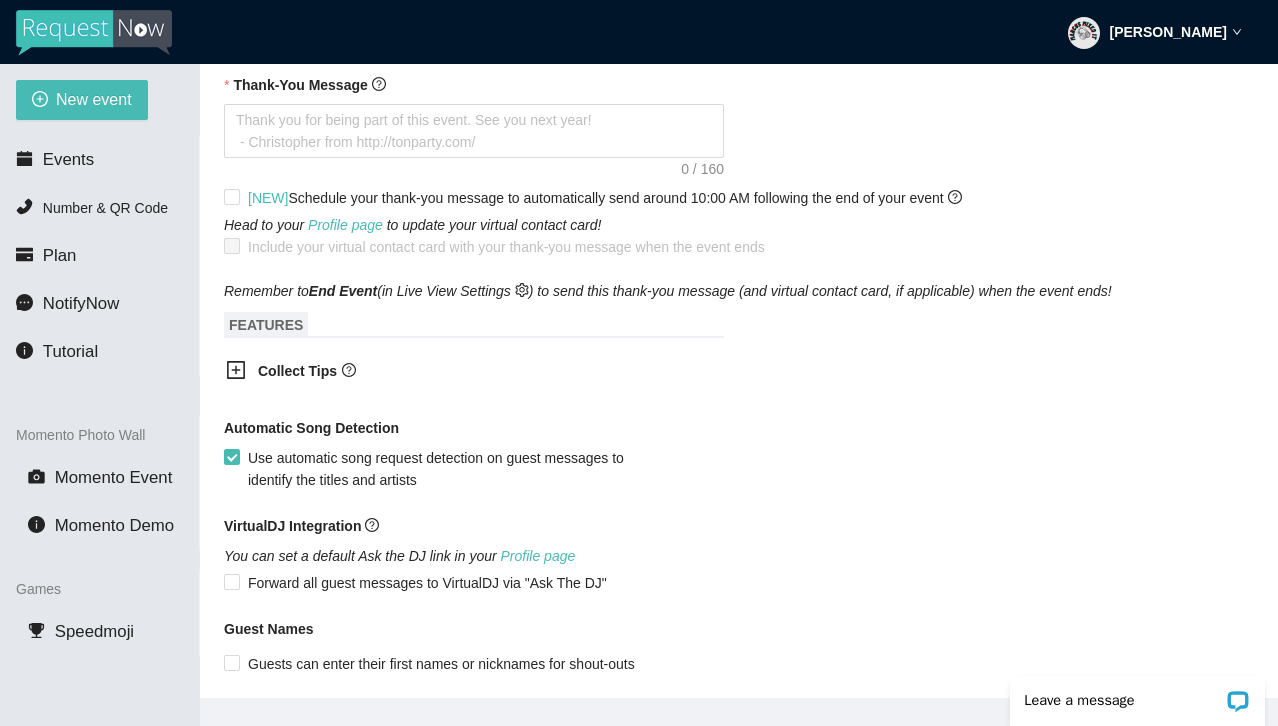 type on "Thank You
MarcusMixedIt" 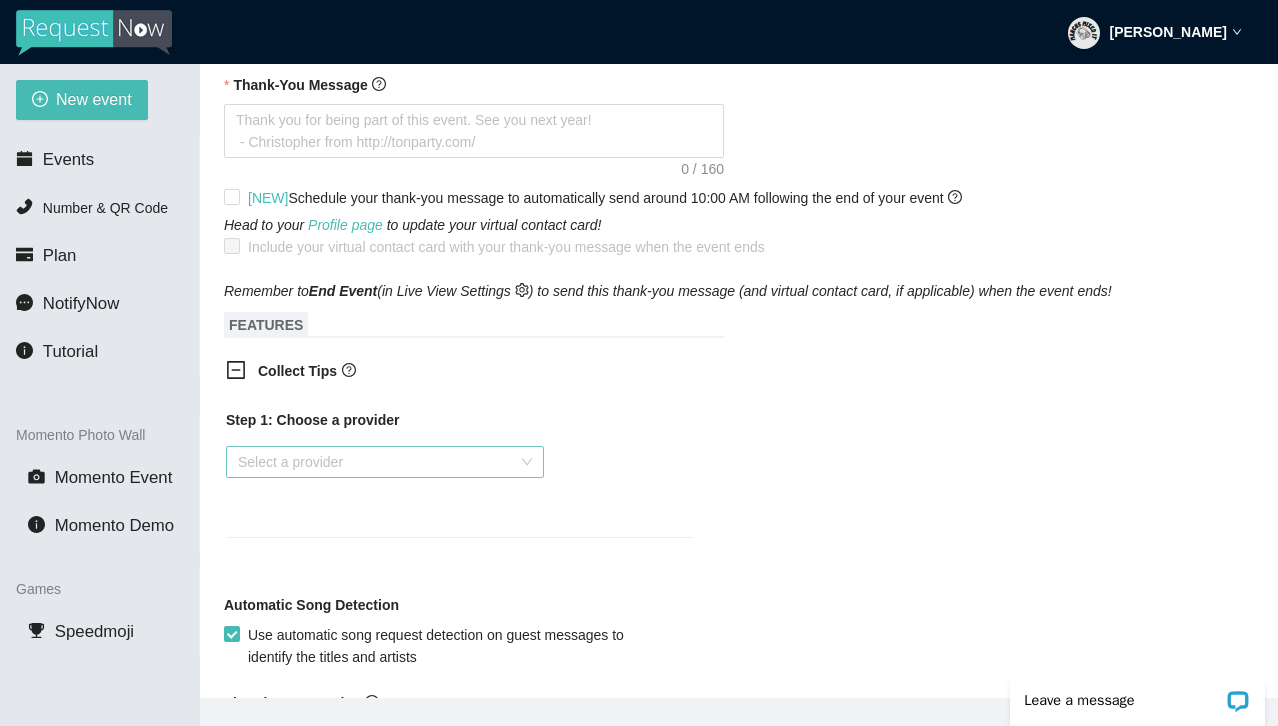 click at bounding box center [378, 462] 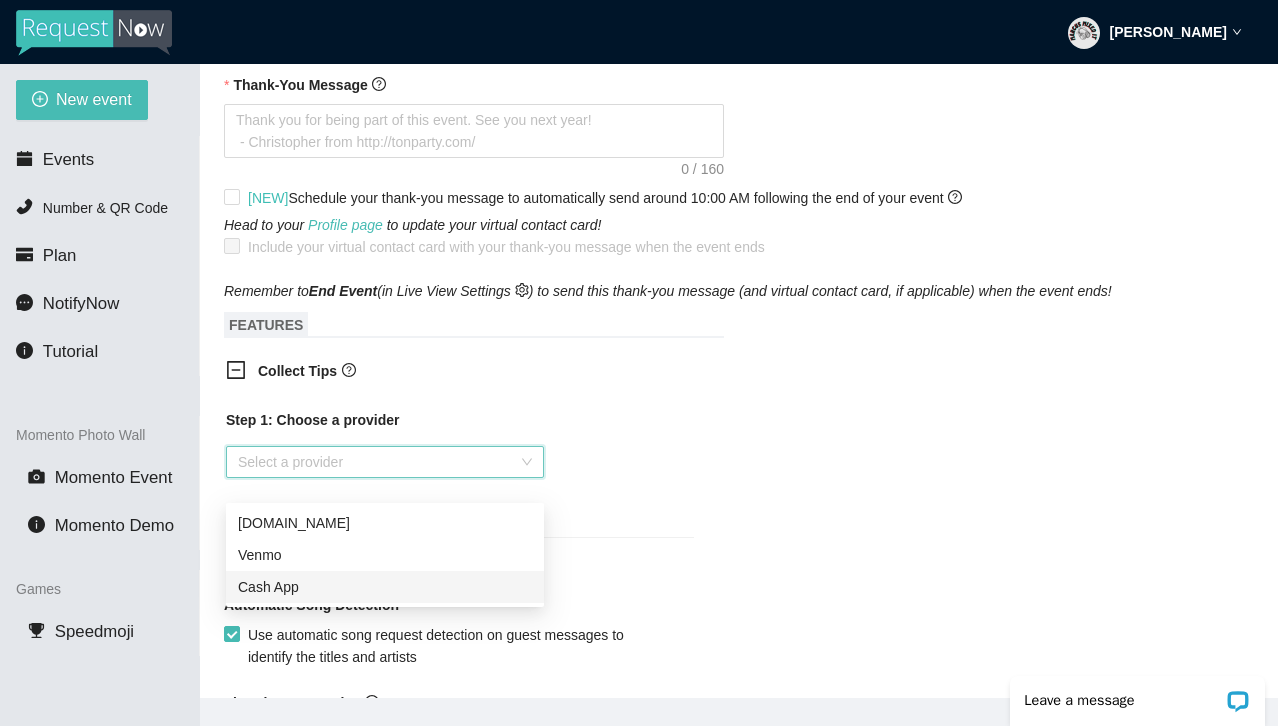 click on "Cash App" at bounding box center [385, 587] 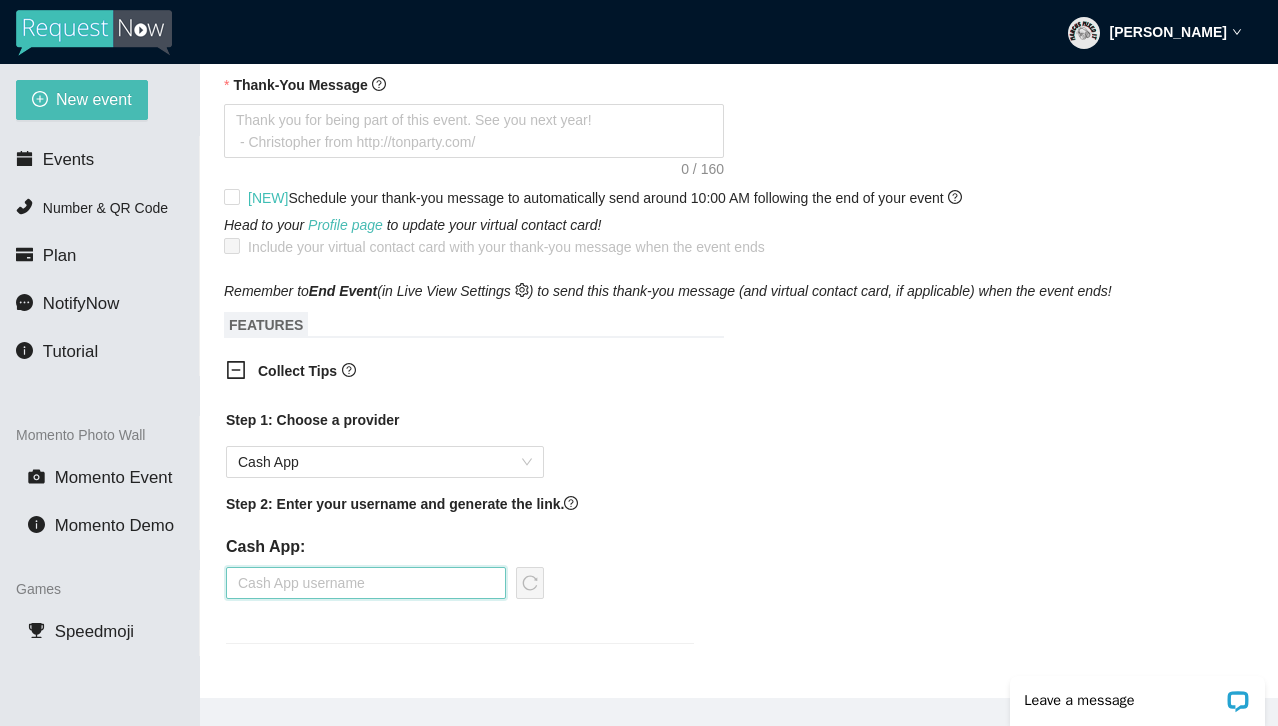 click at bounding box center [366, 583] 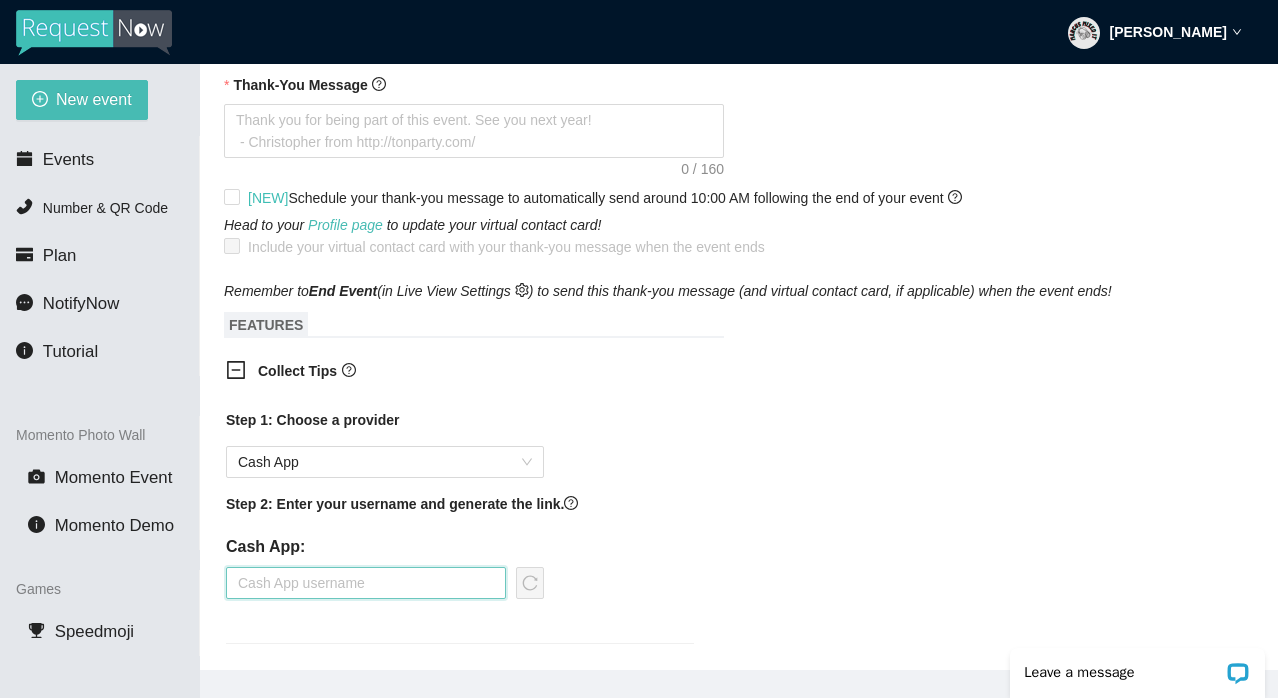 paste on "https://cash.app/$Mramsey2141" 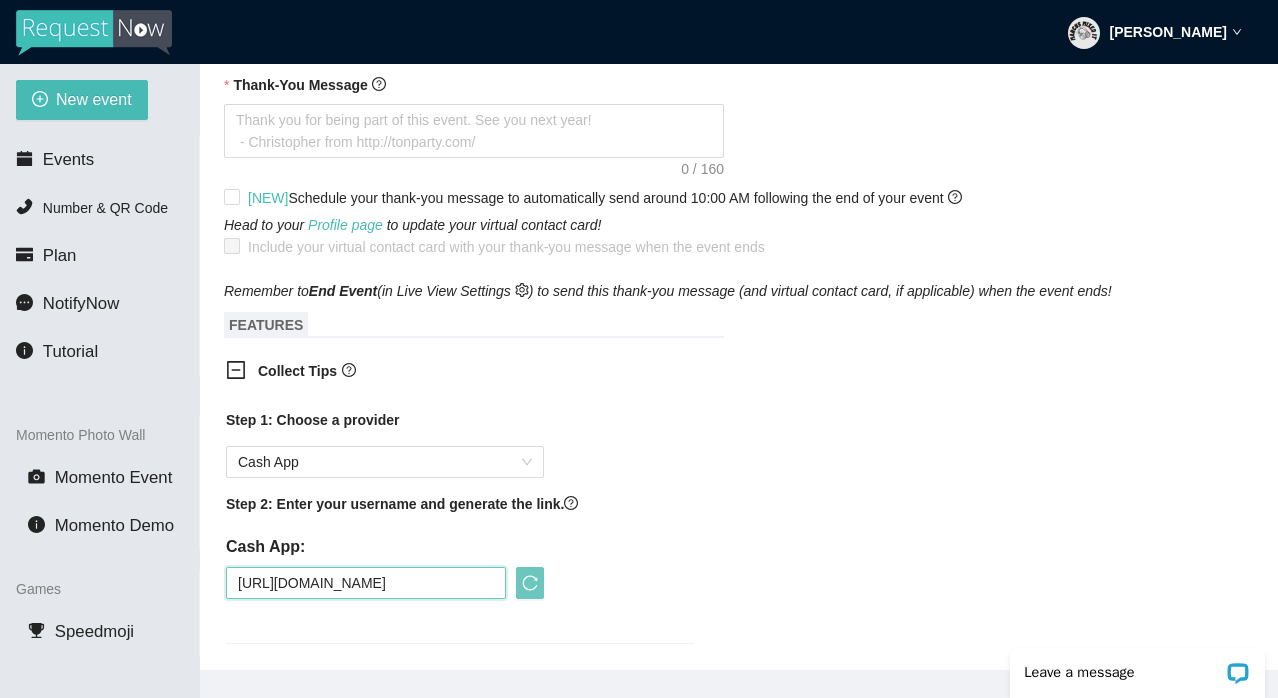 type on "https://cash.app/$Mramsey2141" 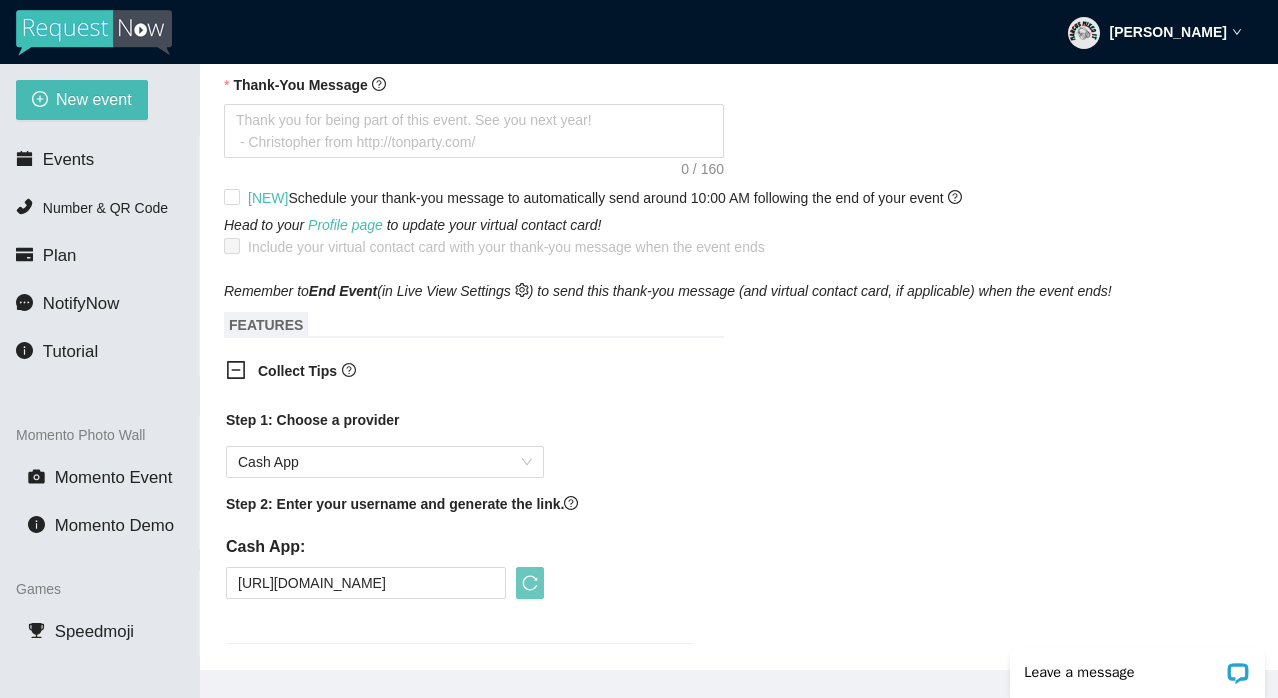 click at bounding box center (530, 583) 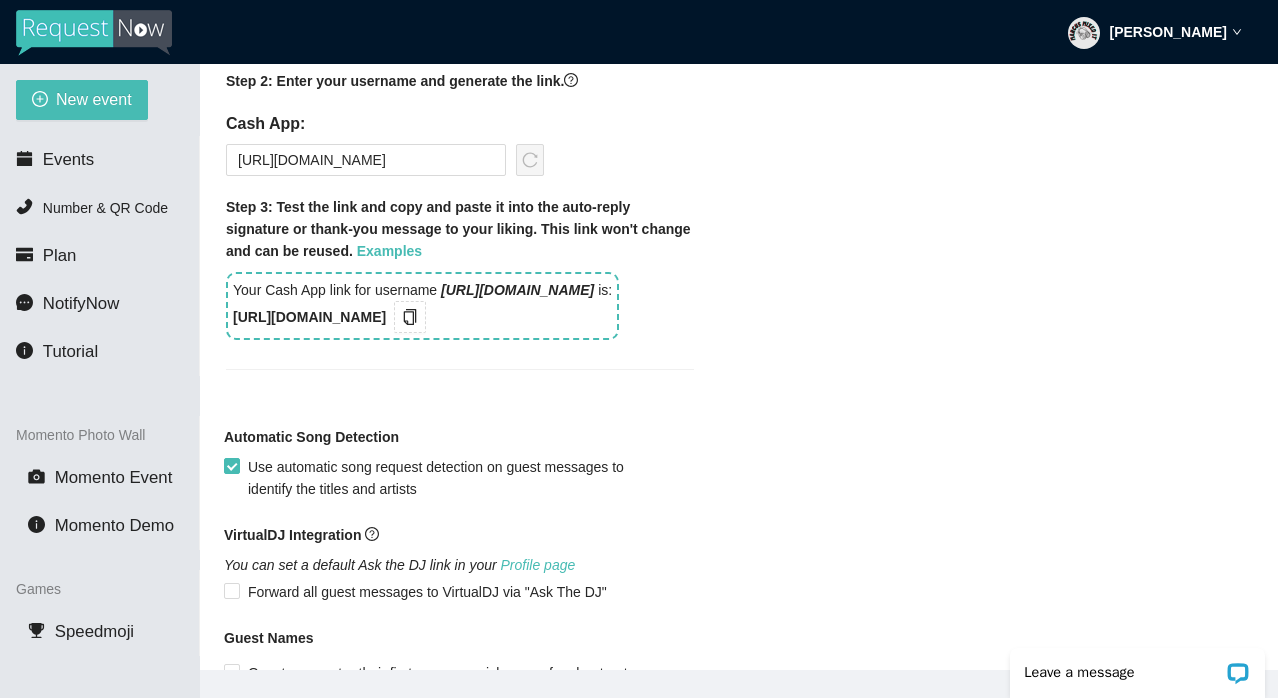 scroll, scrollTop: 1309, scrollLeft: 0, axis: vertical 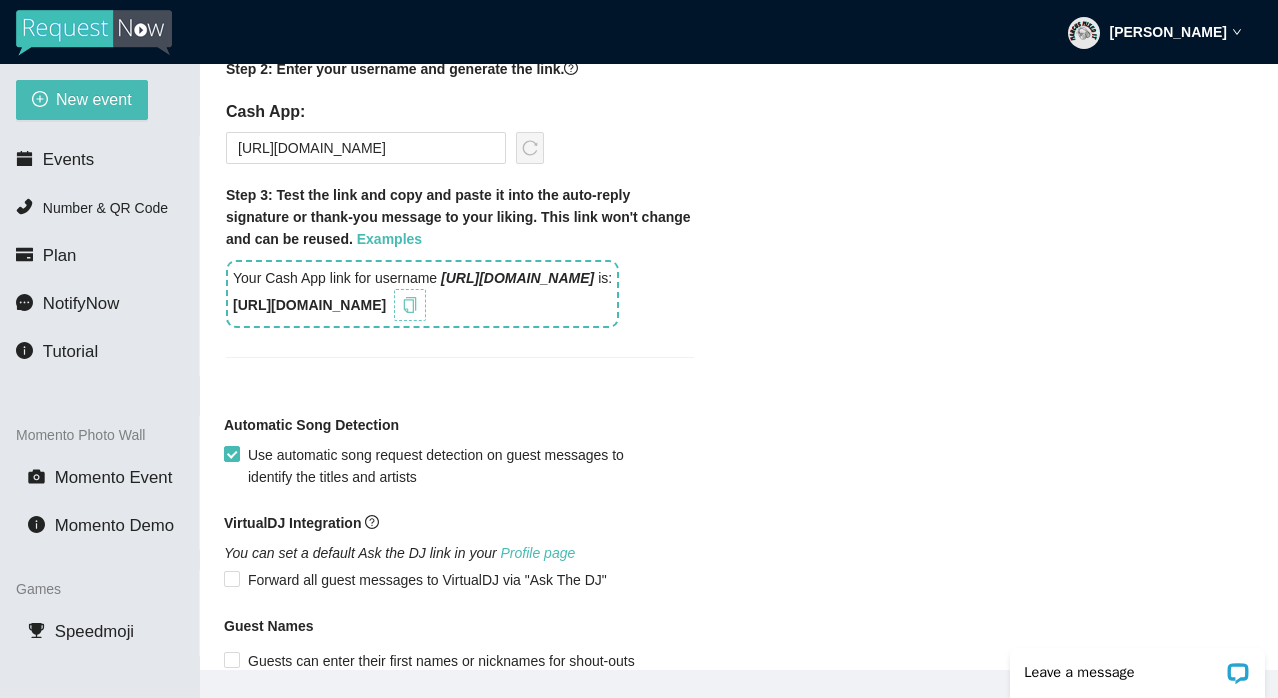 click 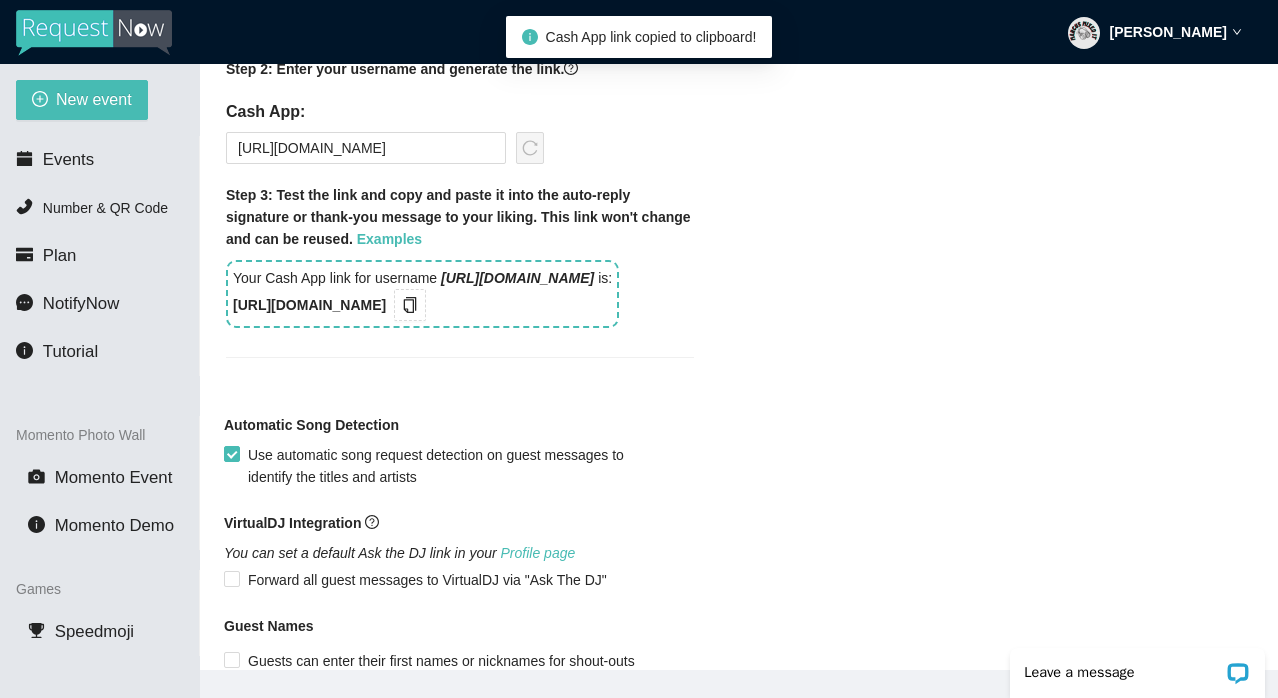 click on "[PERSON_NAME]" at bounding box center (639, 32) 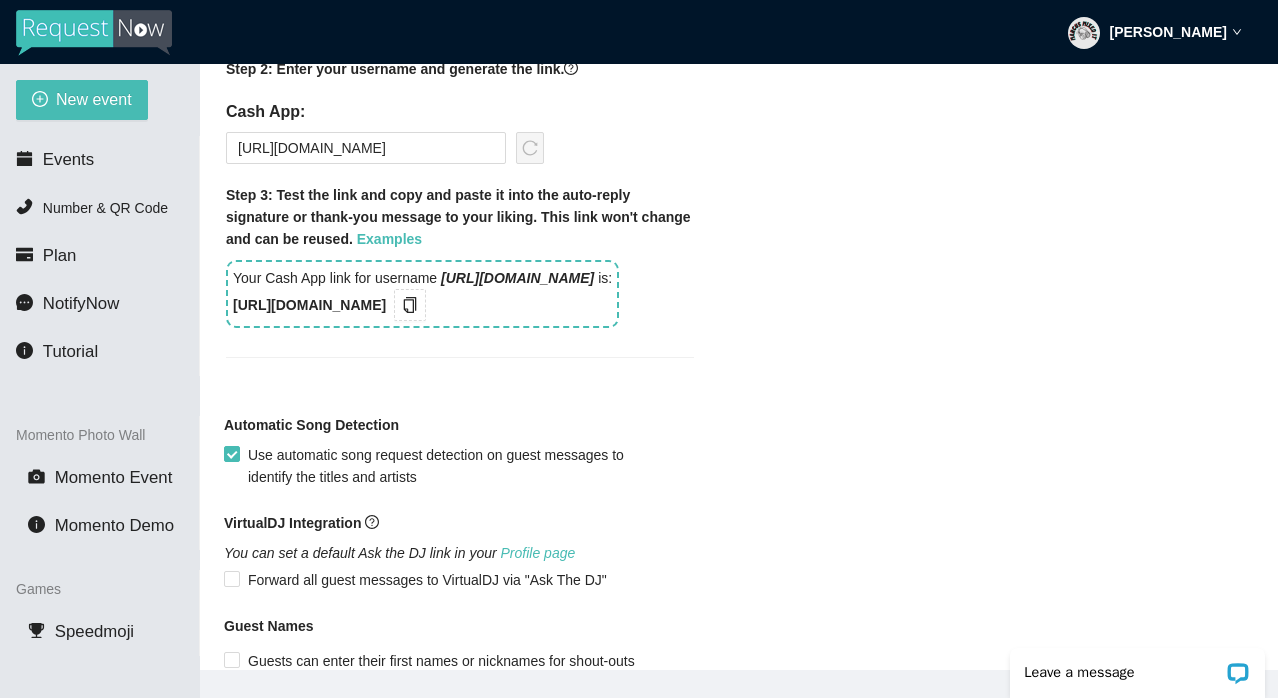 drag, startPoint x: 431, startPoint y: 351, endPoint x: 220, endPoint y: 345, distance: 211.0853 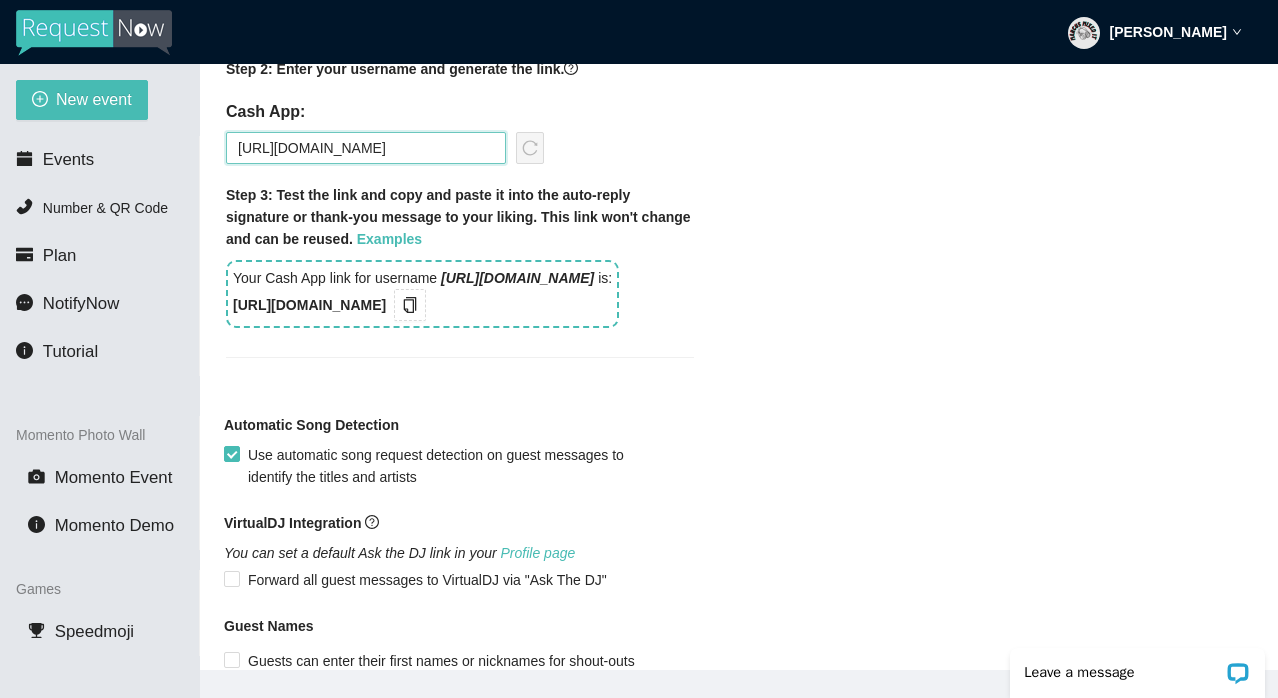 click on "https://cash.app/$Mramsey2141" at bounding box center [366, 148] 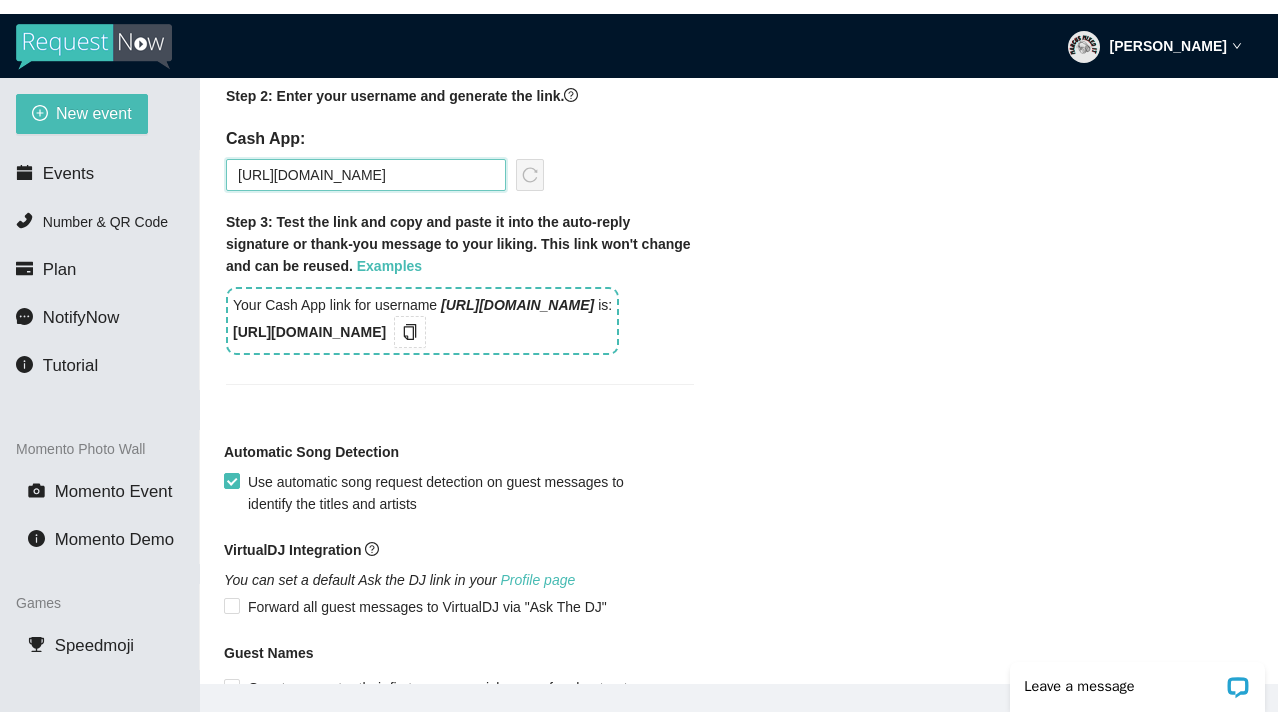 scroll, scrollTop: 1282, scrollLeft: 0, axis: vertical 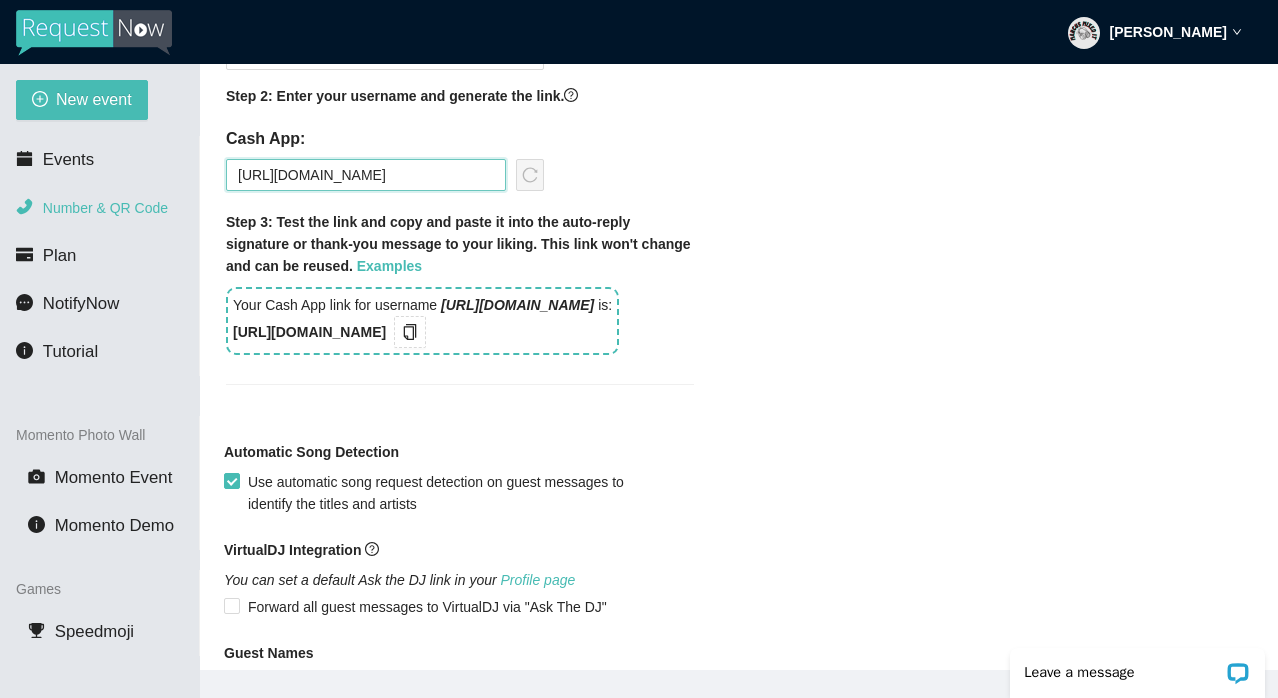 drag, startPoint x: 462, startPoint y: 197, endPoint x: 29, endPoint y: 196, distance: 433.00116 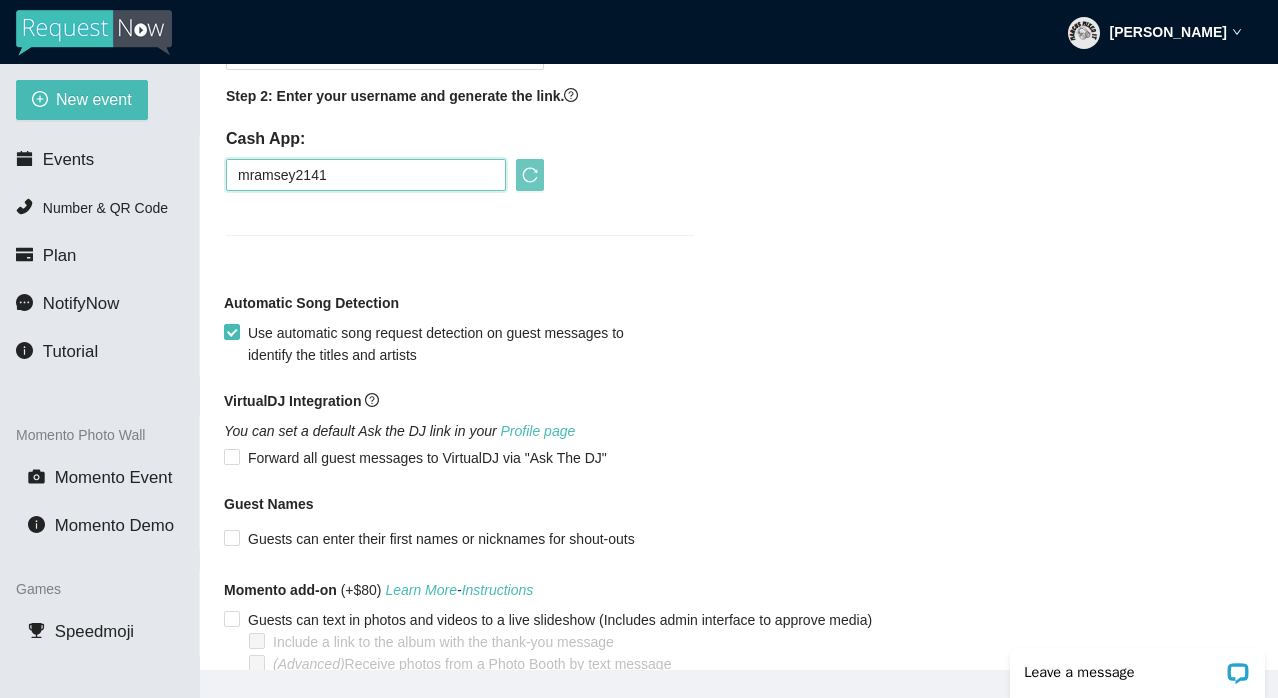 type on "mramsey2141" 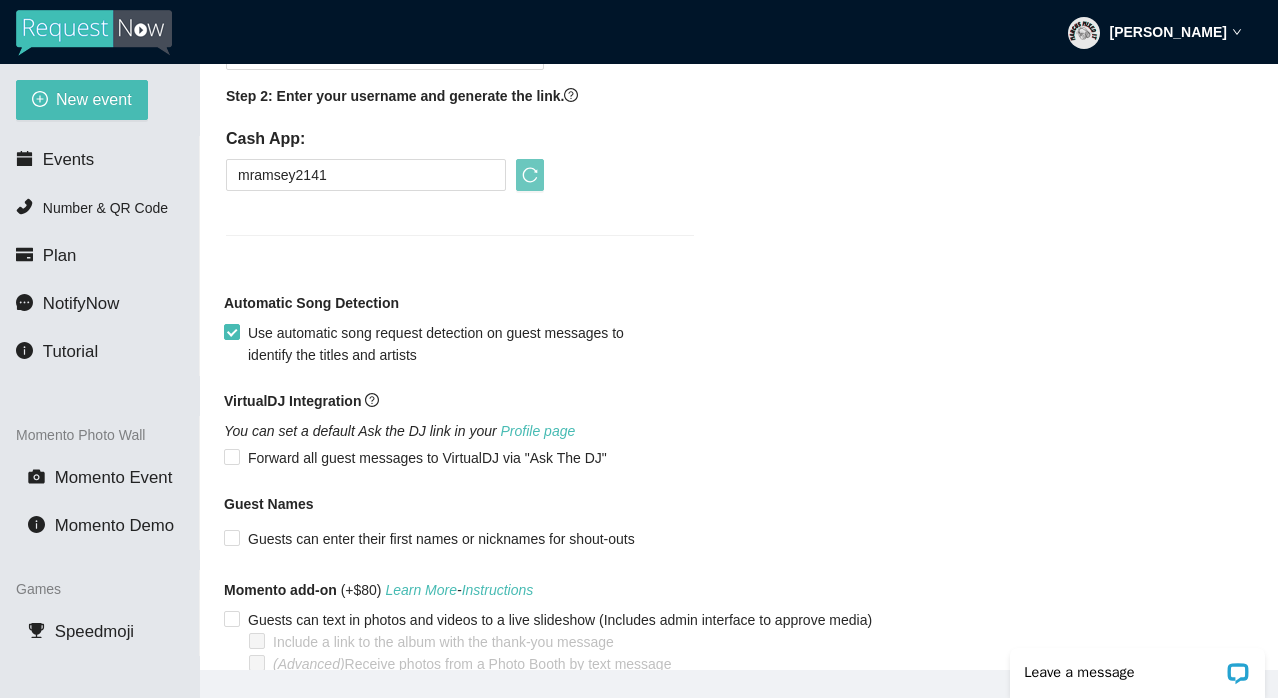 click 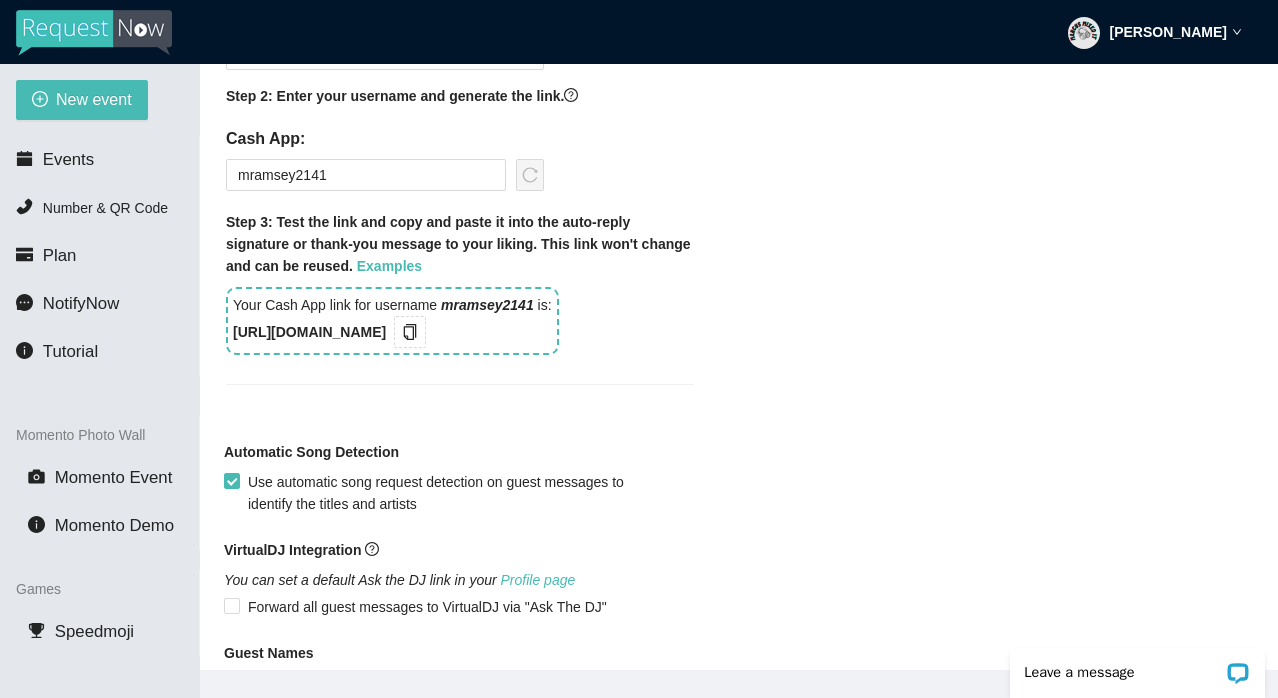 drag, startPoint x: 489, startPoint y: 352, endPoint x: 228, endPoint y: 358, distance: 261.06897 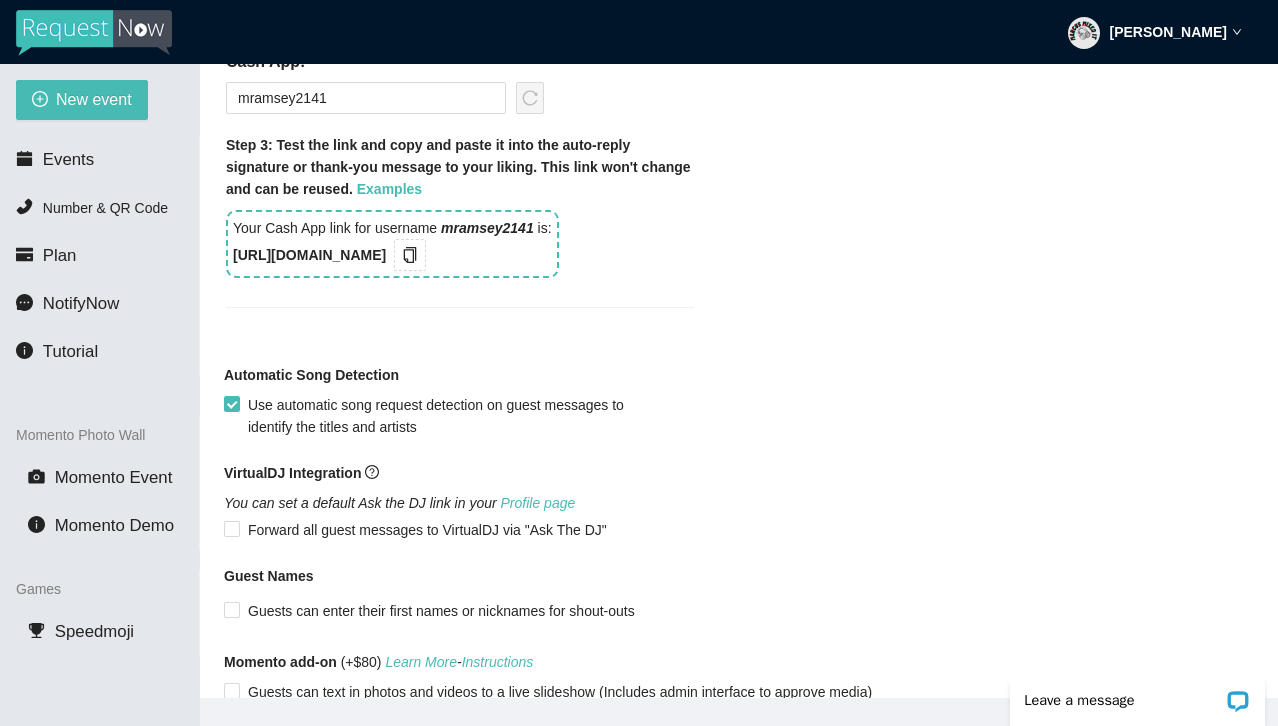 scroll, scrollTop: 1366, scrollLeft: 0, axis: vertical 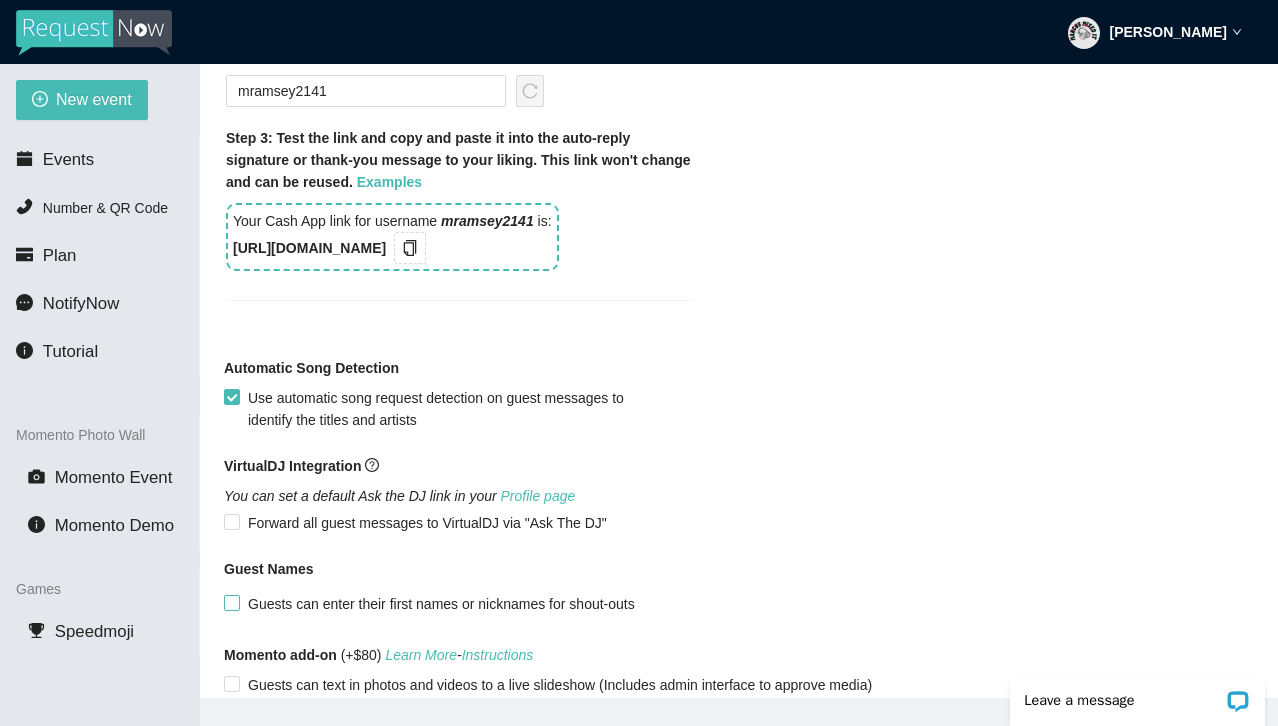 click on "Guests can enter their first names or nicknames for shout-outs" at bounding box center [231, 602] 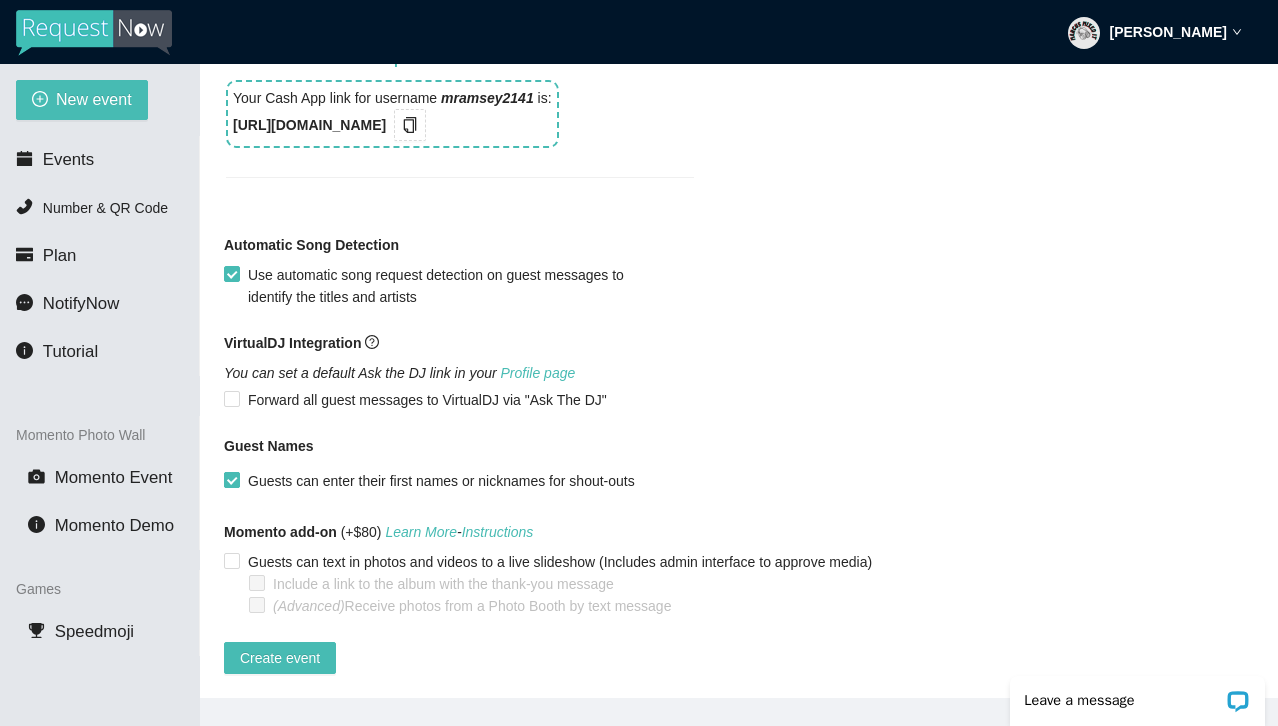 scroll, scrollTop: 1526, scrollLeft: 0, axis: vertical 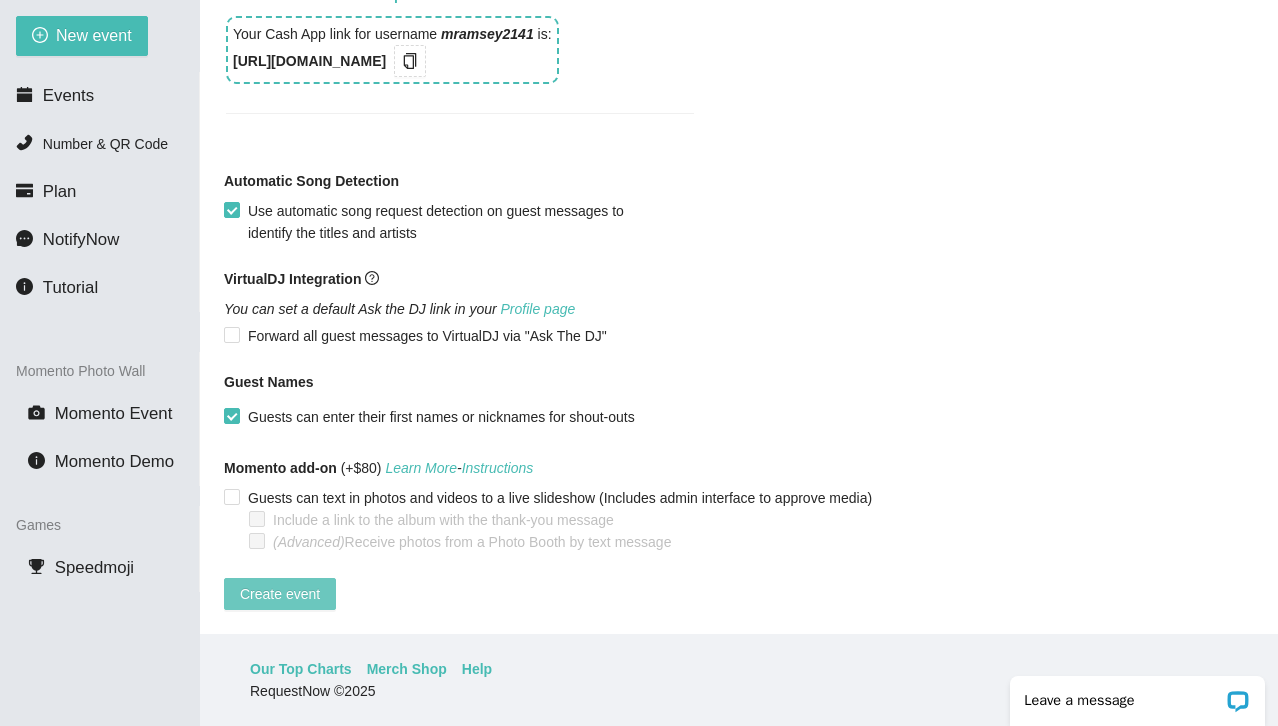 click on "Create event" at bounding box center (280, 594) 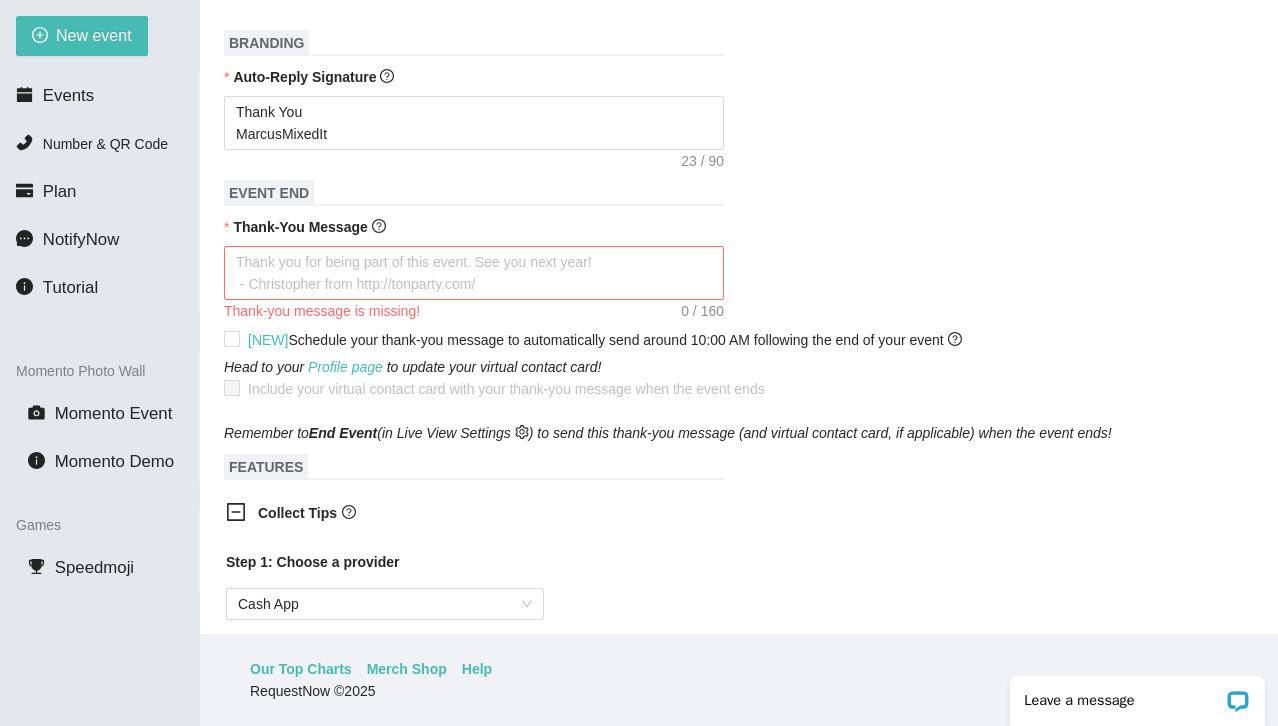 scroll, scrollTop: 616, scrollLeft: 0, axis: vertical 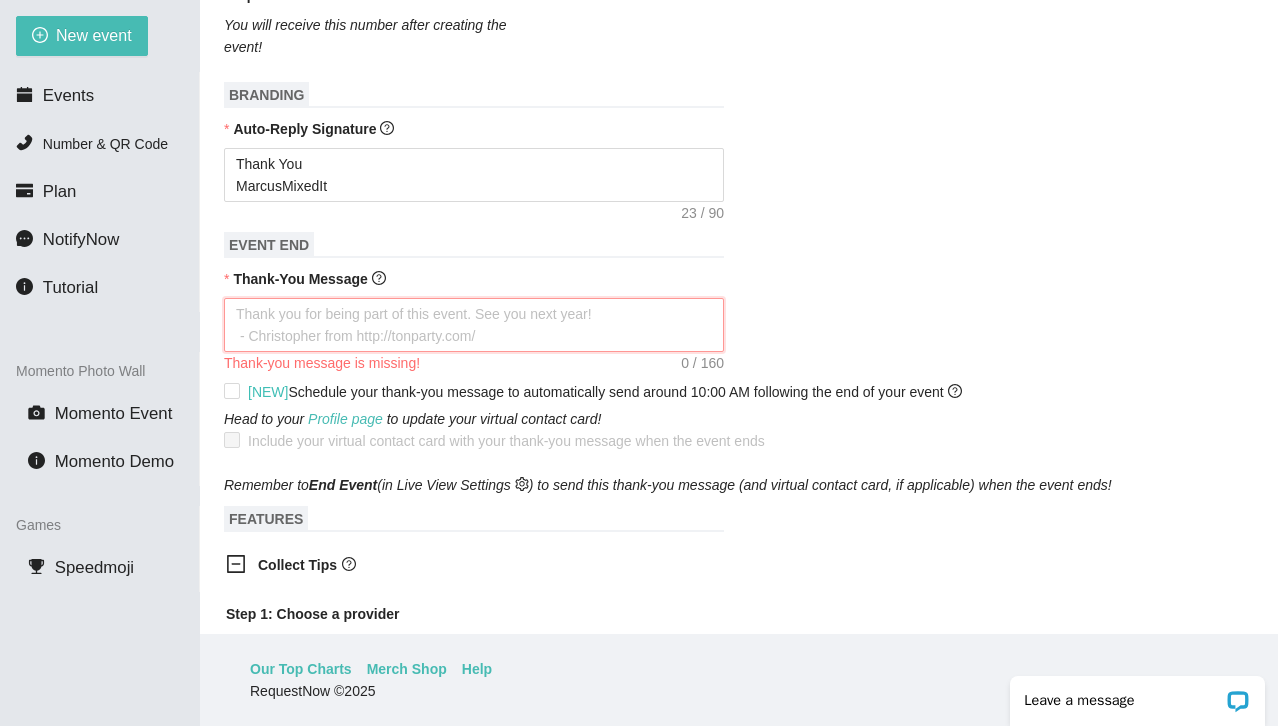 click on "Thank-You Message" at bounding box center [474, 325] 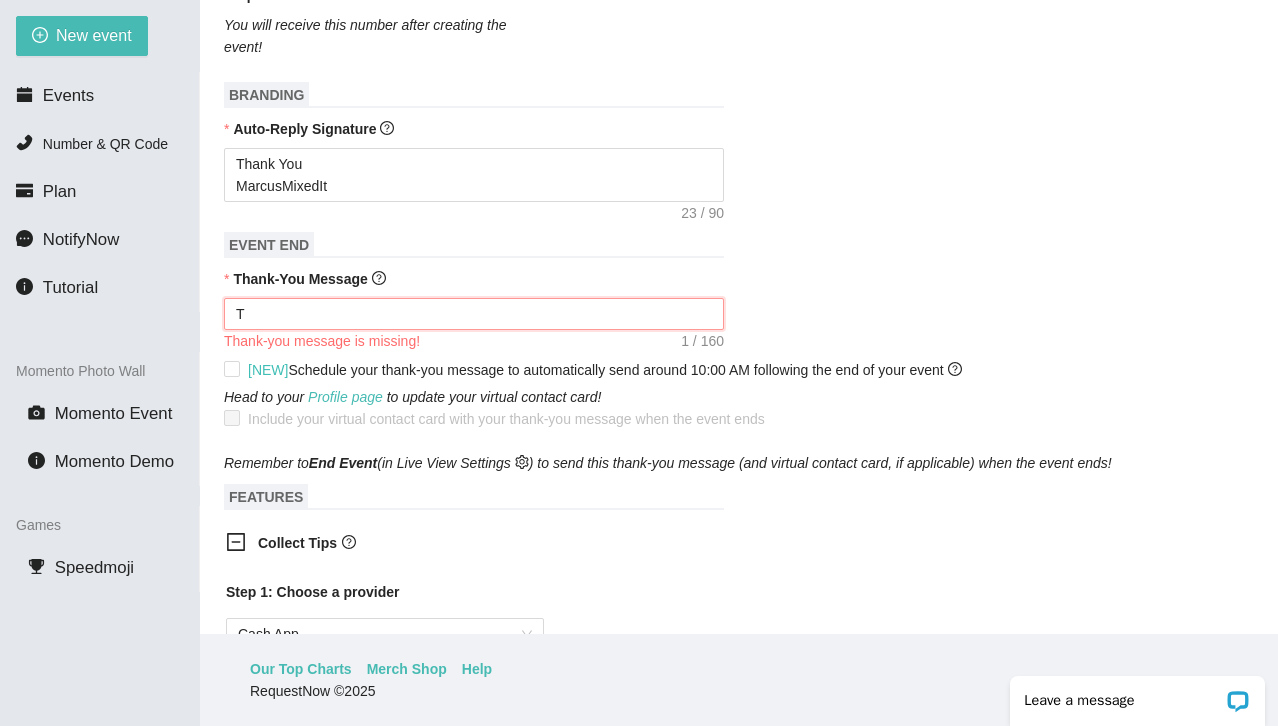 type on "Th" 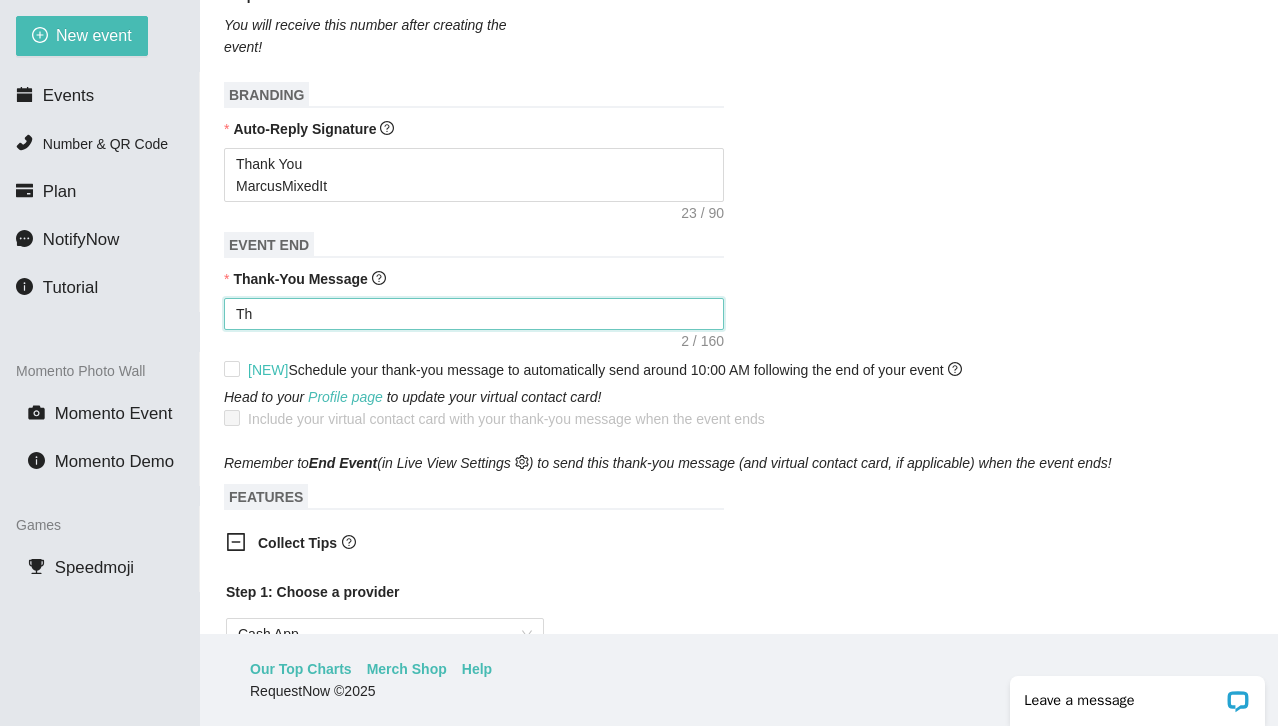 type on "Tha" 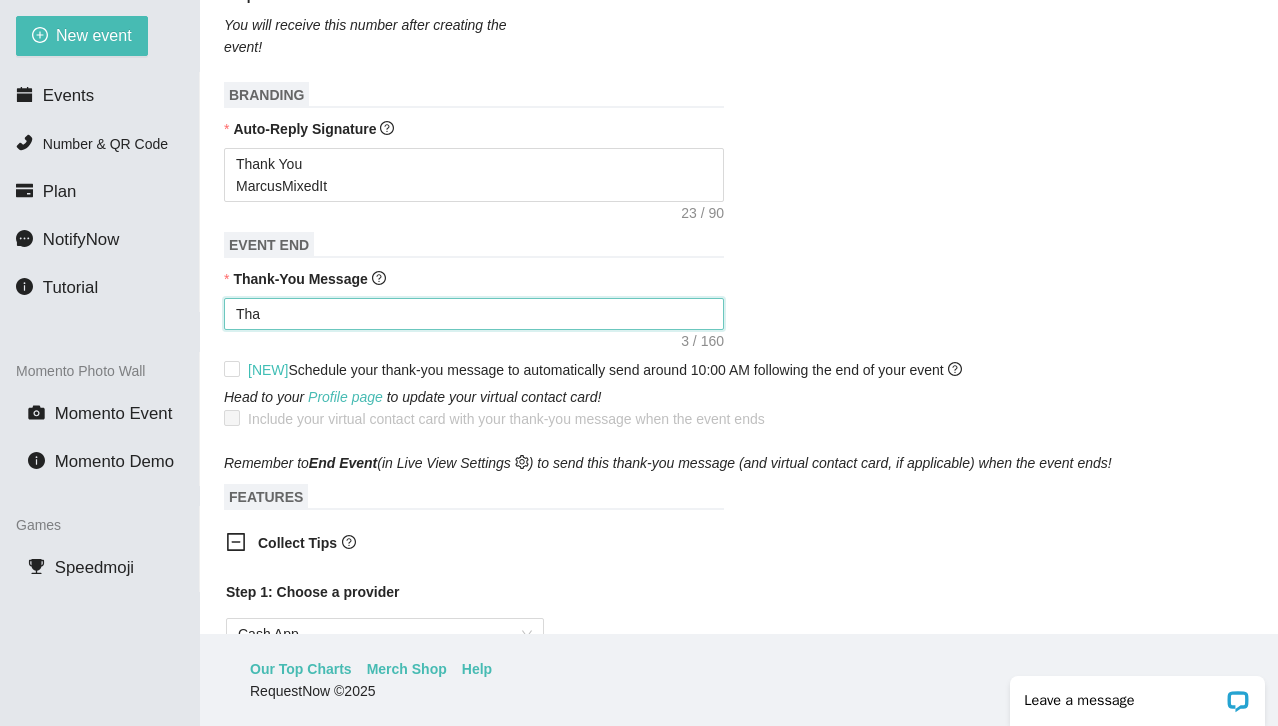type on "Than" 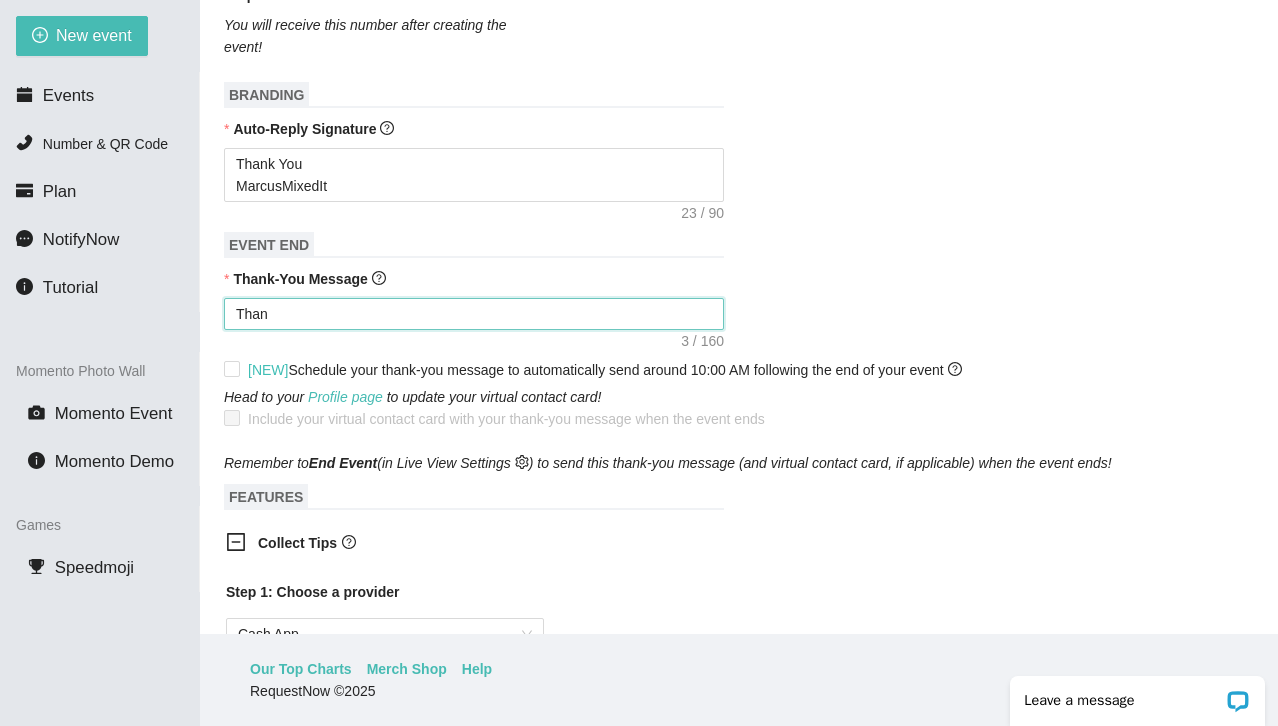 type on "Thank" 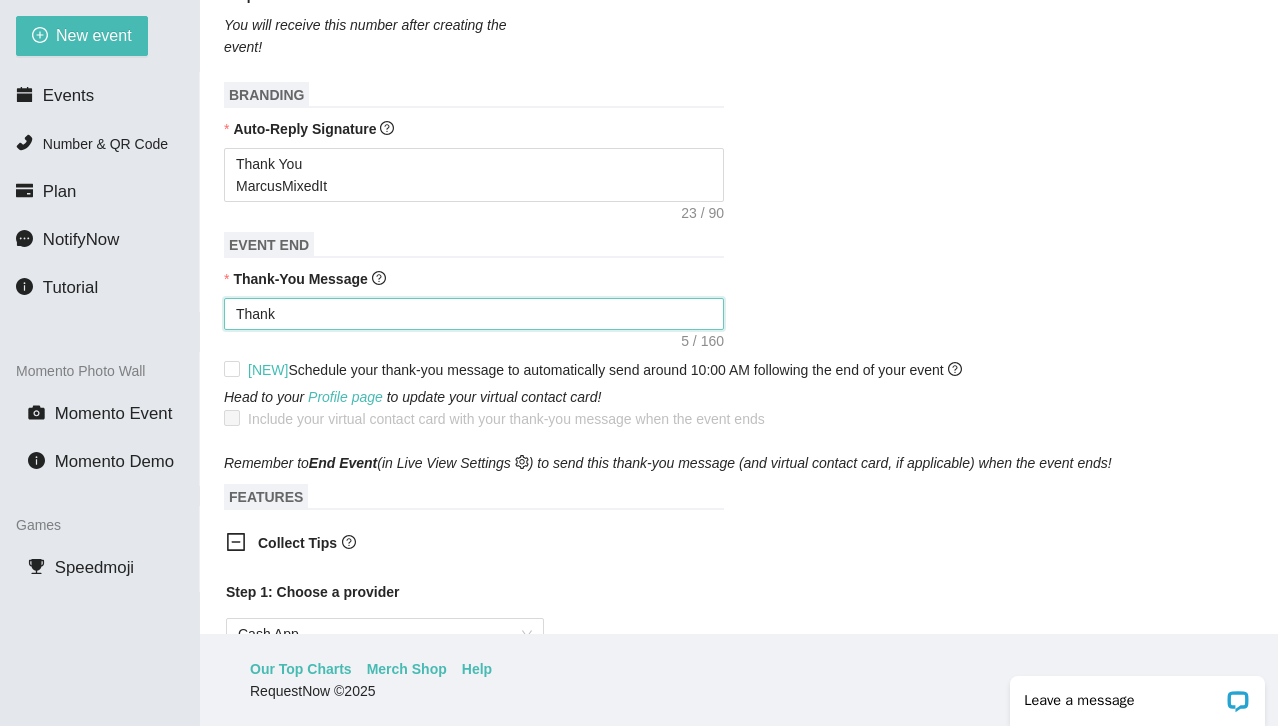type on "Thank" 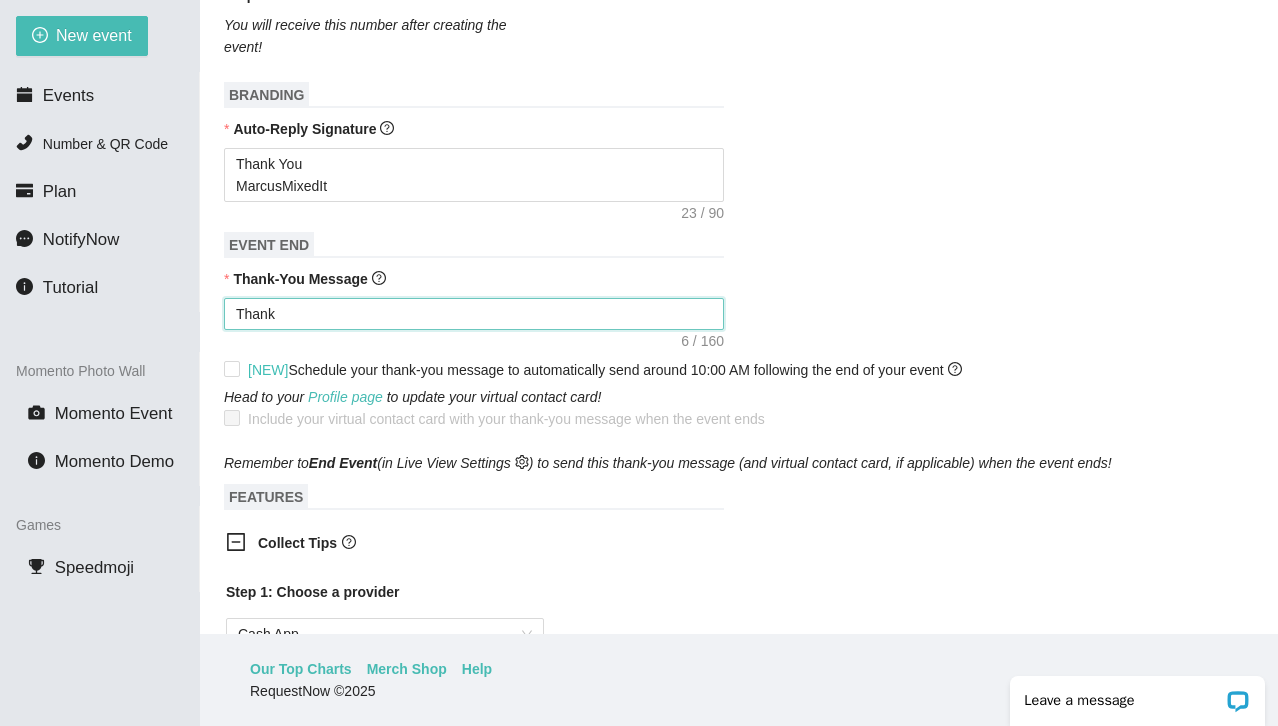 type on "Thank Y" 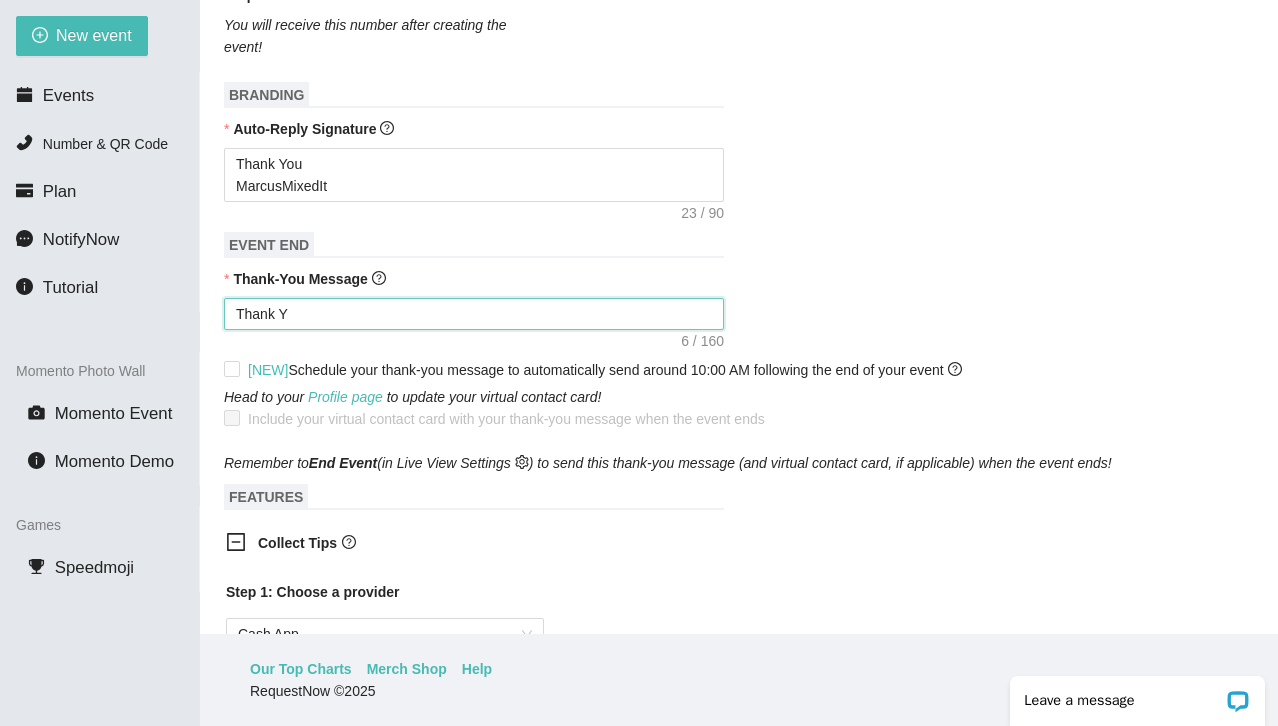 type on "Thank Yo" 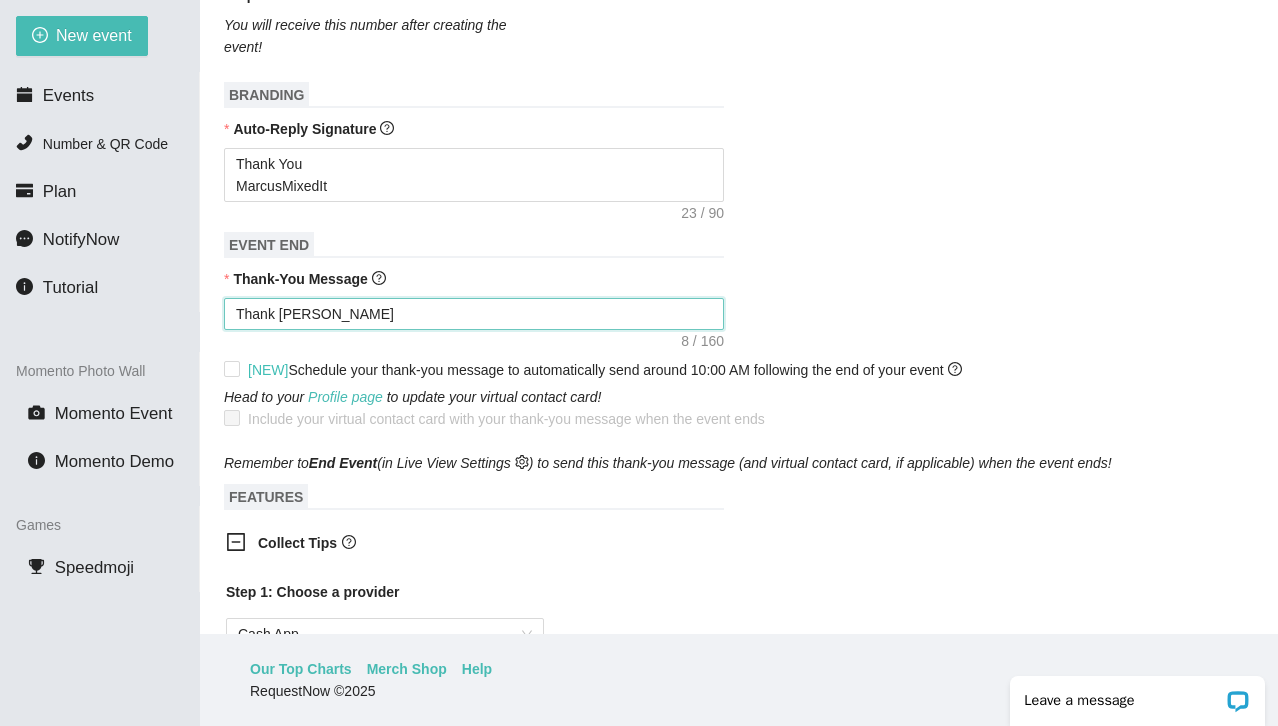 type on "Thank You" 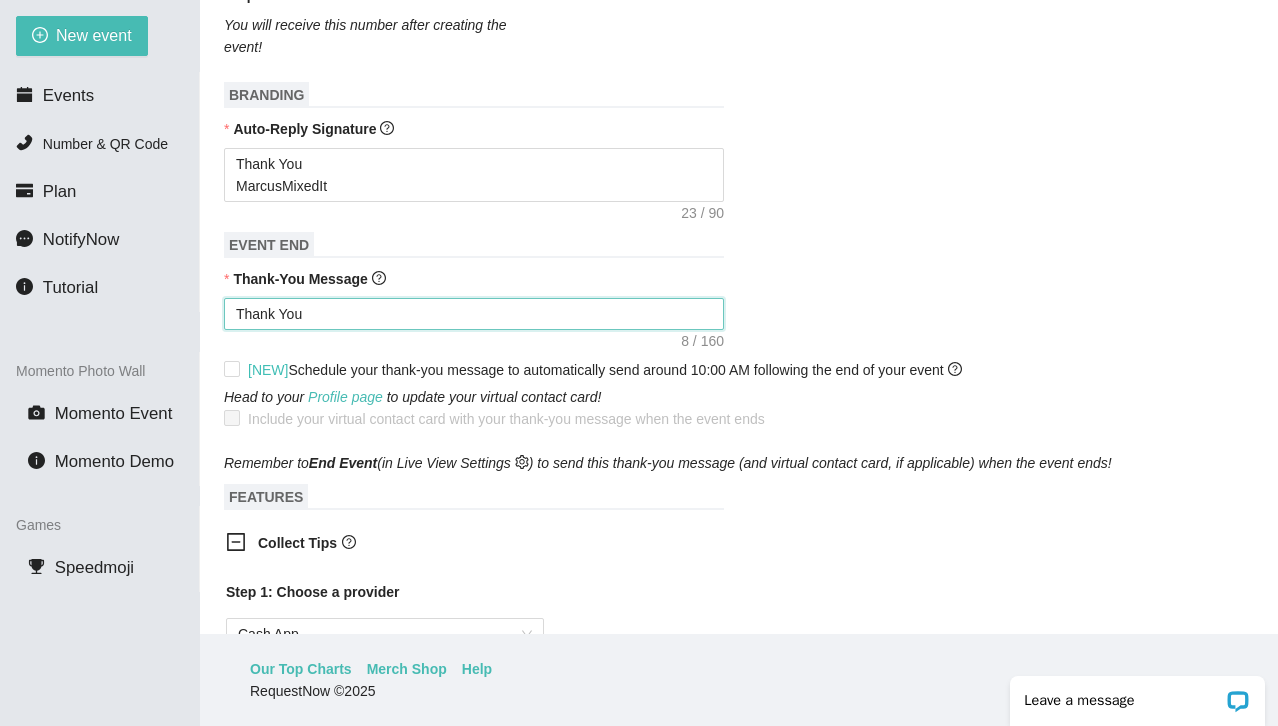 type on "Thank You" 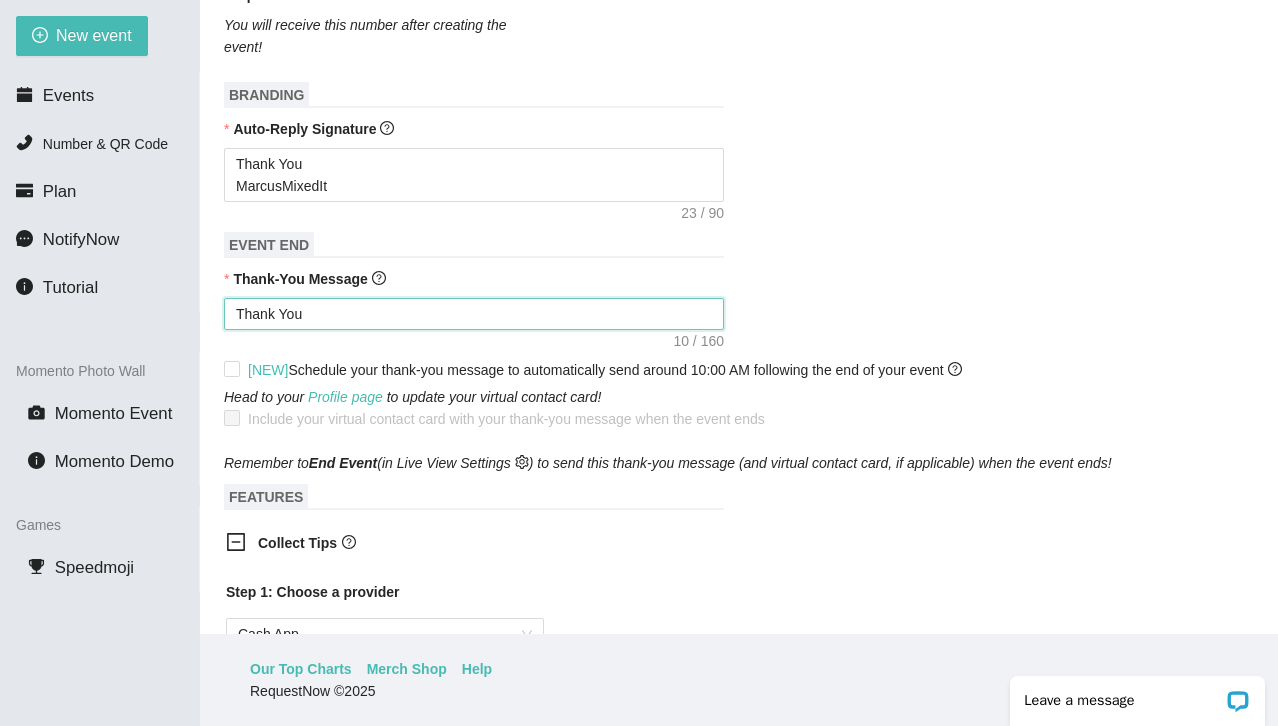 type on "Thank You F" 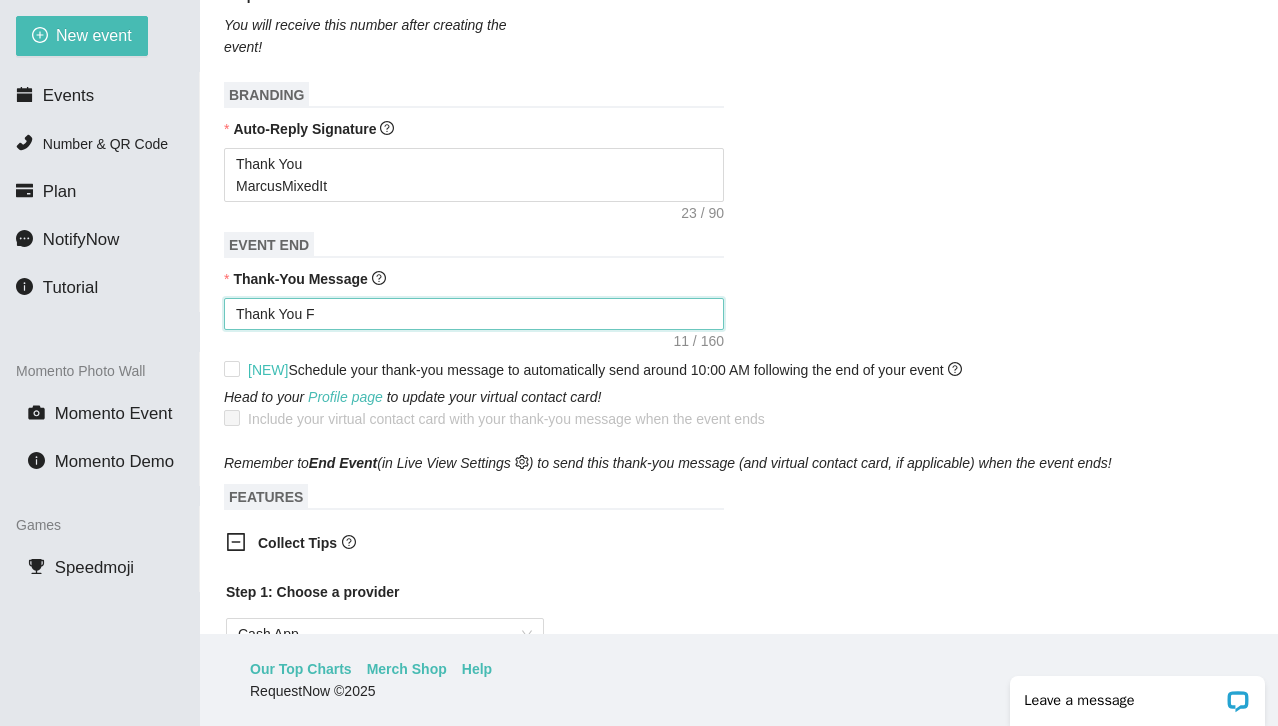 type on "Thank You Fo" 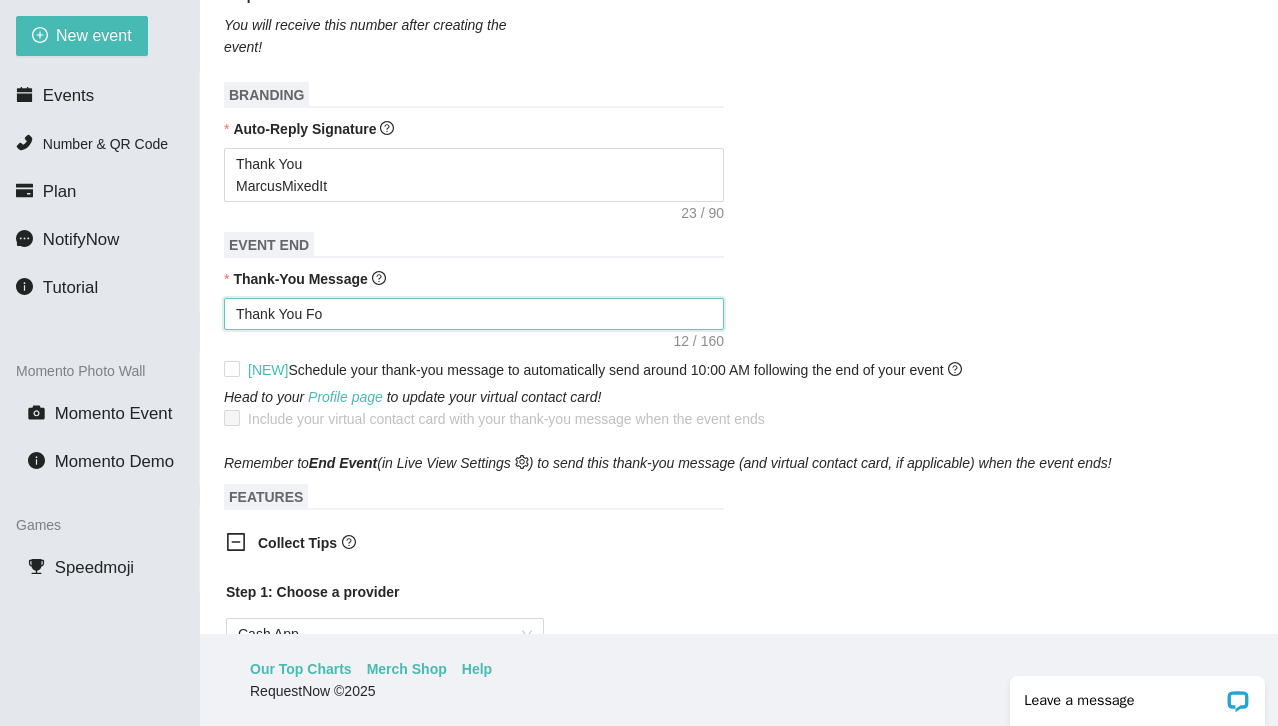 type on "Thank You For" 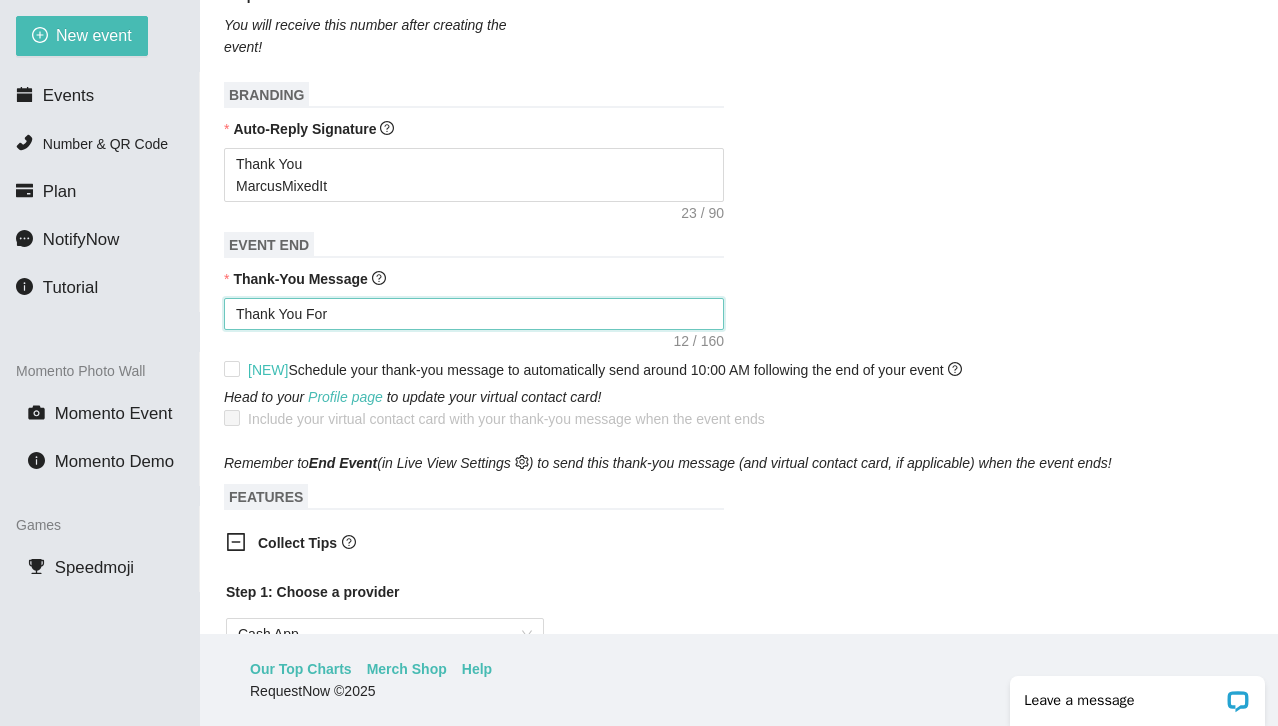 type on "Thank You For" 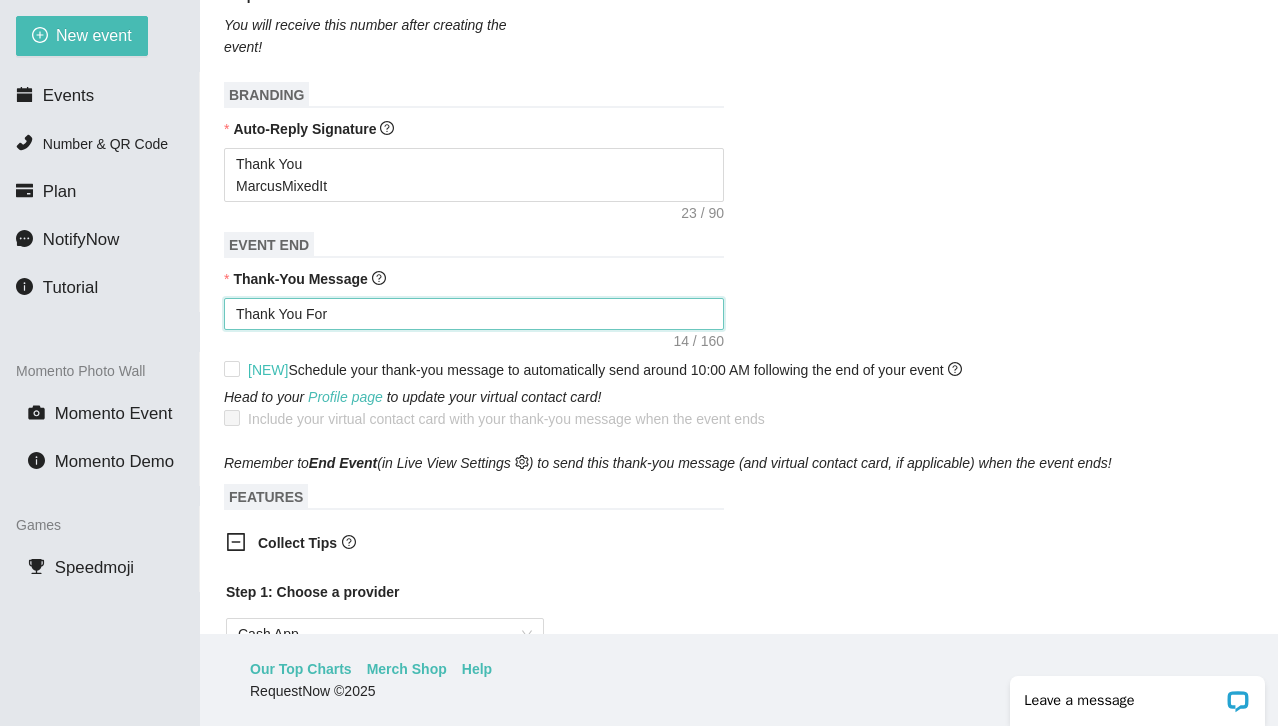 click on "Thank You For" at bounding box center [474, 314] 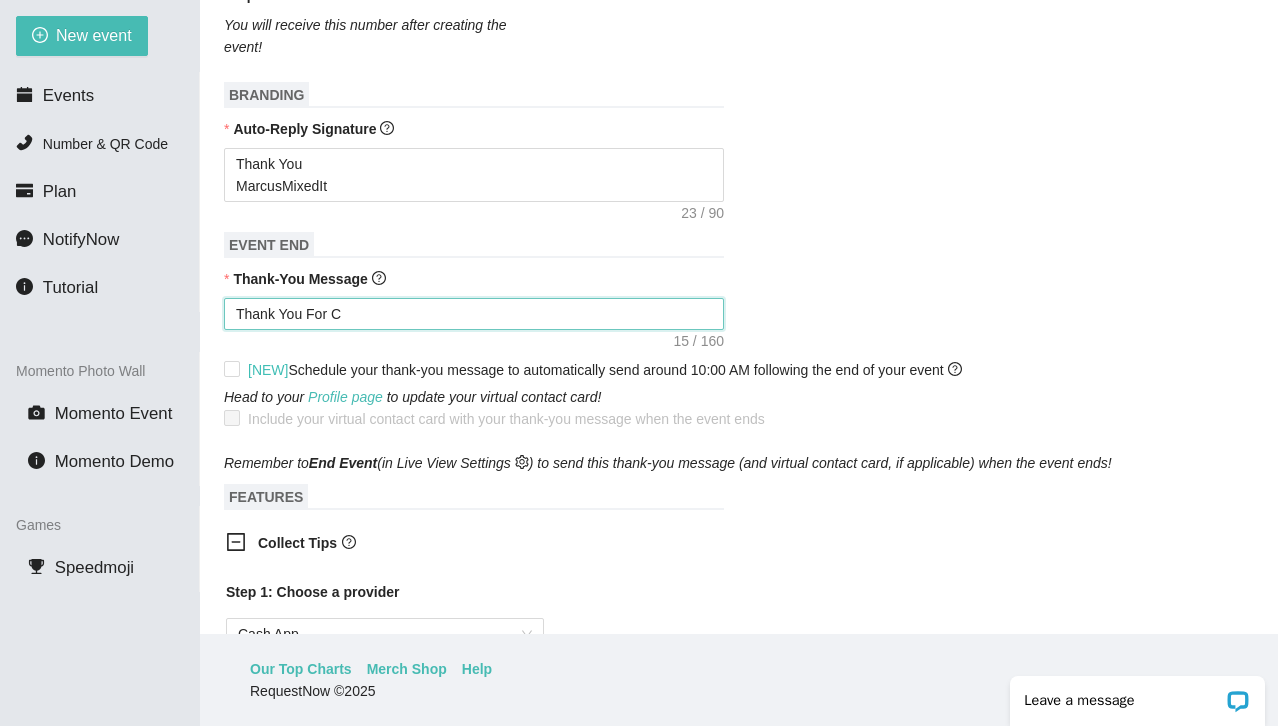 type on "Thank You For Co" 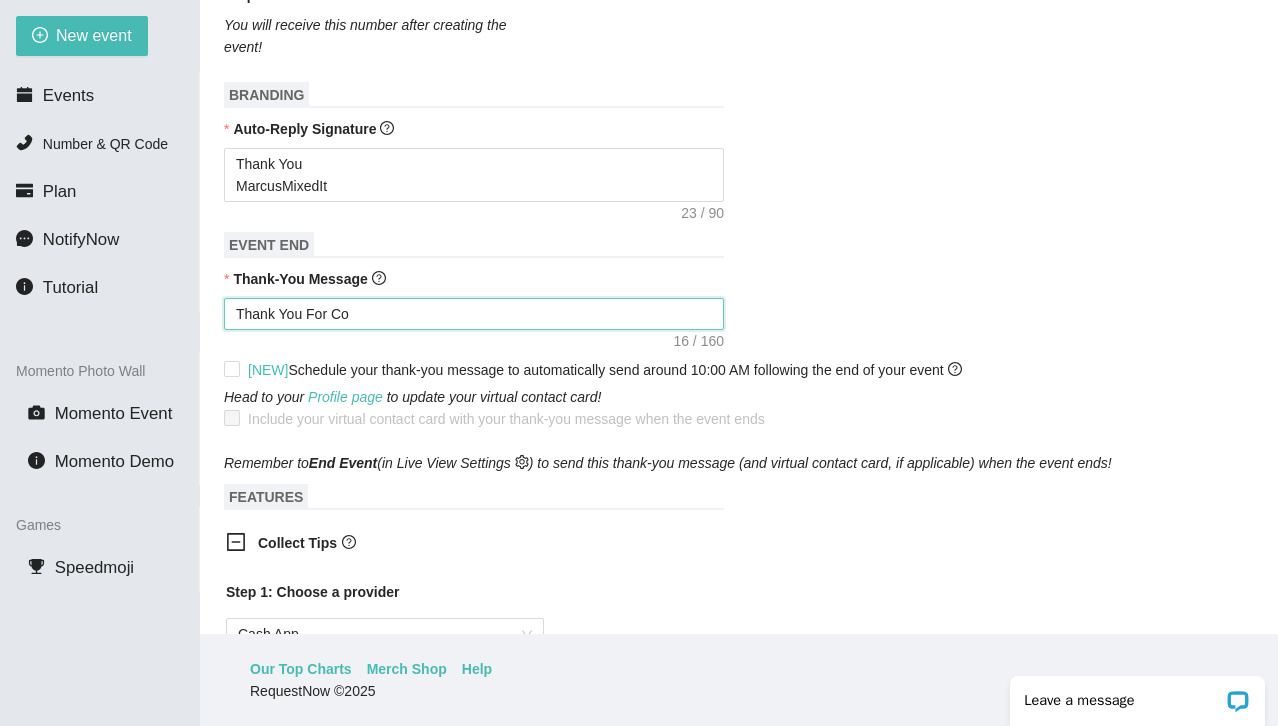 type on "Thank You For Com" 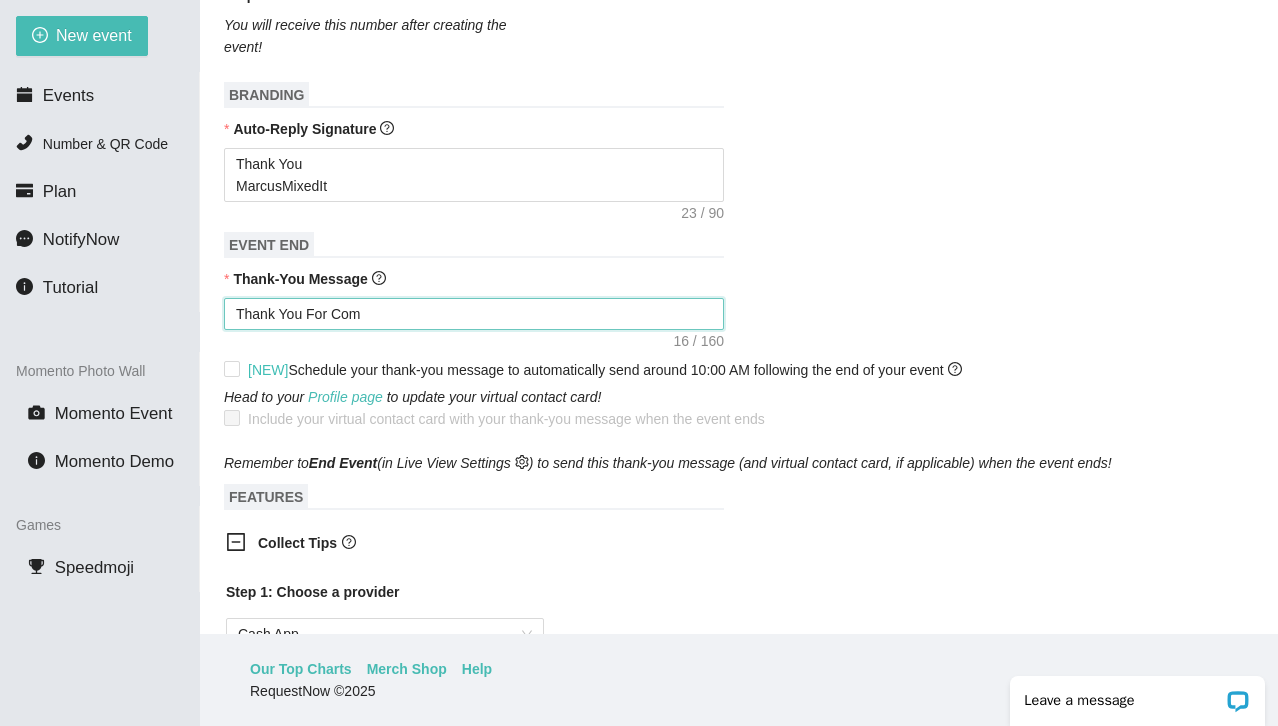 type on "Thank You For Comi" 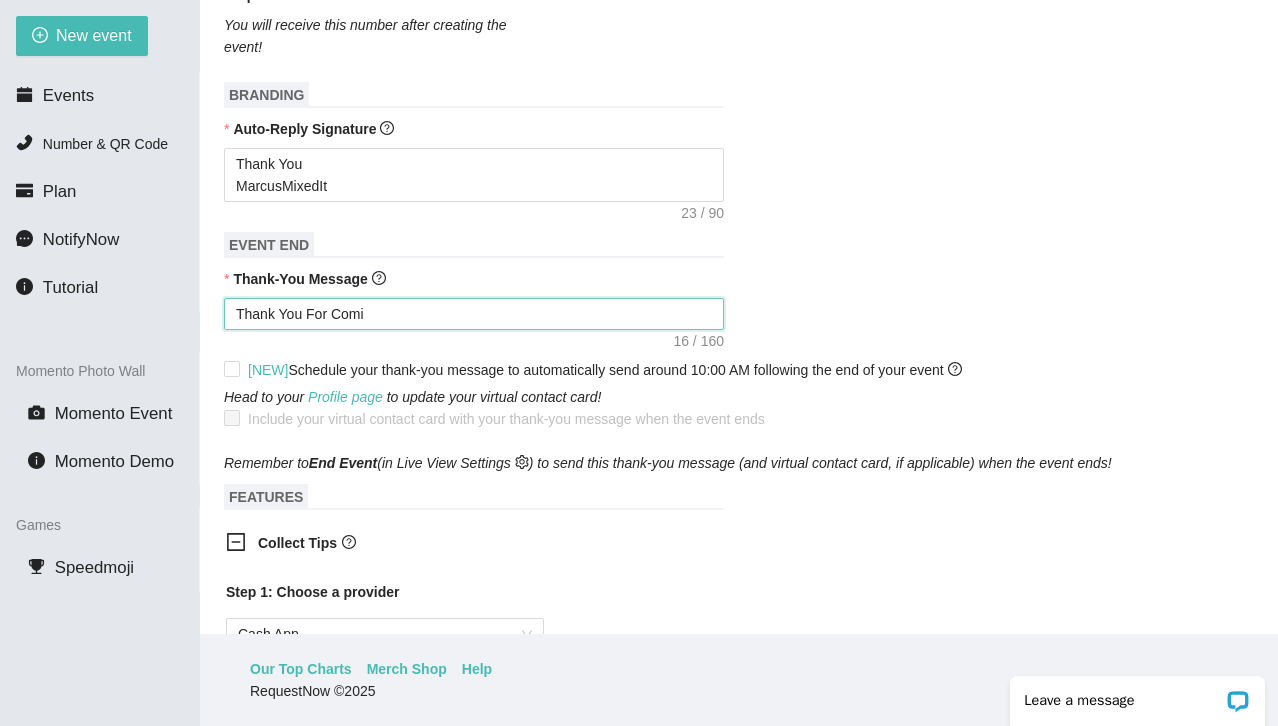 type on "Thank You For Comin" 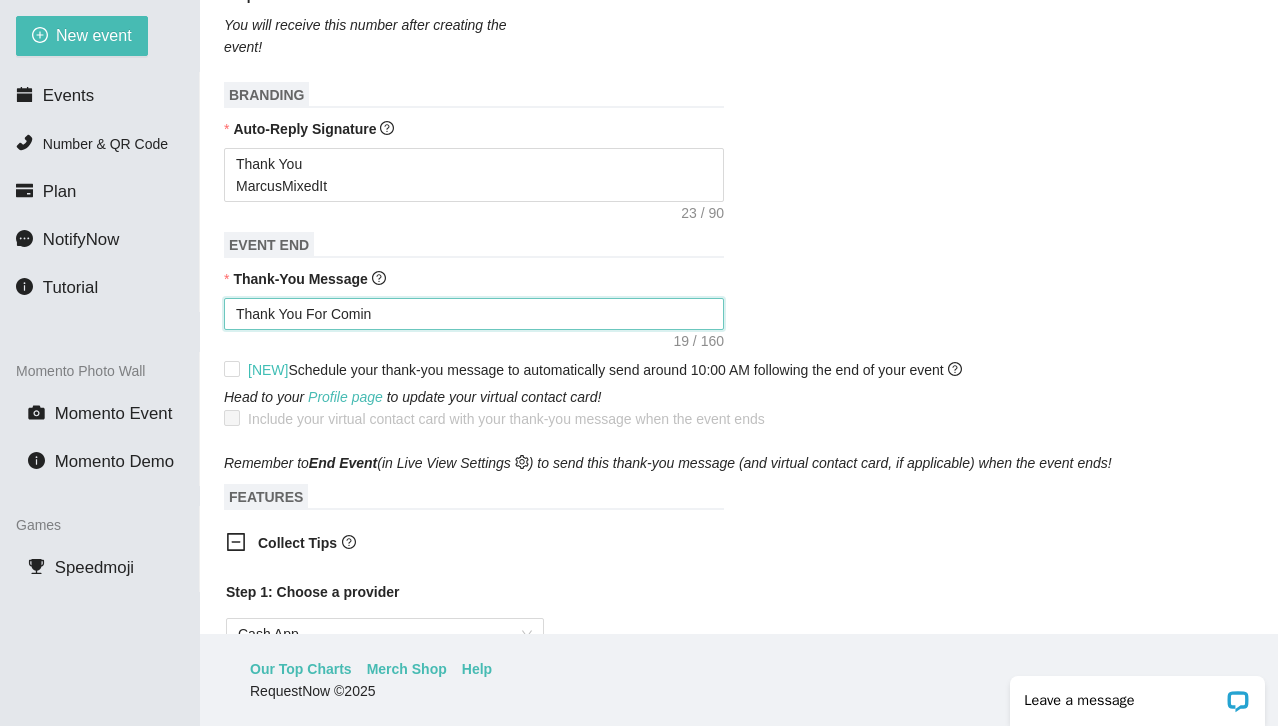type on "Thank You For Coming" 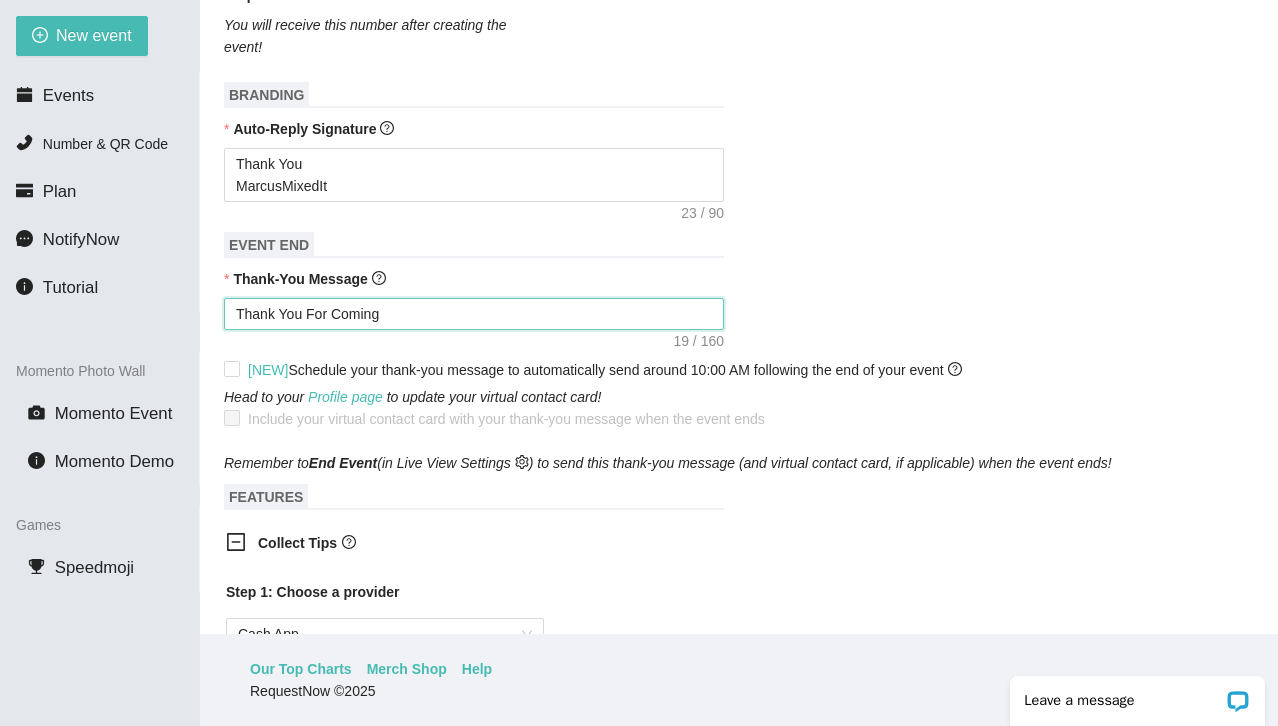 type on "Thank You For Coming" 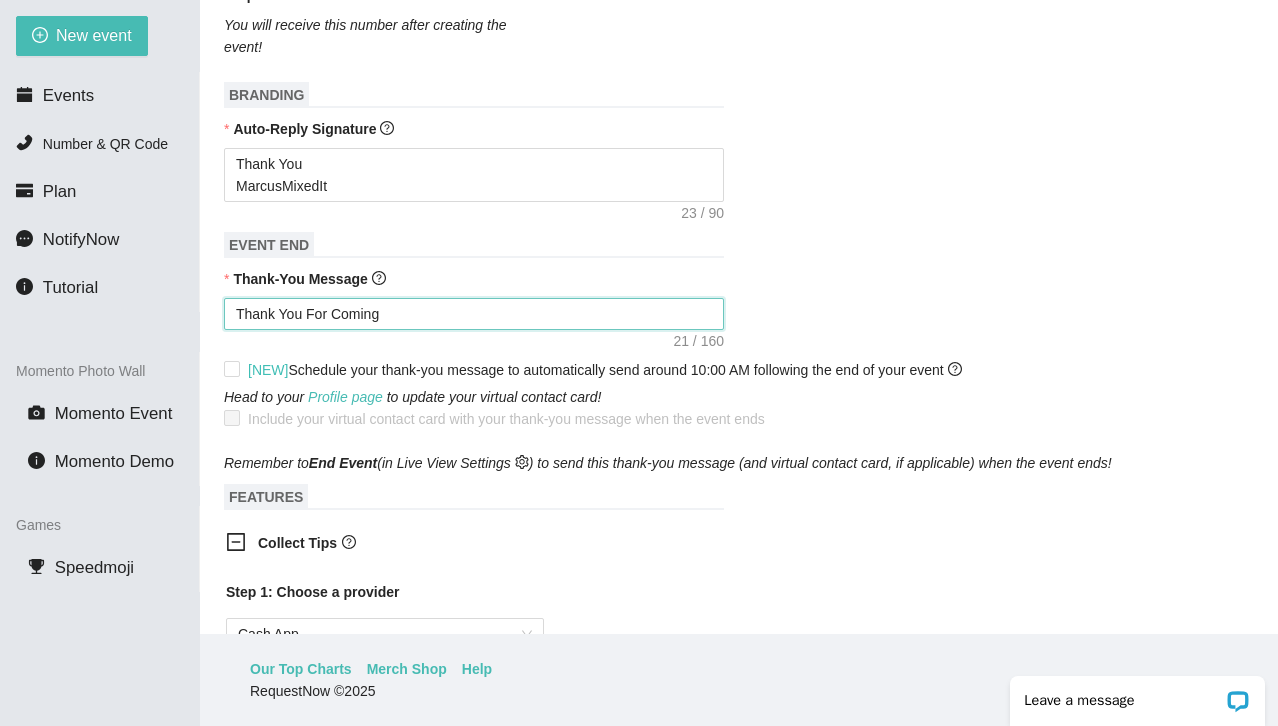 type on "Thank You For Coming S" 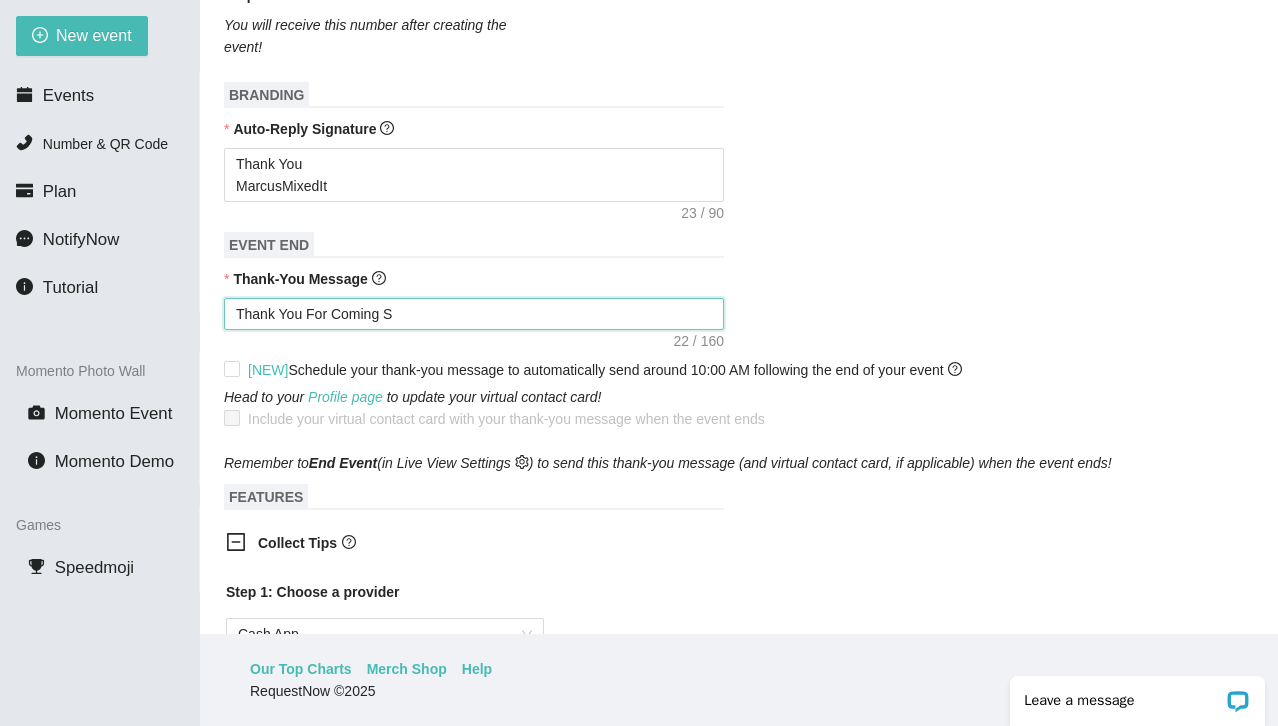 type on "Thank You For Coming Se" 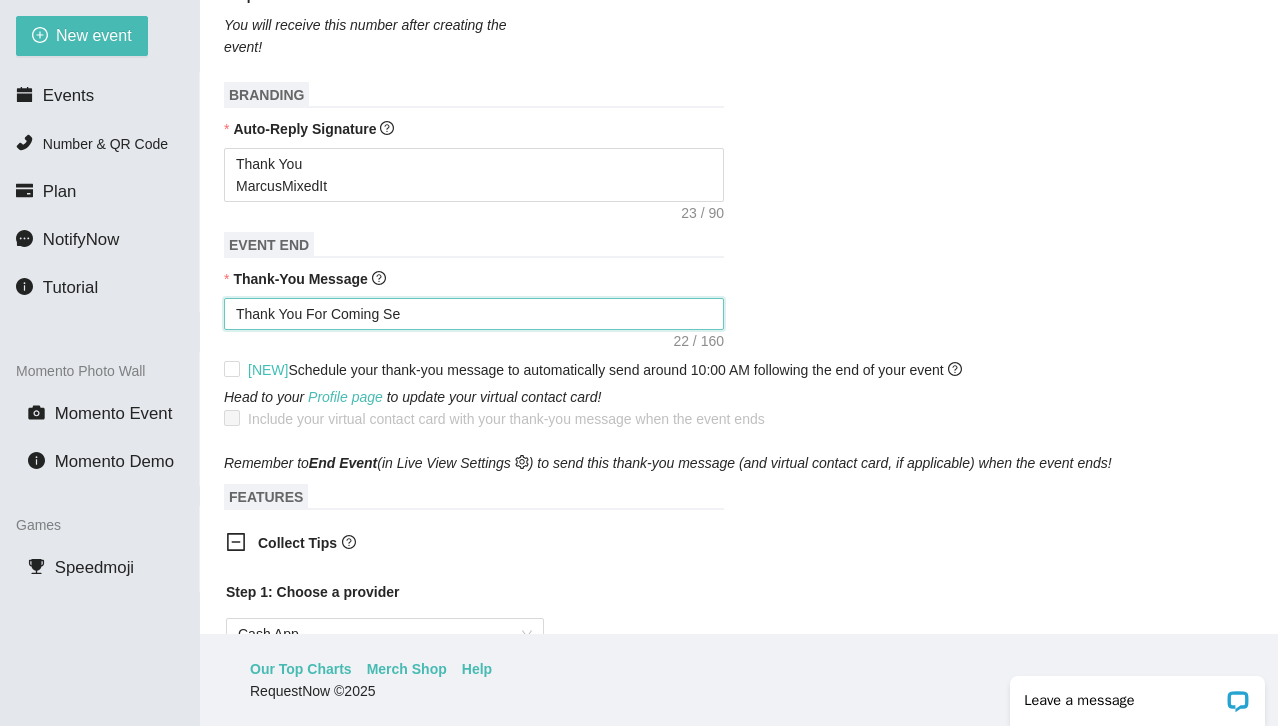 type on "Thank You For Coming See" 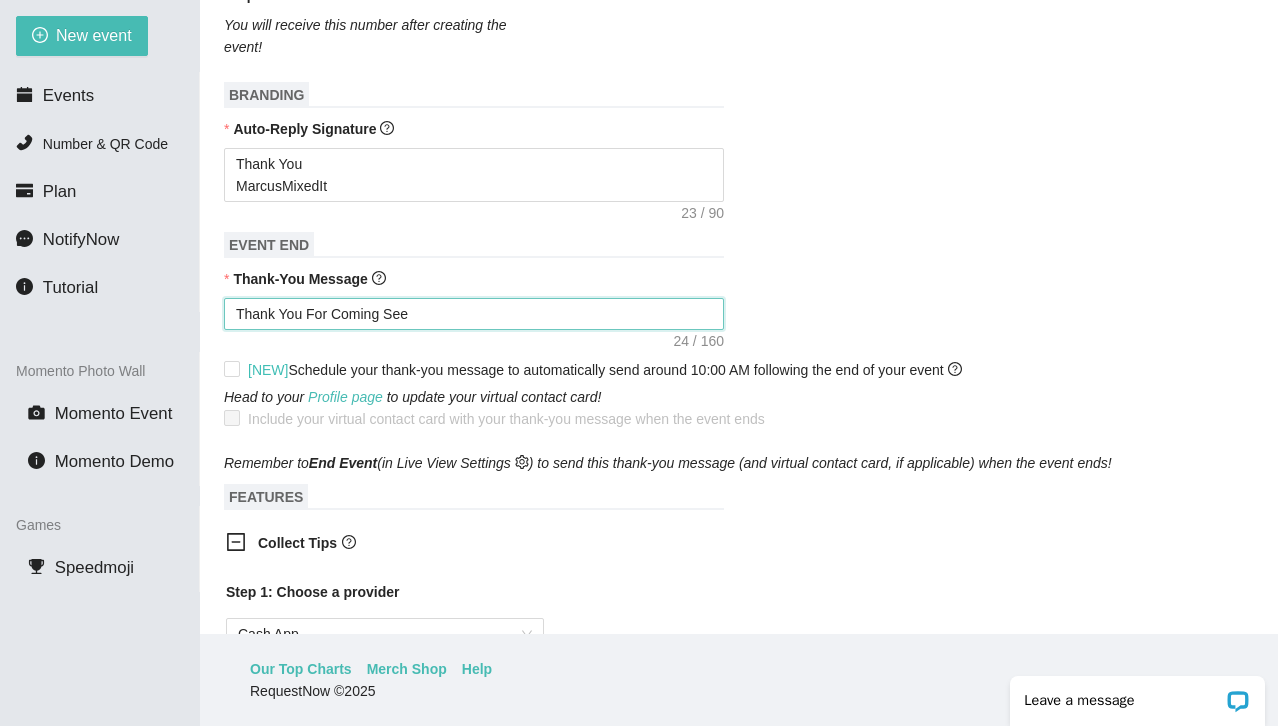 type on "Thank You For Coming See" 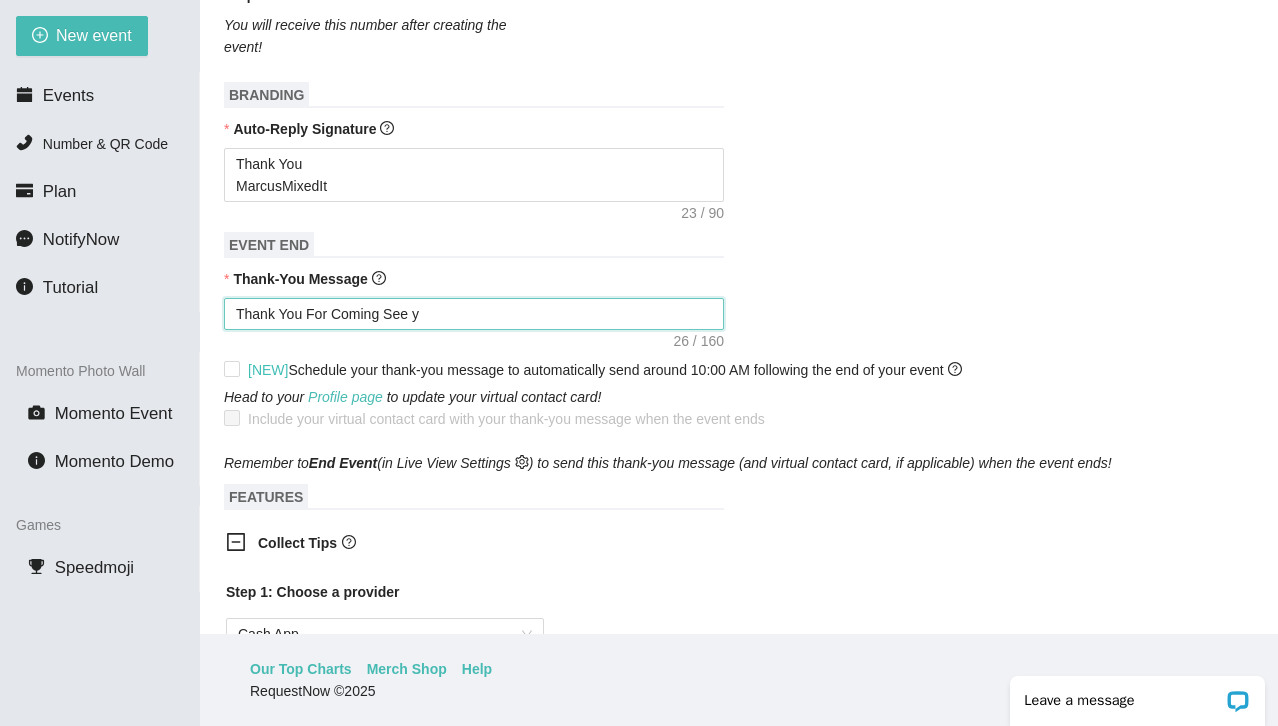 type on "Thank You For Coming See yo" 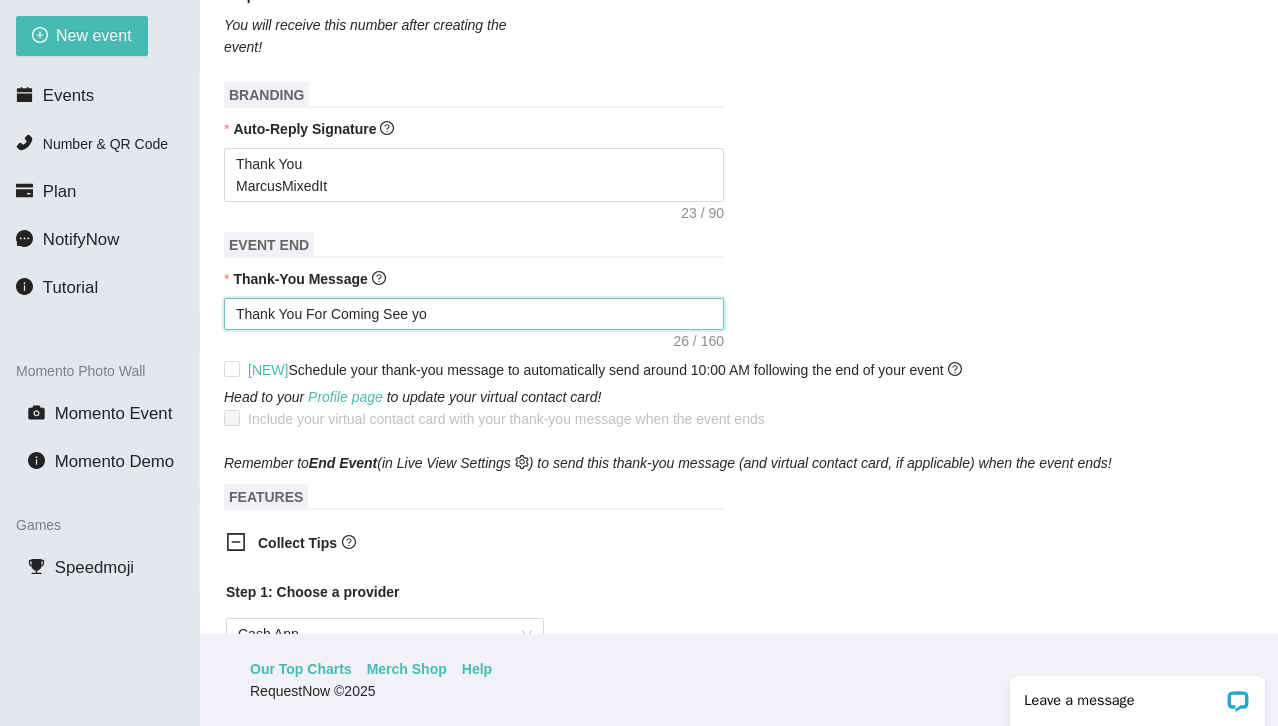 type on "Thank You For Coming See you" 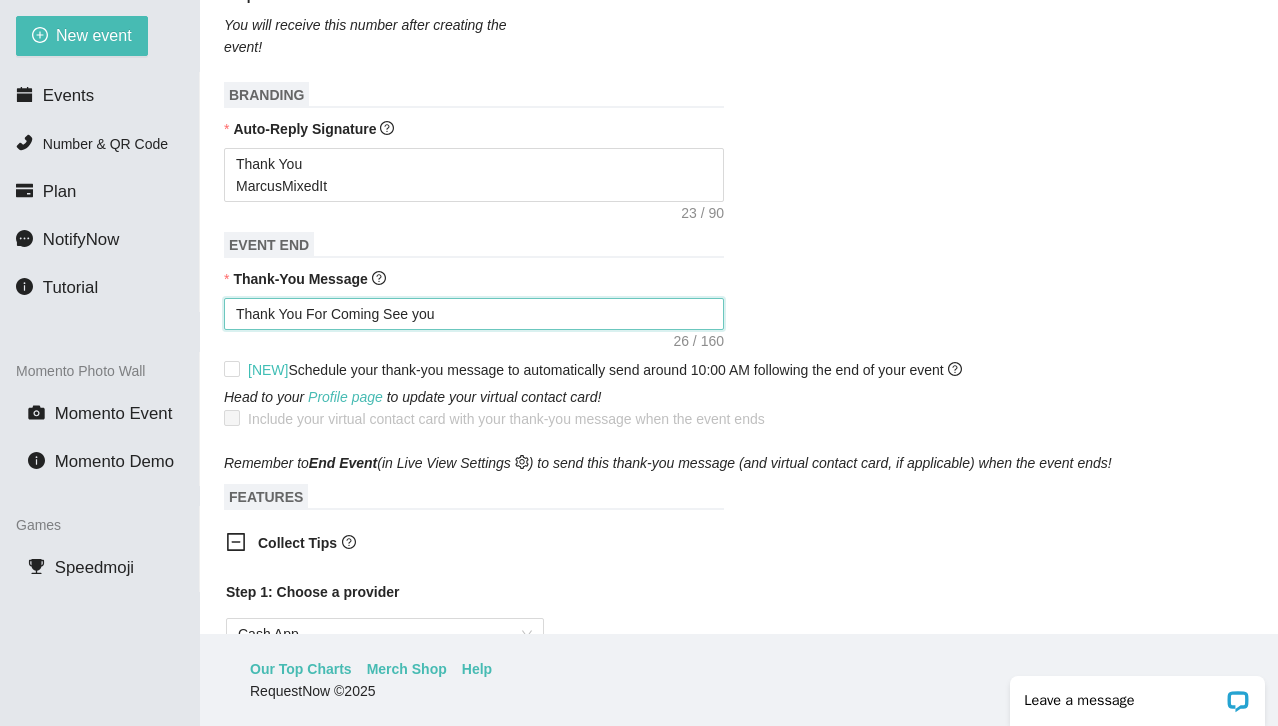 type on "Thank You For Coming See you" 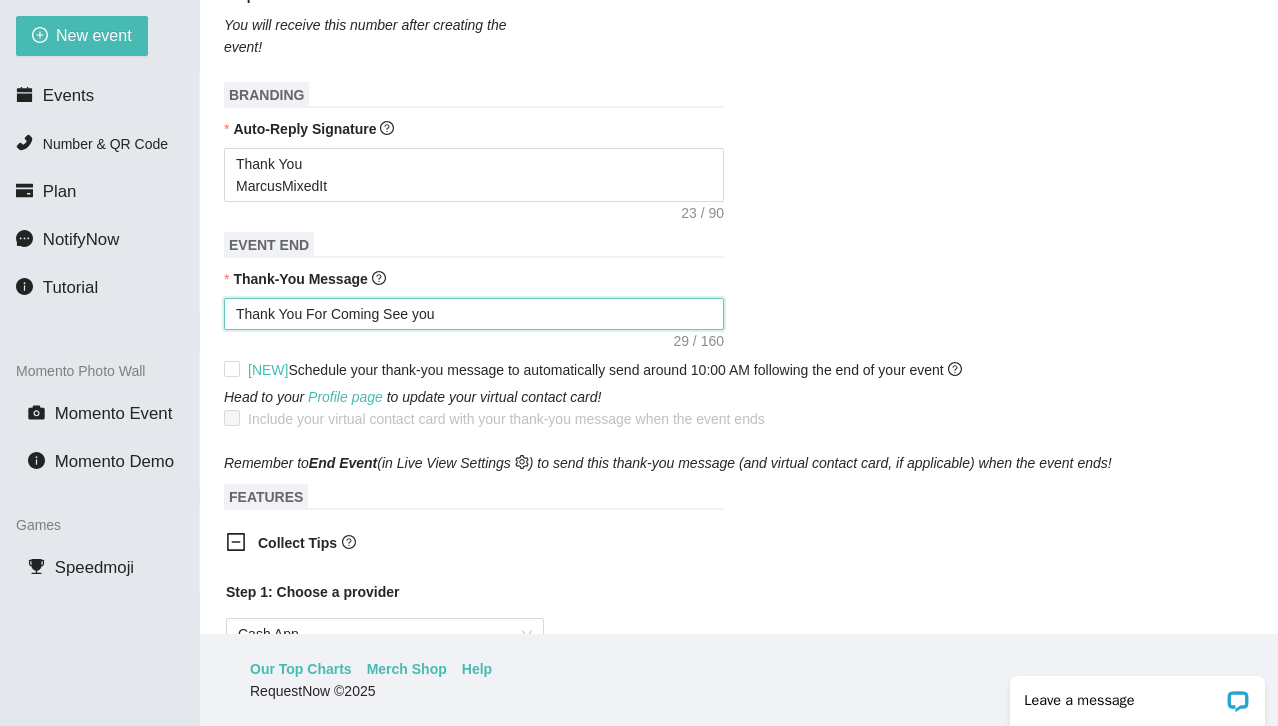 type on "Thank You For Coming See you" 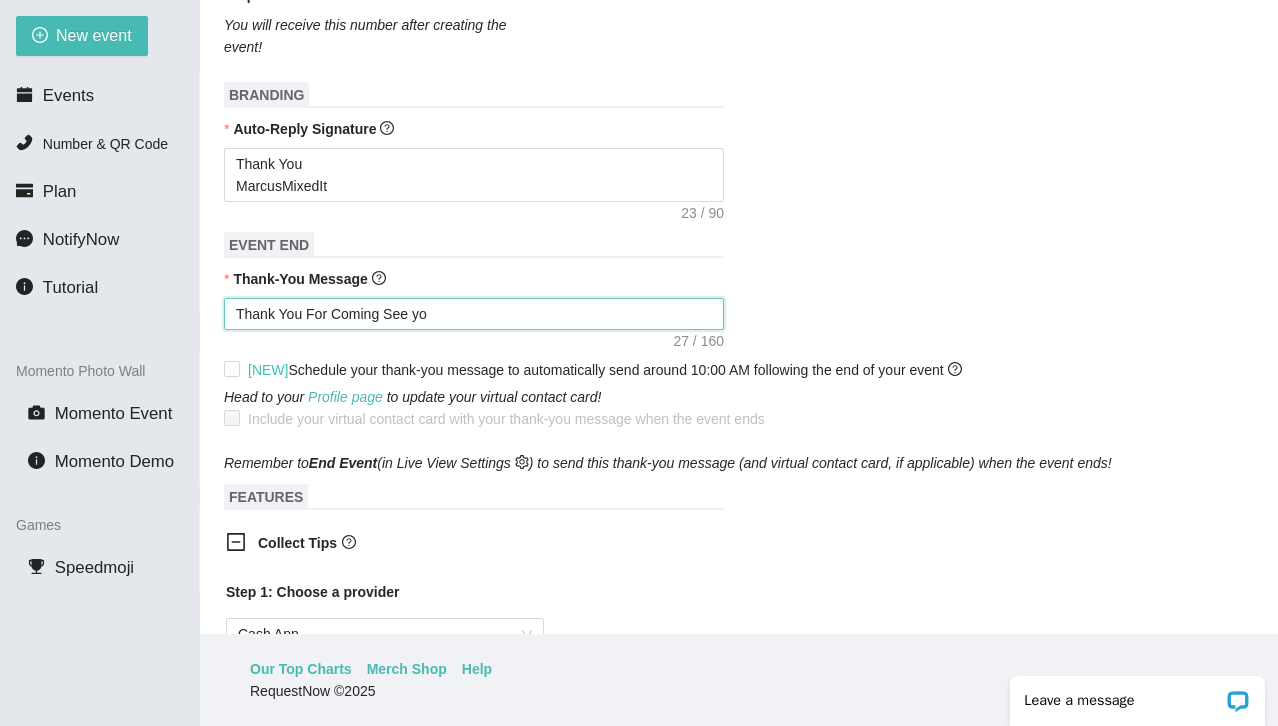 type on "Thank You For Coming See y" 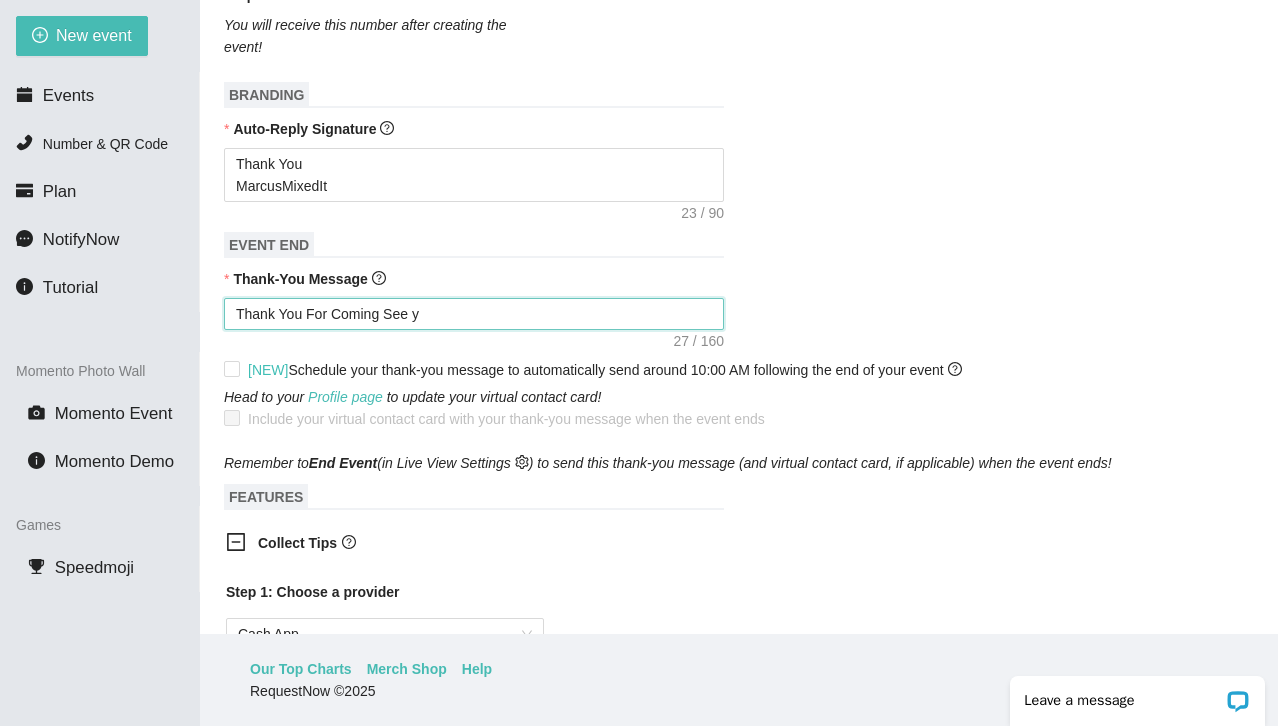 type on "Thank You For Coming See" 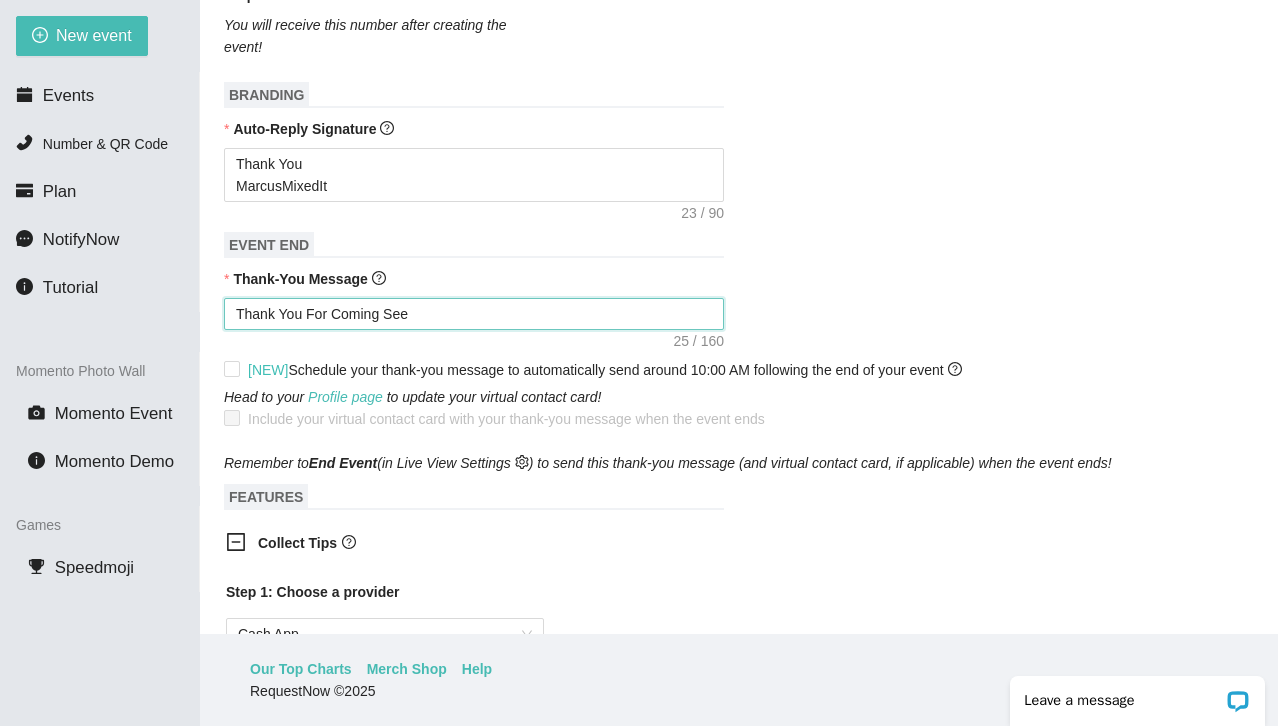 type on "Thank You For Coming See Y" 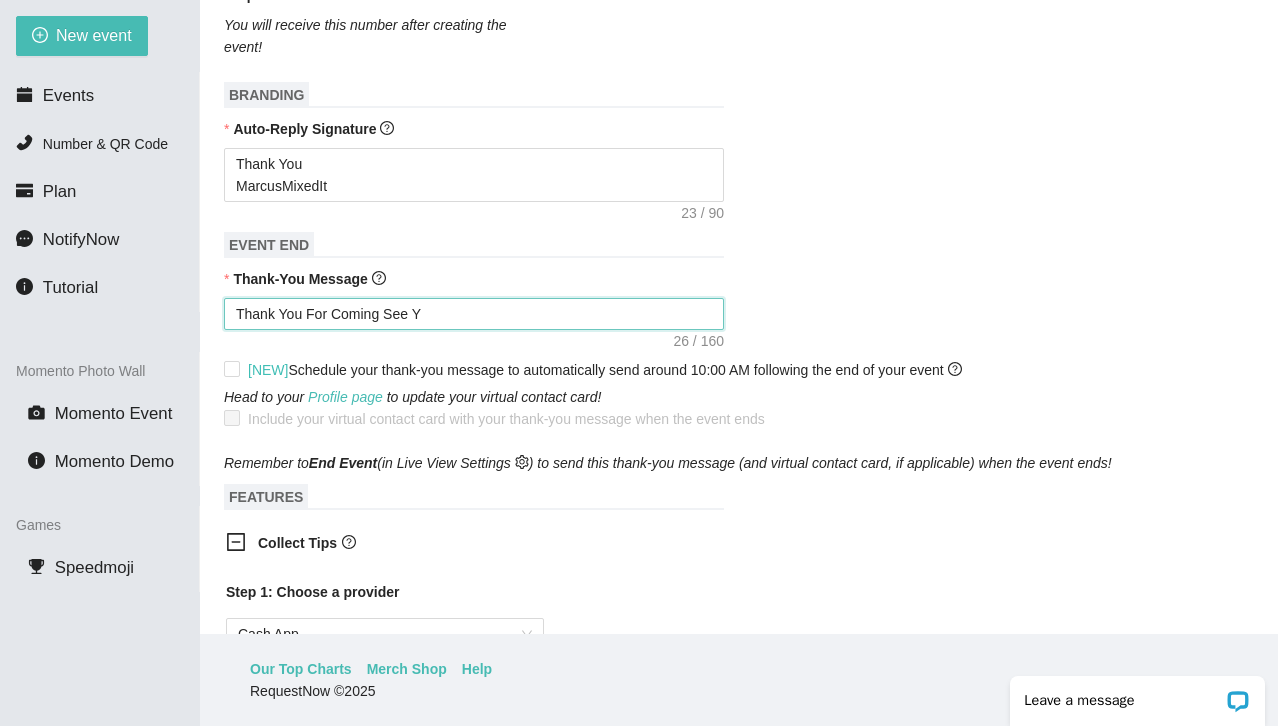 type on "Thank You For Coming See Yo" 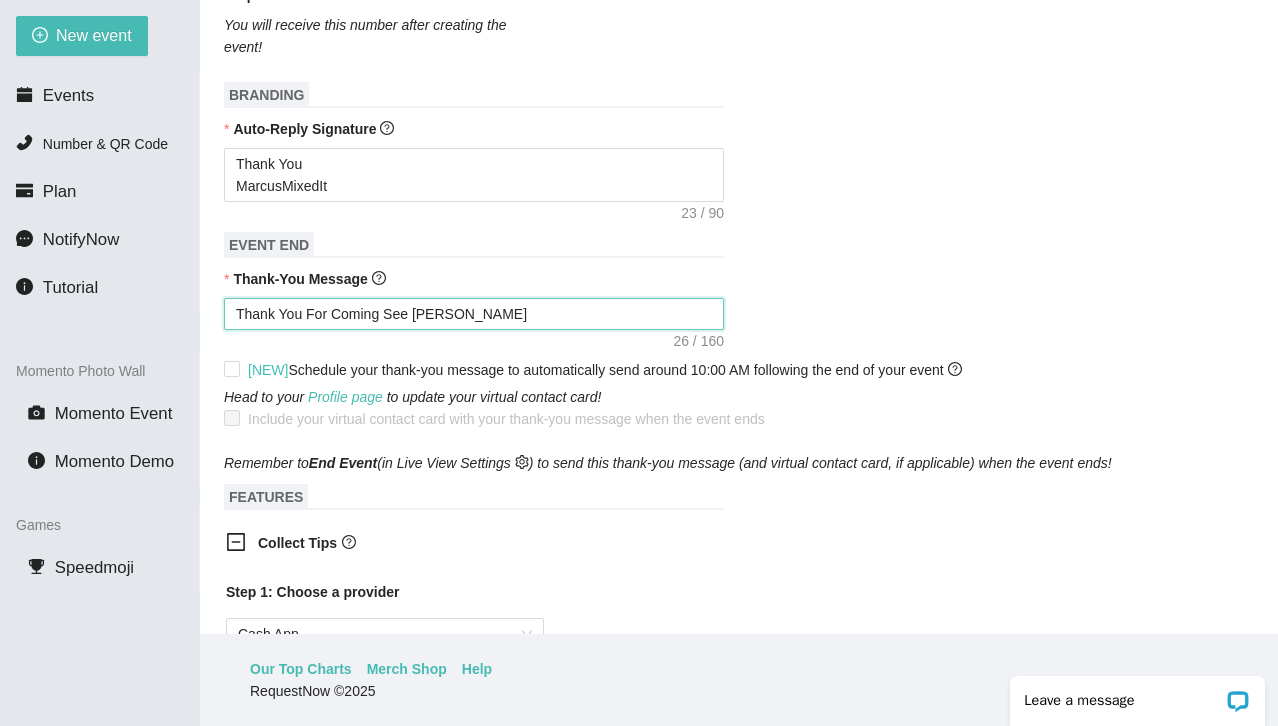 type on "Thank You For Coming See You" 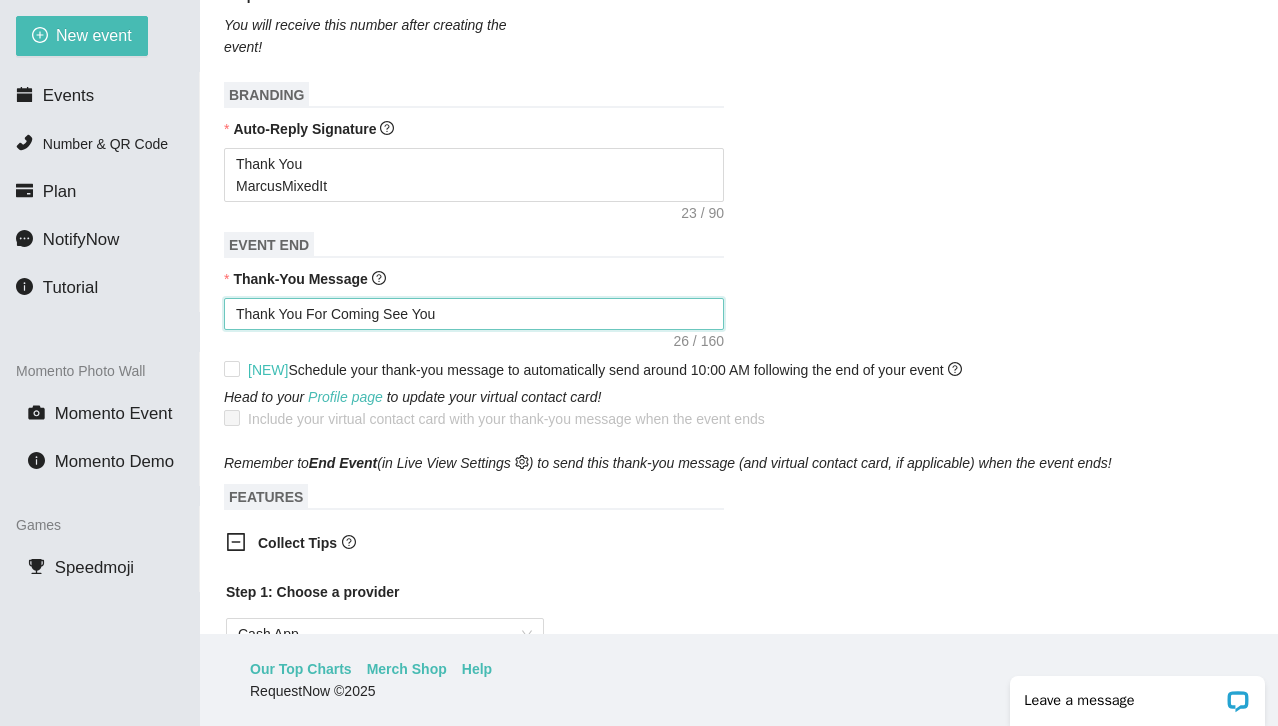 type on "Thank You For Coming See You" 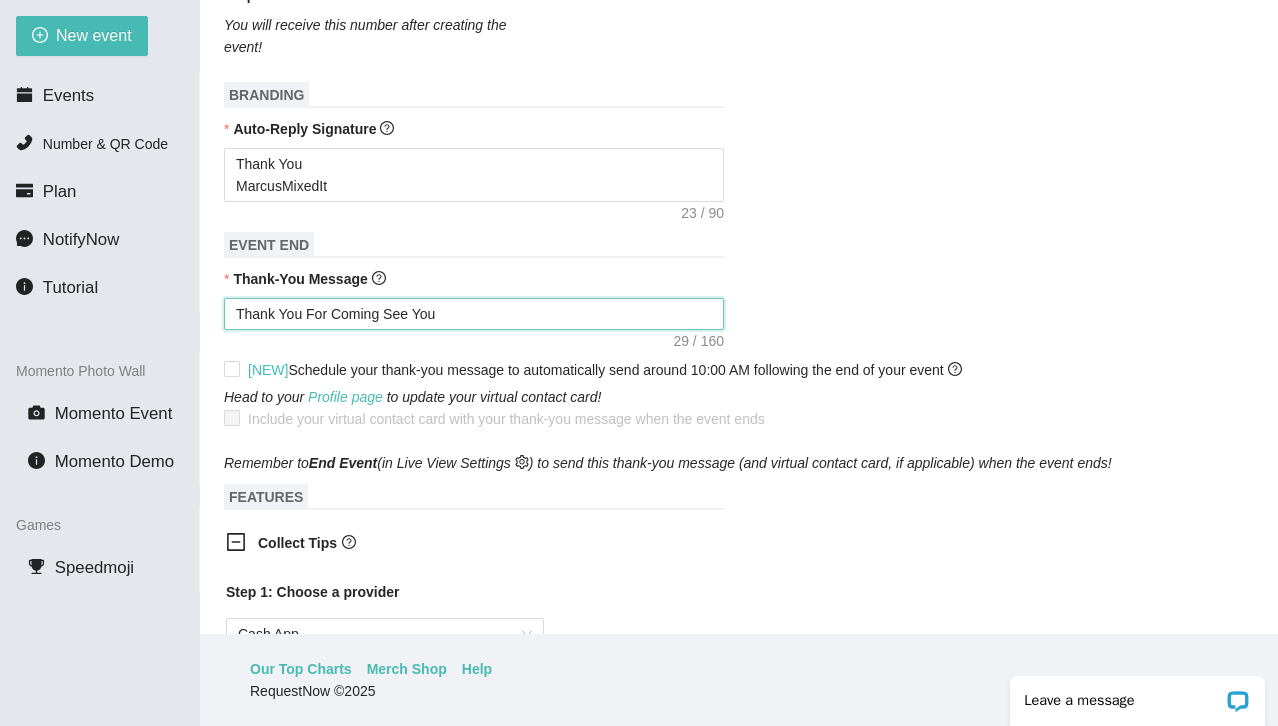 type on "Thank You For Coming See You A" 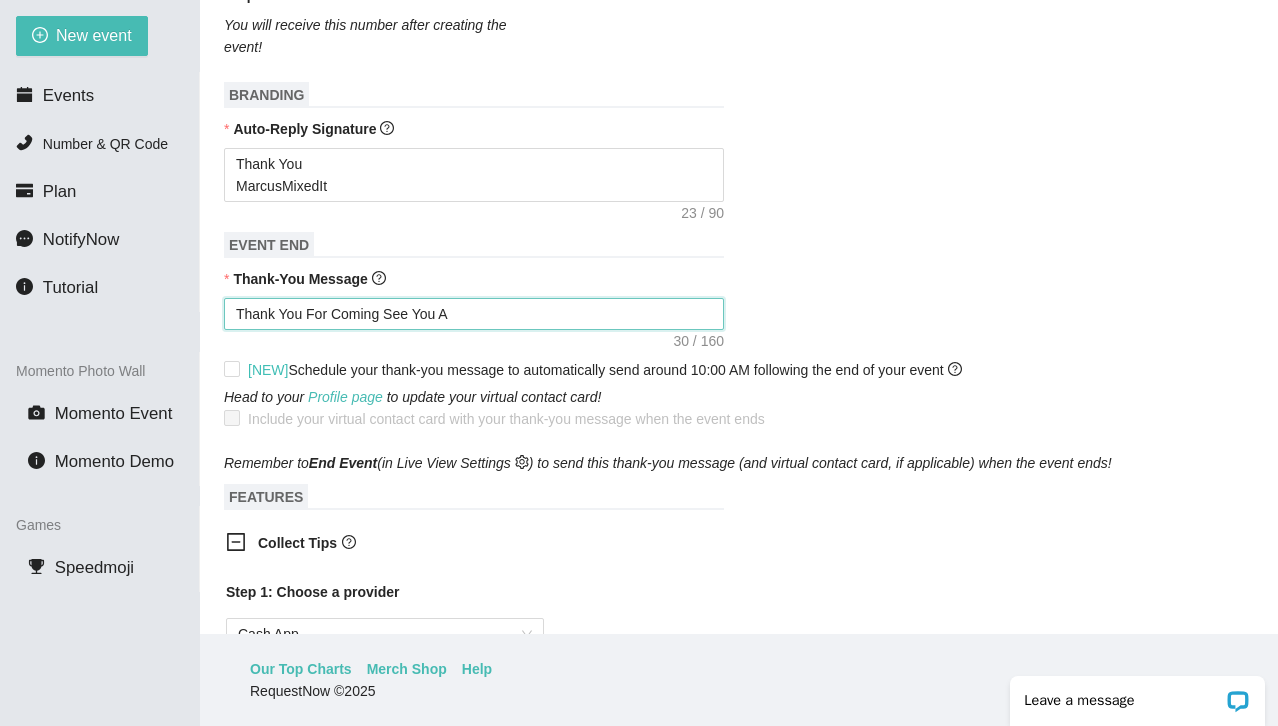 type on "Thank You For Coming See You At" 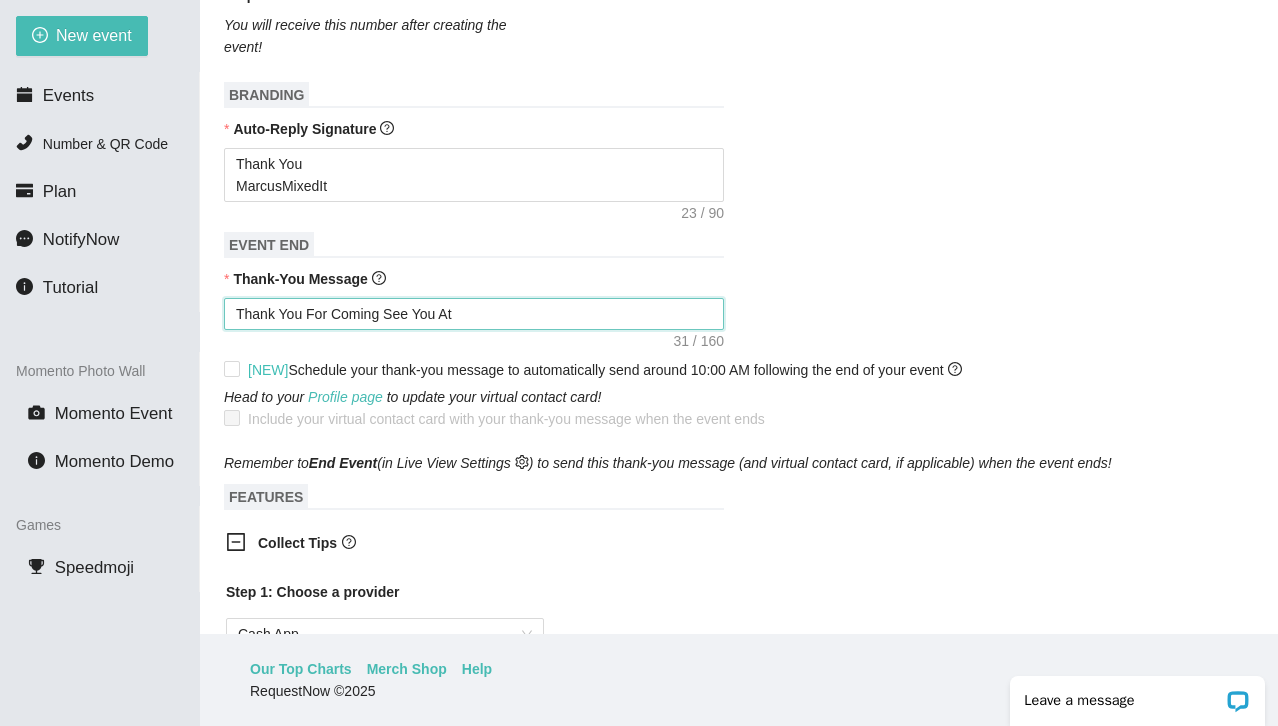 type on "Thank You For Coming See You At" 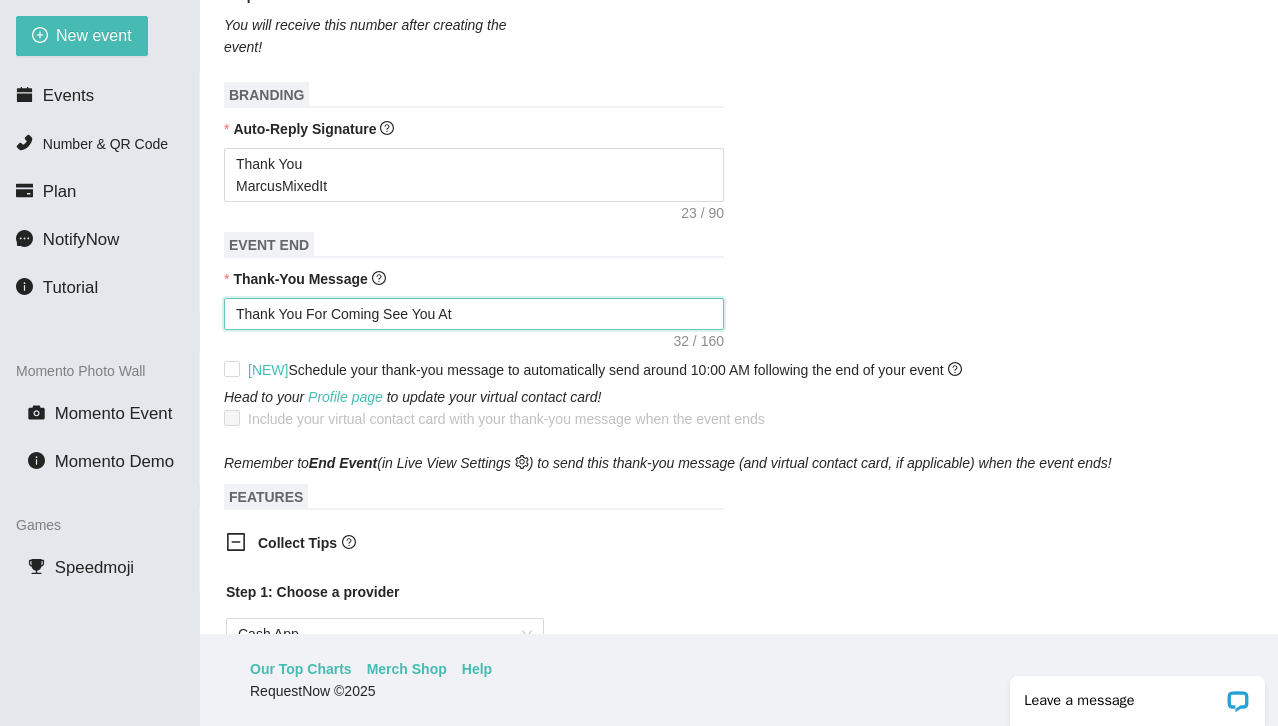 type on "Thank You For Coming See You At T" 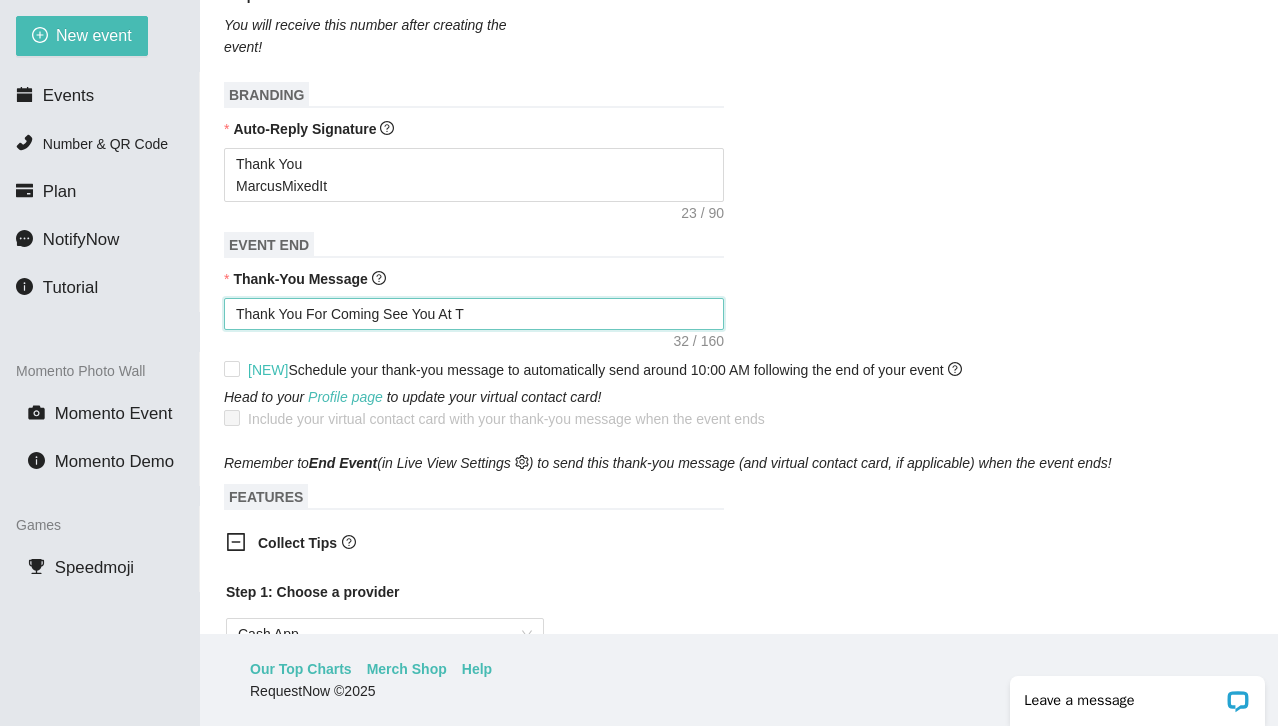 type on "Thank You For Coming See You At Th" 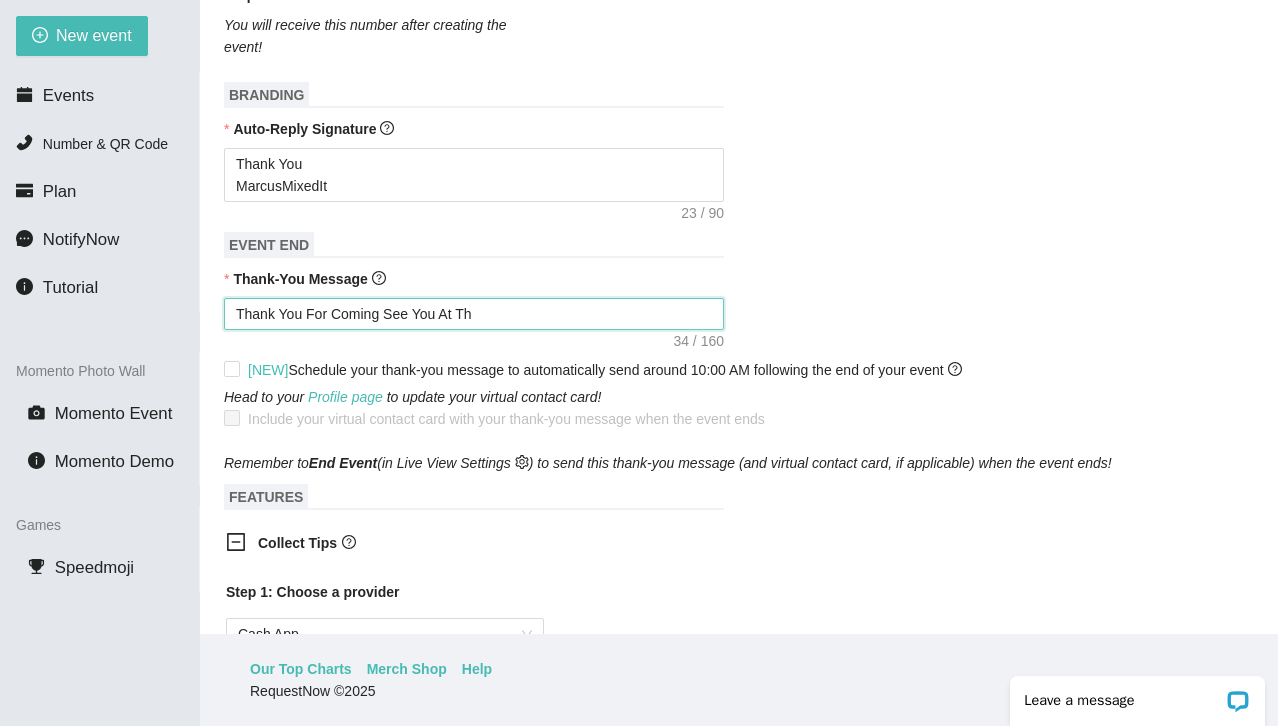 type on "Thank You For Coming See You At The" 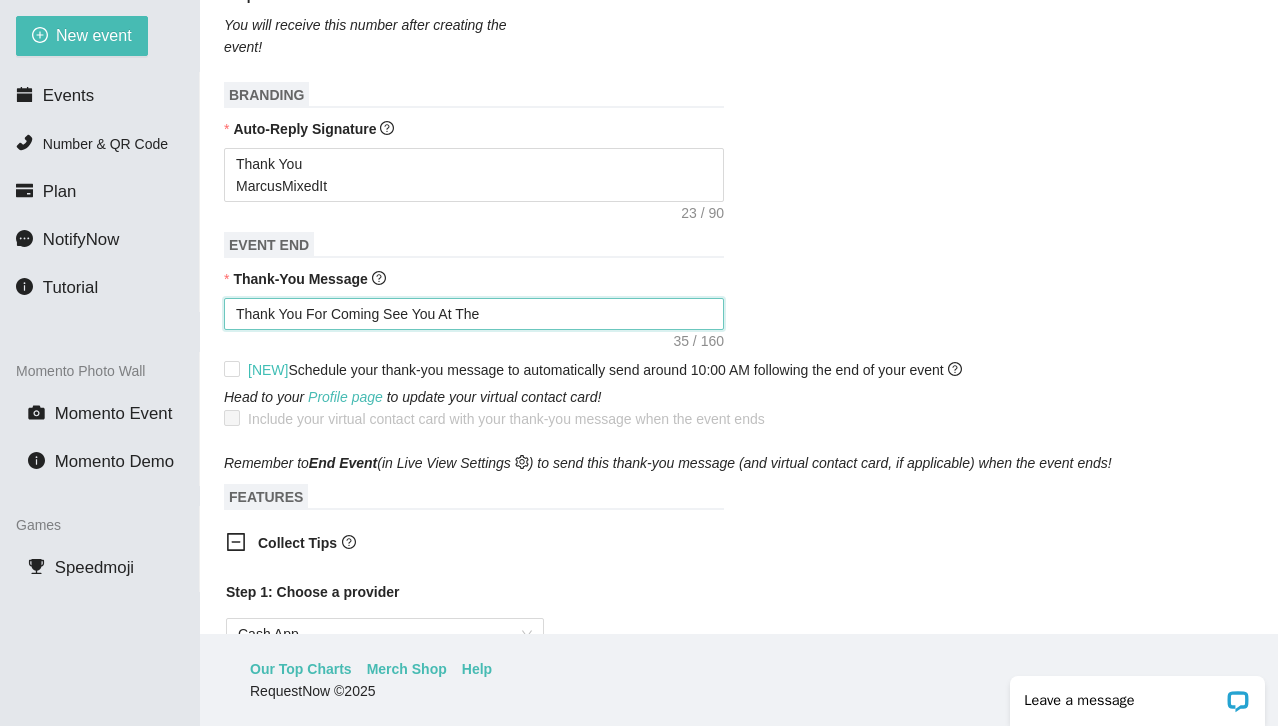 type on "Thank You For Coming See You At The" 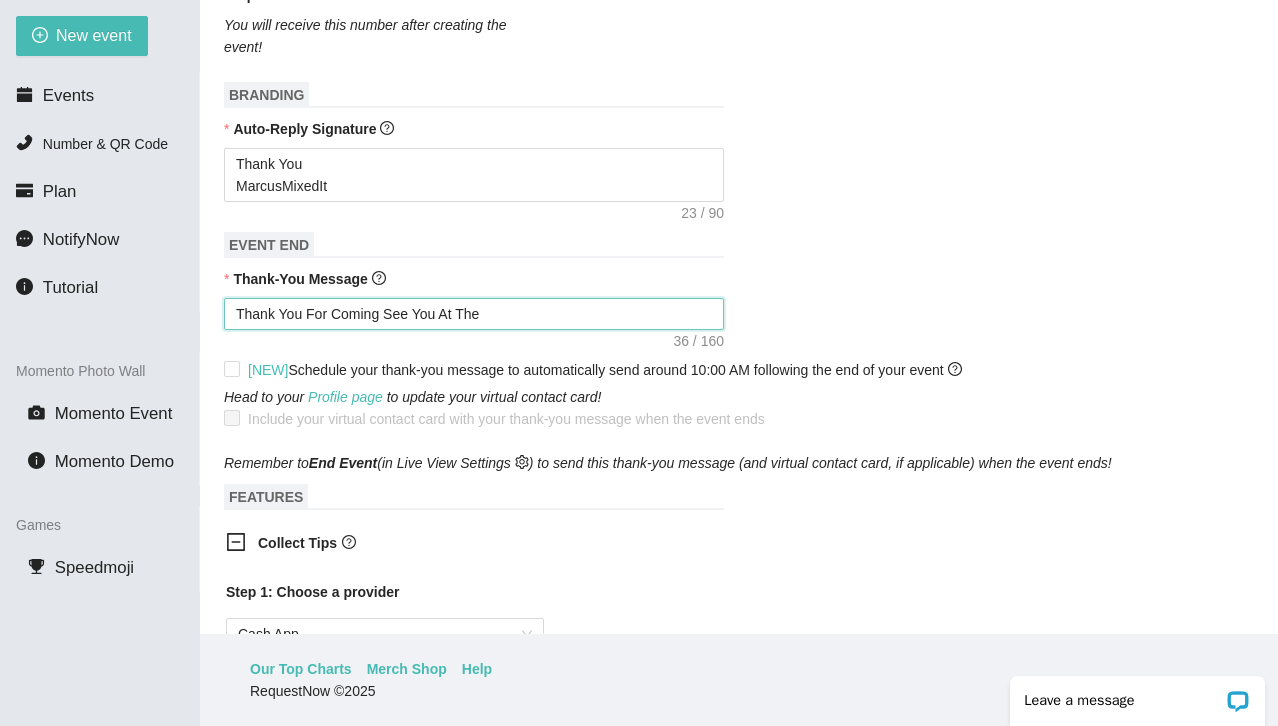 type on "Thank You For Coming See You At The N" 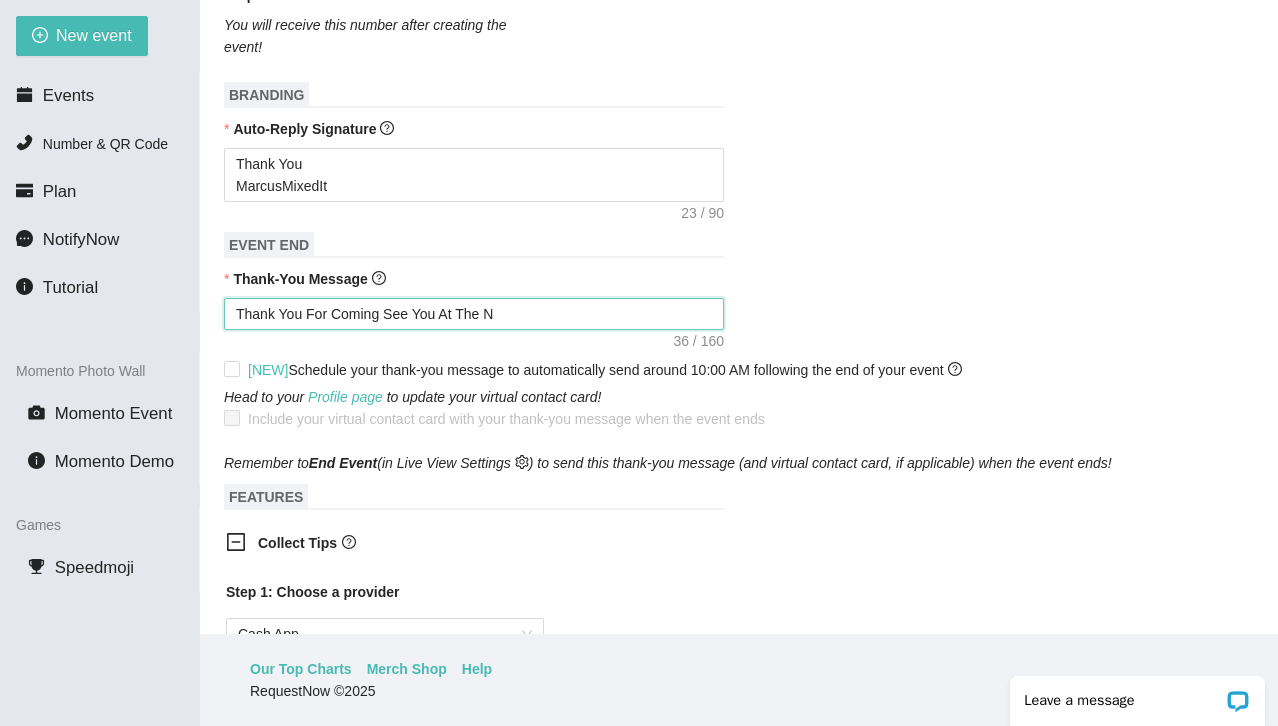 type on "Thank You For Coming See You At The Ne" 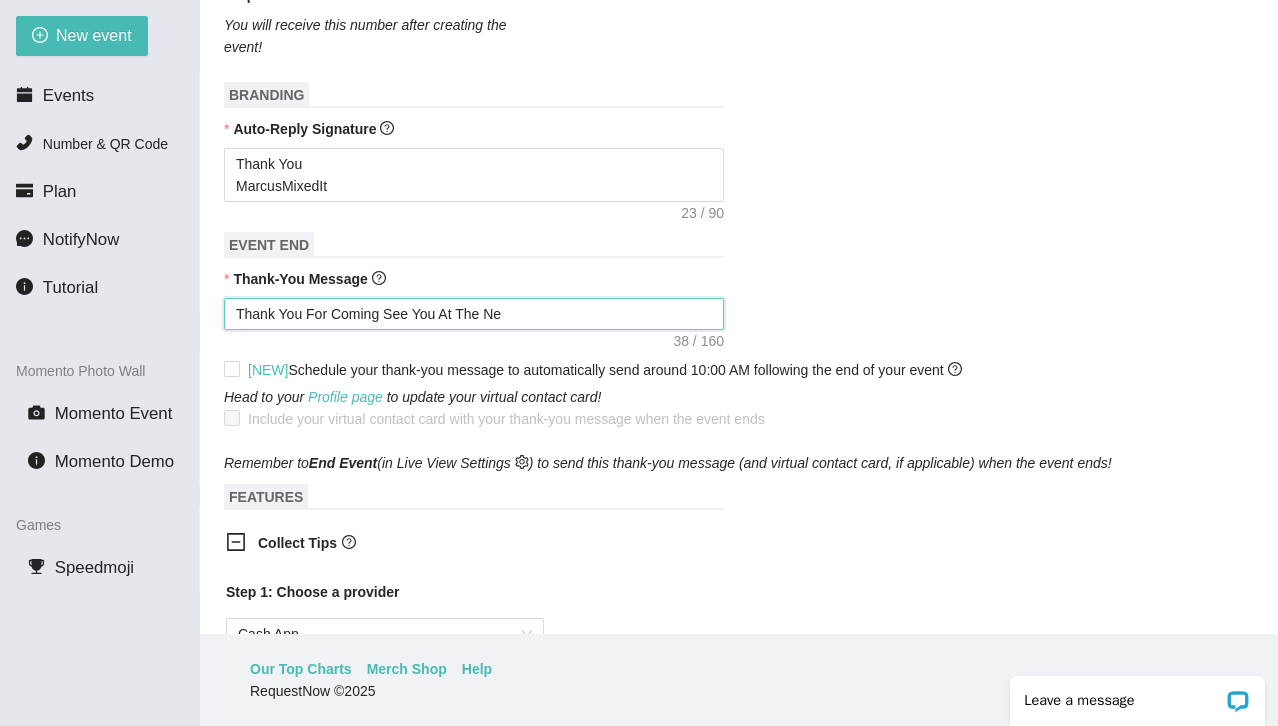 type on "Thank You For Coming See You At The Nex" 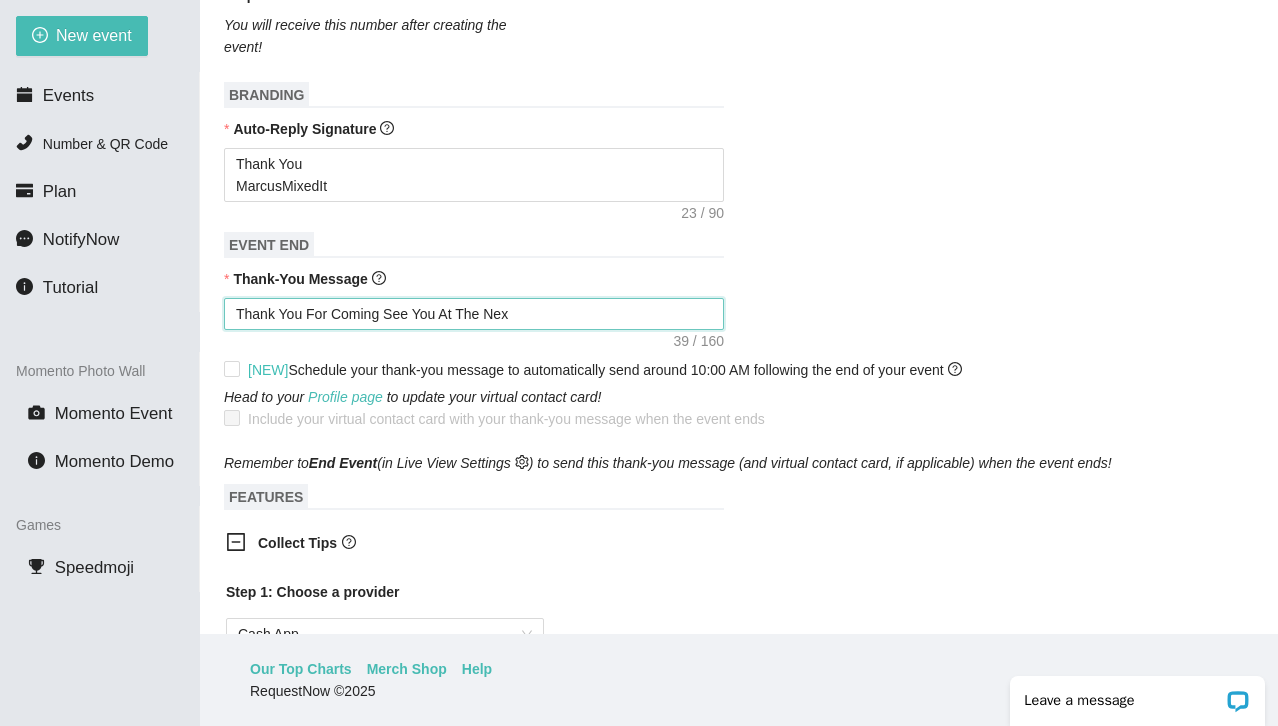 type on "Thank You For Coming See You At The Next" 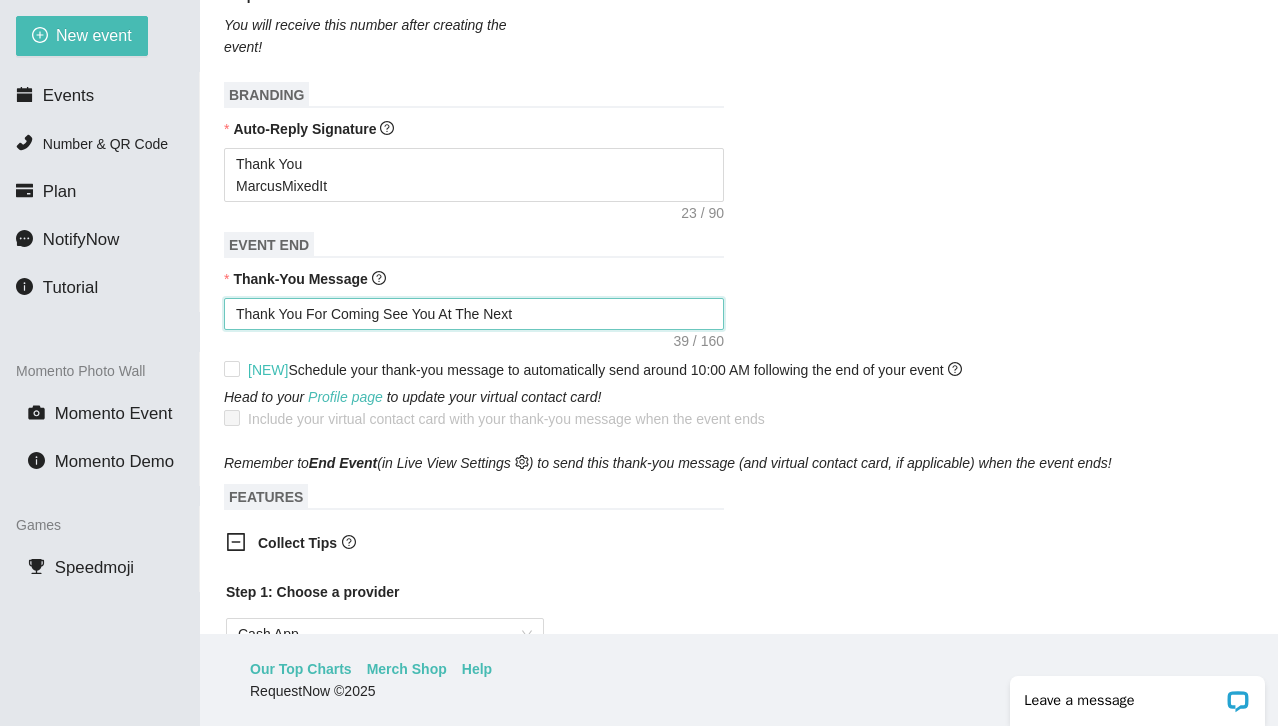 type on "Thank You For Coming See You At The Next" 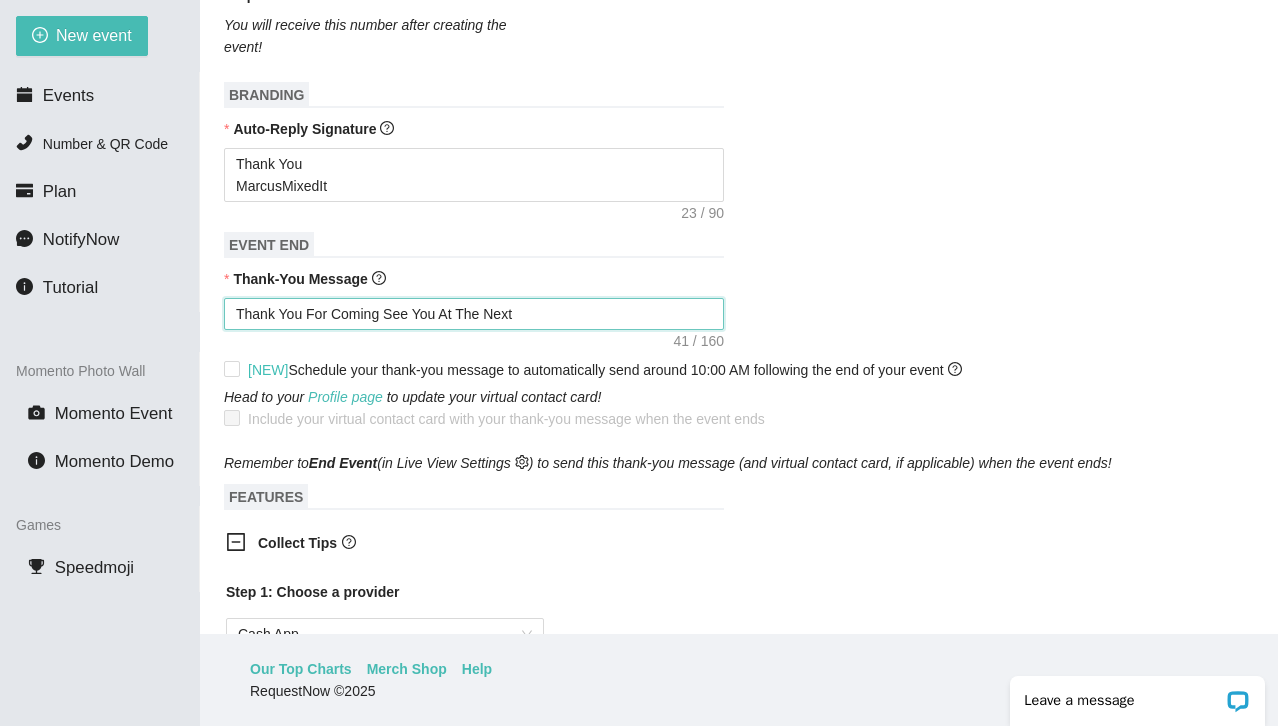 type on "Thank You For Coming See You At The Next O" 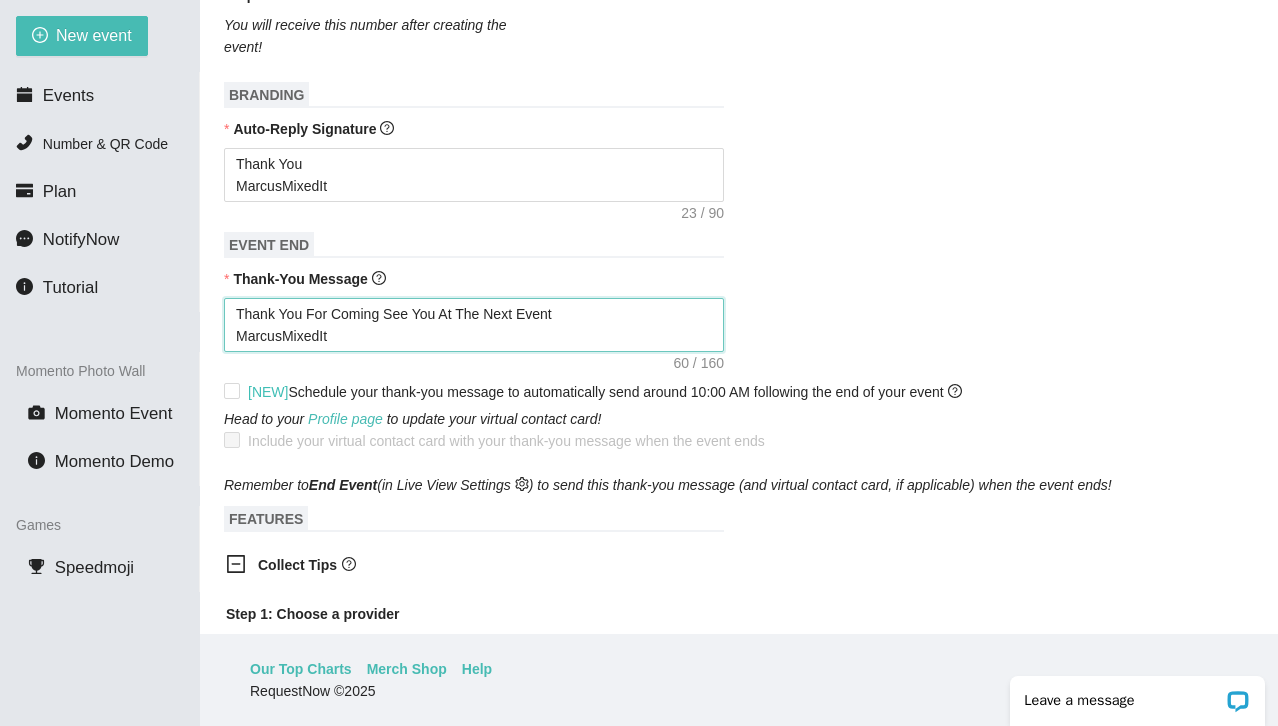 click on "Thank You For Coming See You At The Next Event
MarcusMixedIt" at bounding box center [474, 325] 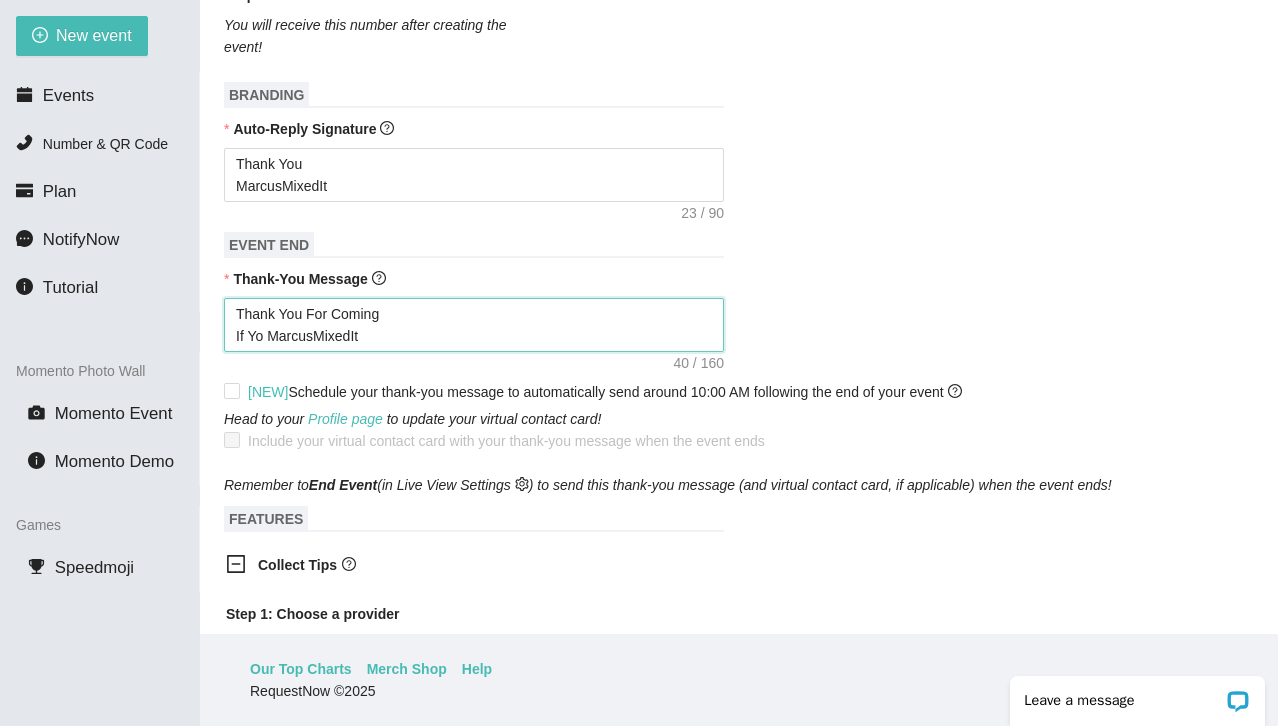 click on "Thank You For Coming
If Yo MarcusMixedIt" at bounding box center [474, 325] 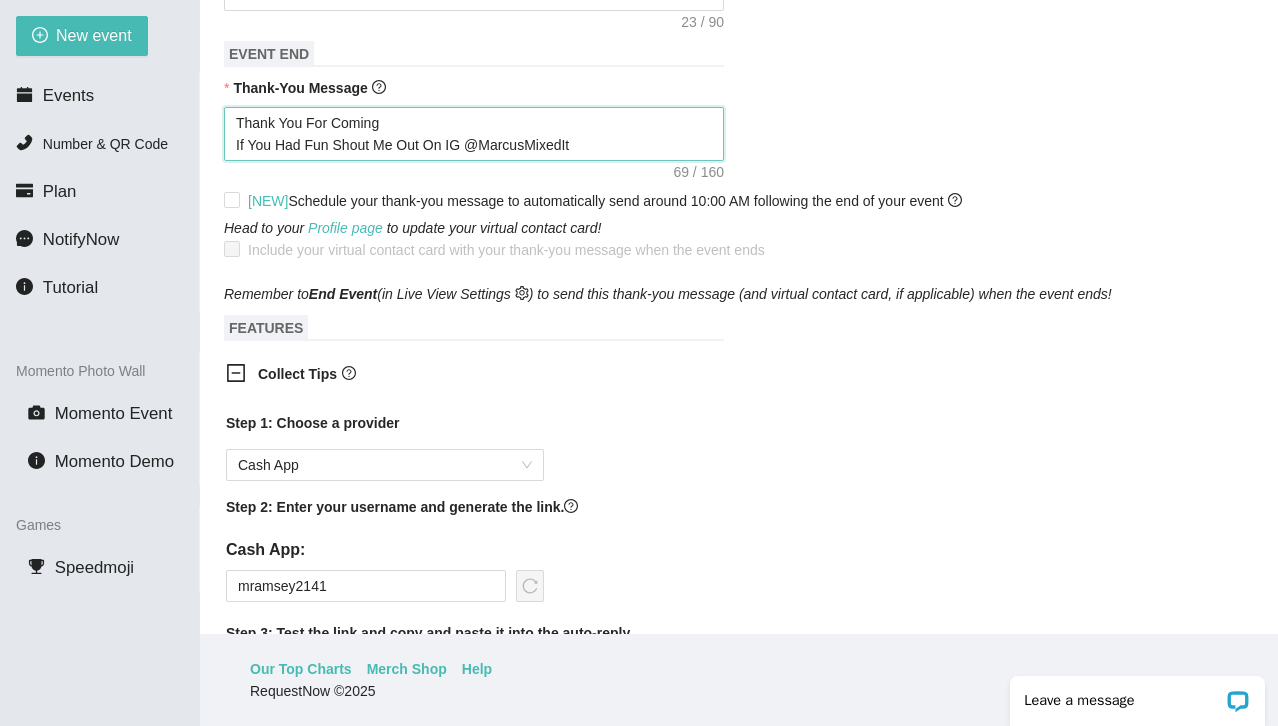 scroll, scrollTop: 815, scrollLeft: 0, axis: vertical 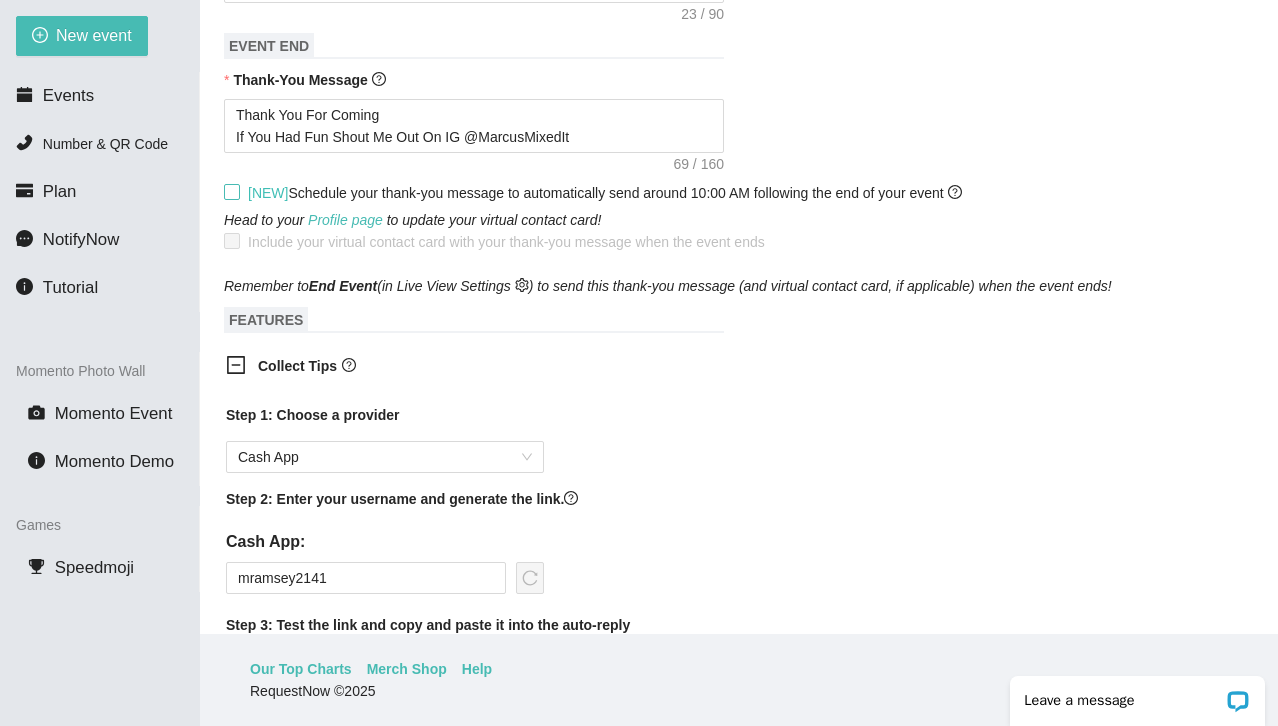 click on "[NEW]  Schedule your thank-you message to automatically send around 10:00 AM following the end of your event" at bounding box center [605, 193] 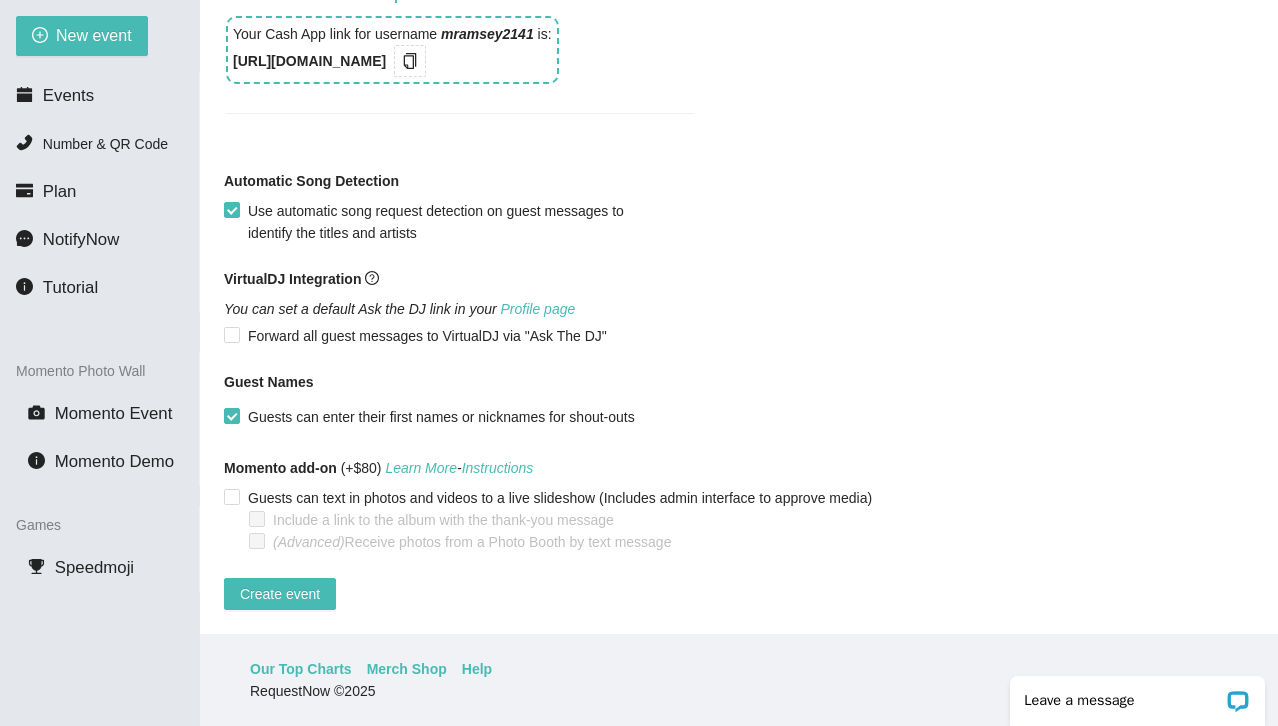 scroll, scrollTop: 1482, scrollLeft: 0, axis: vertical 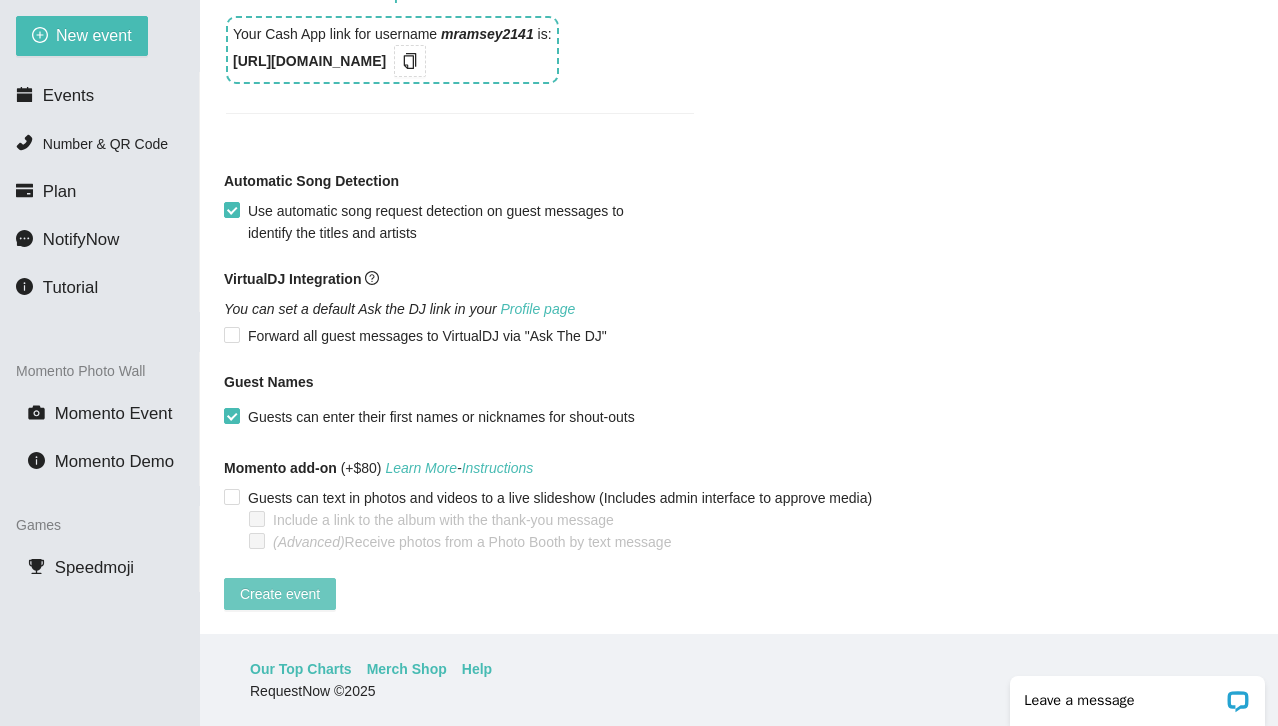 click on "Create event" at bounding box center [280, 594] 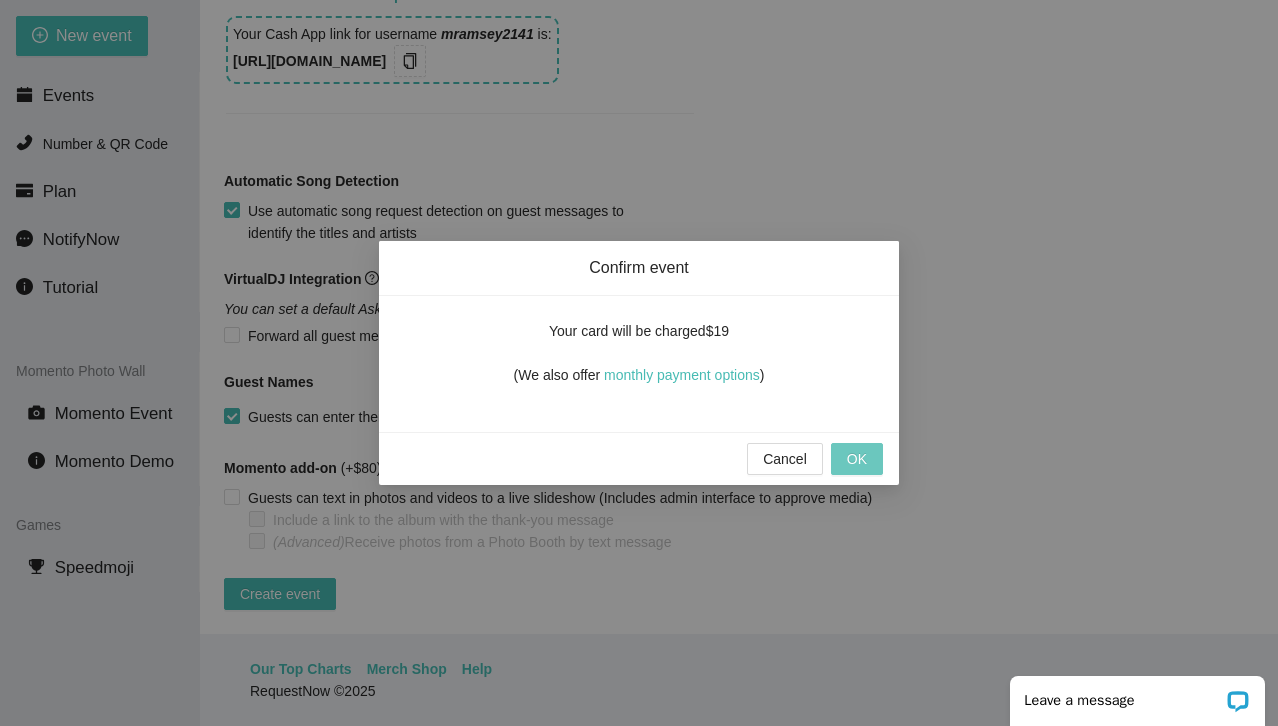 click on "OK" at bounding box center [857, 459] 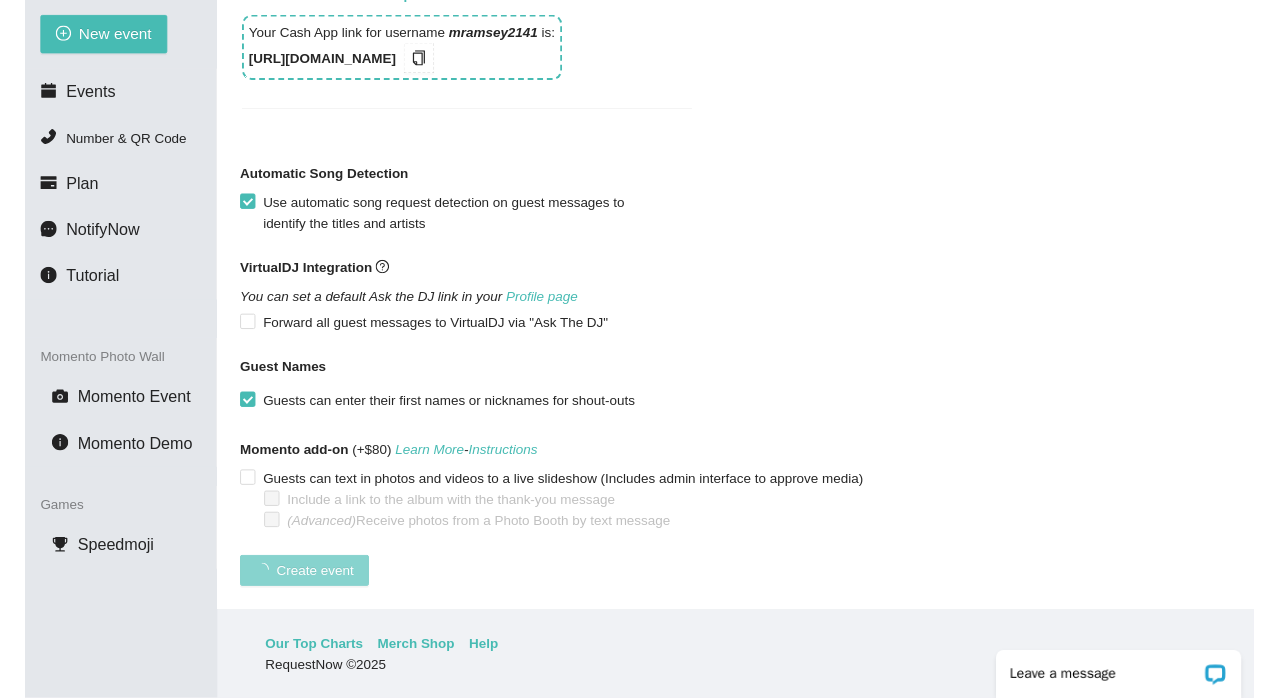 scroll, scrollTop: 1482, scrollLeft: 0, axis: vertical 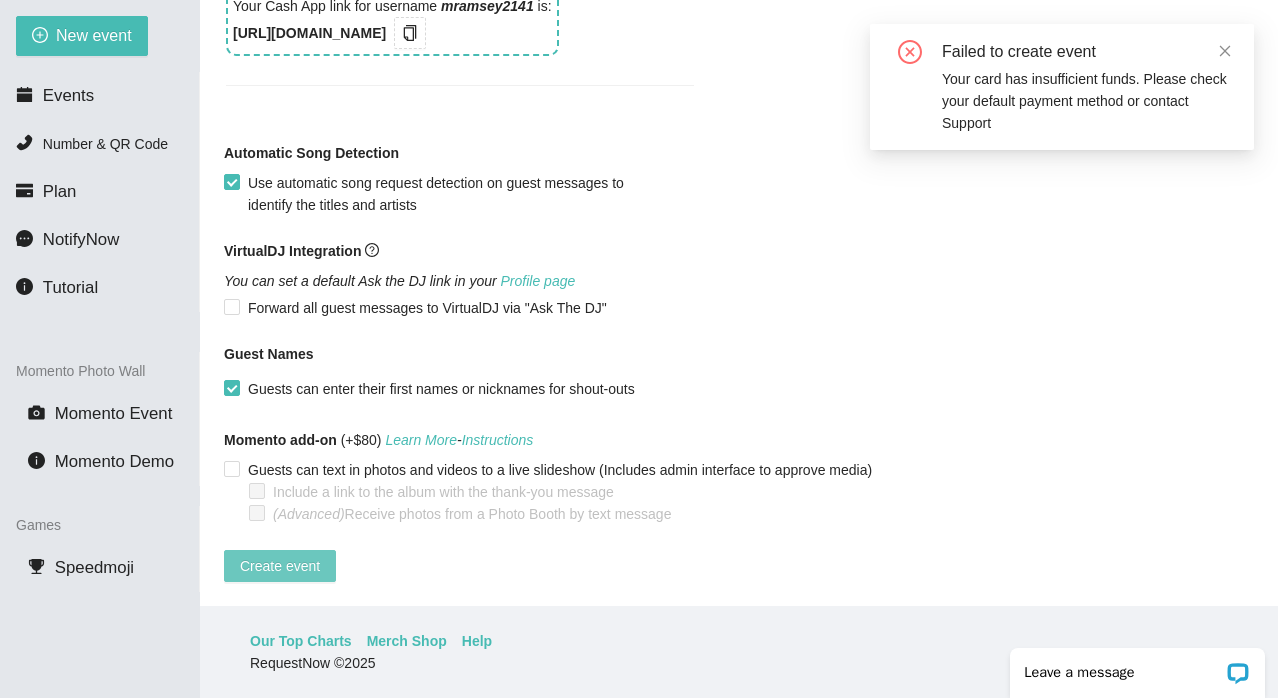 click on "Create event" at bounding box center (280, 566) 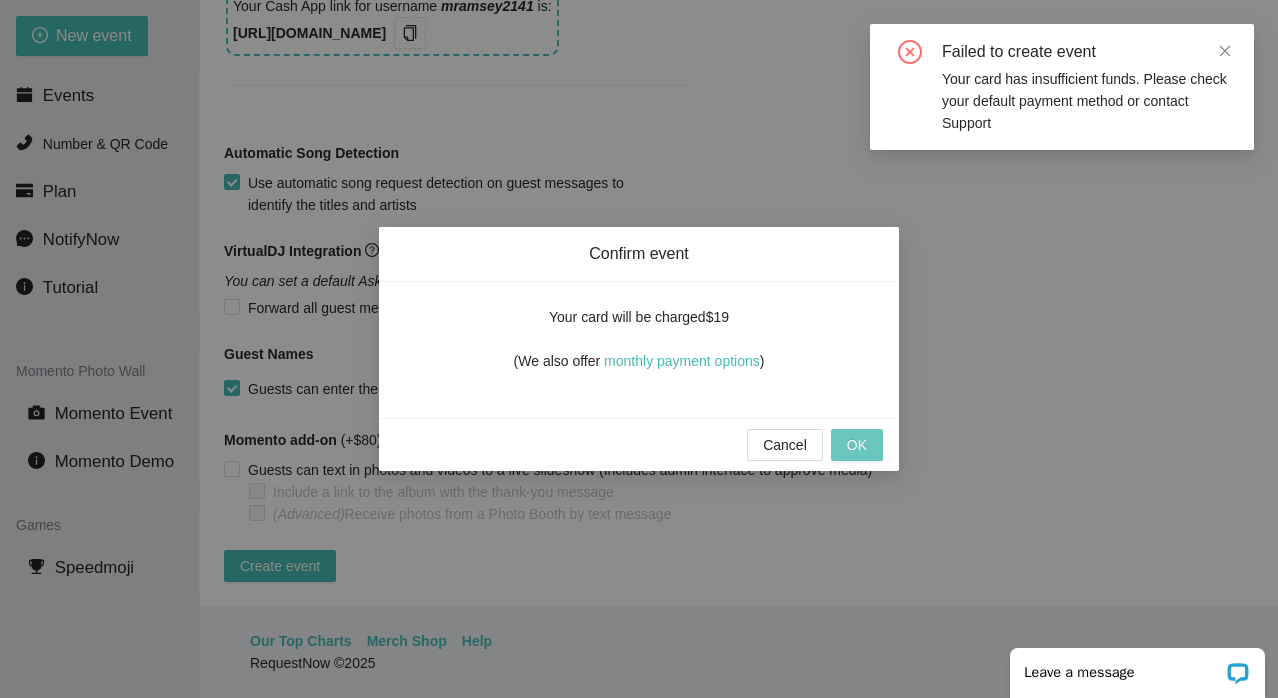 click on "OK" at bounding box center [857, 445] 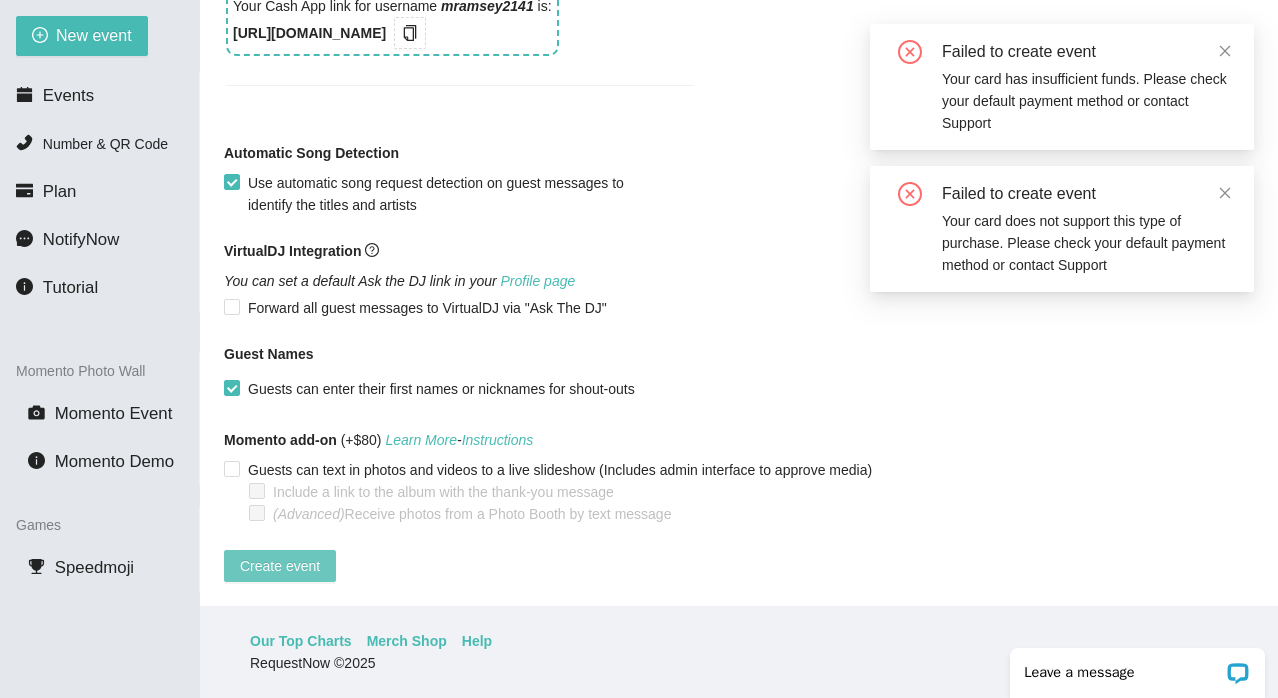 scroll, scrollTop: 1510, scrollLeft: 0, axis: vertical 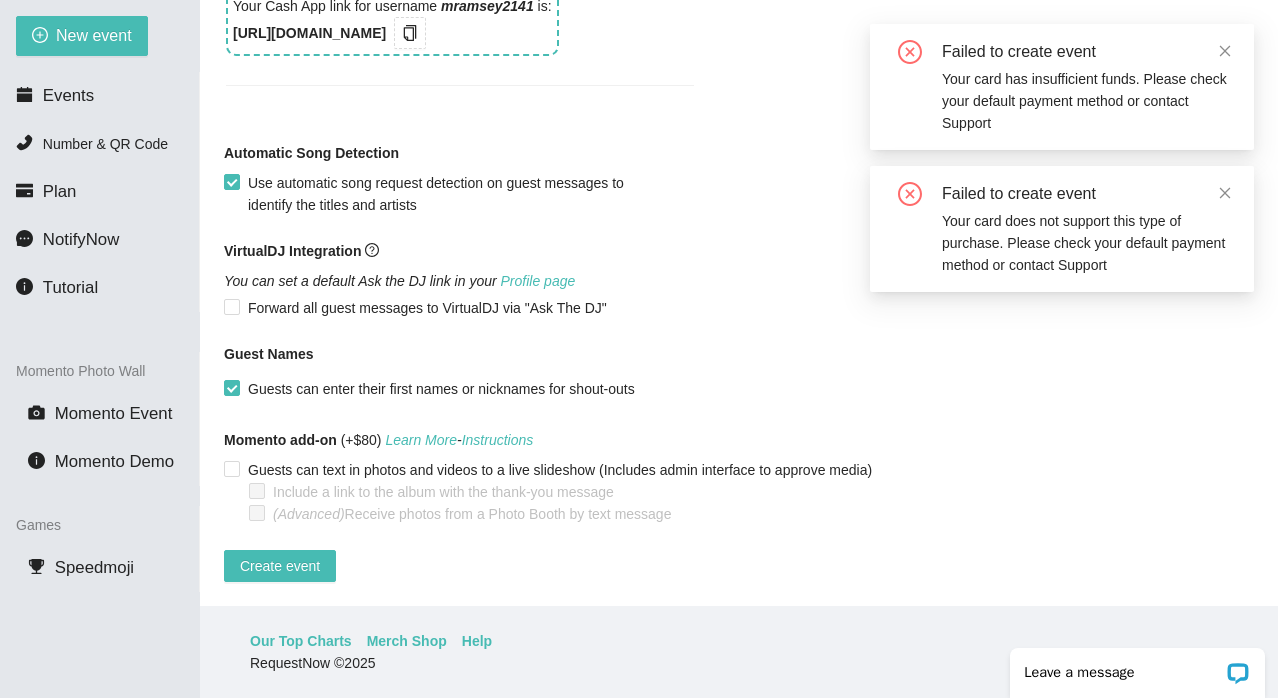 click on "Create event" at bounding box center (280, 566) 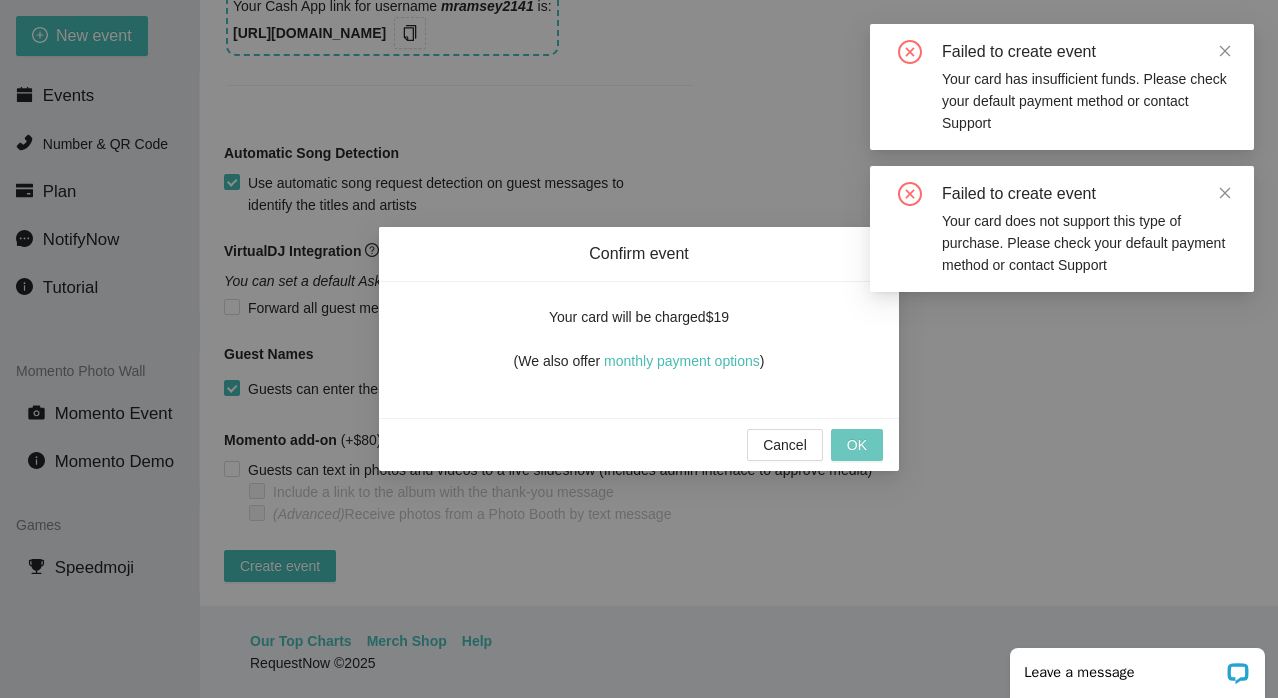 click on "OK" at bounding box center [857, 445] 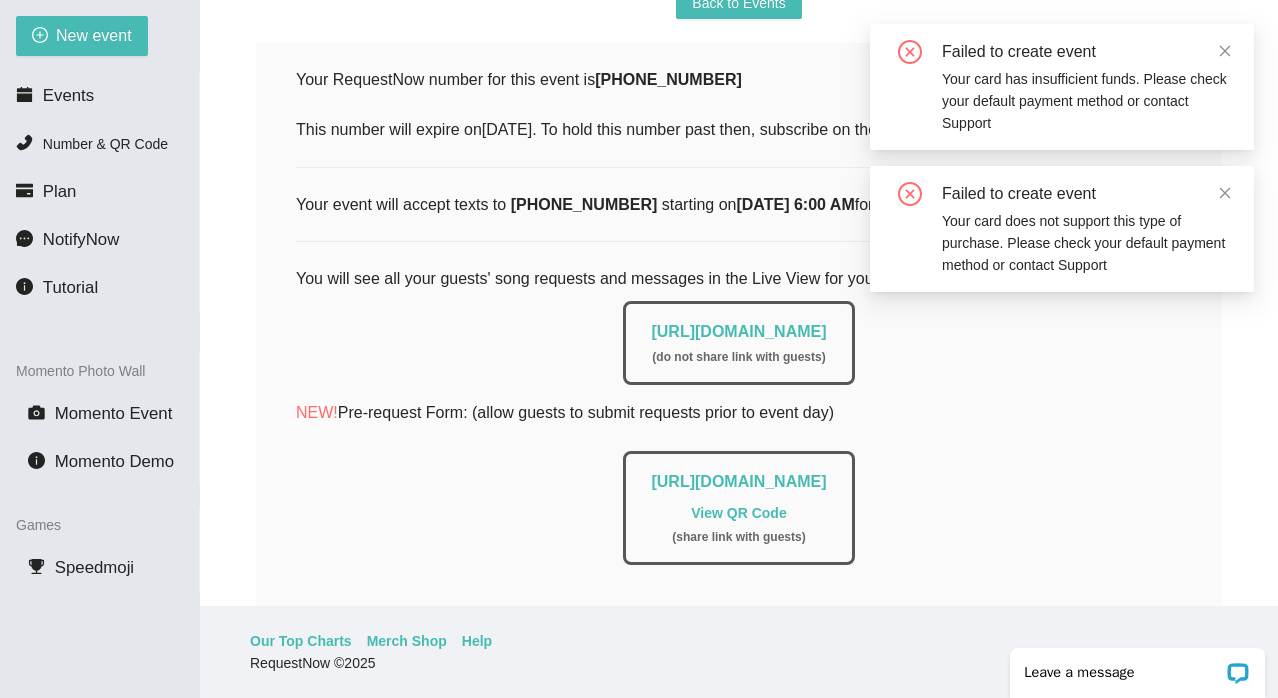 scroll, scrollTop: 245, scrollLeft: 0, axis: vertical 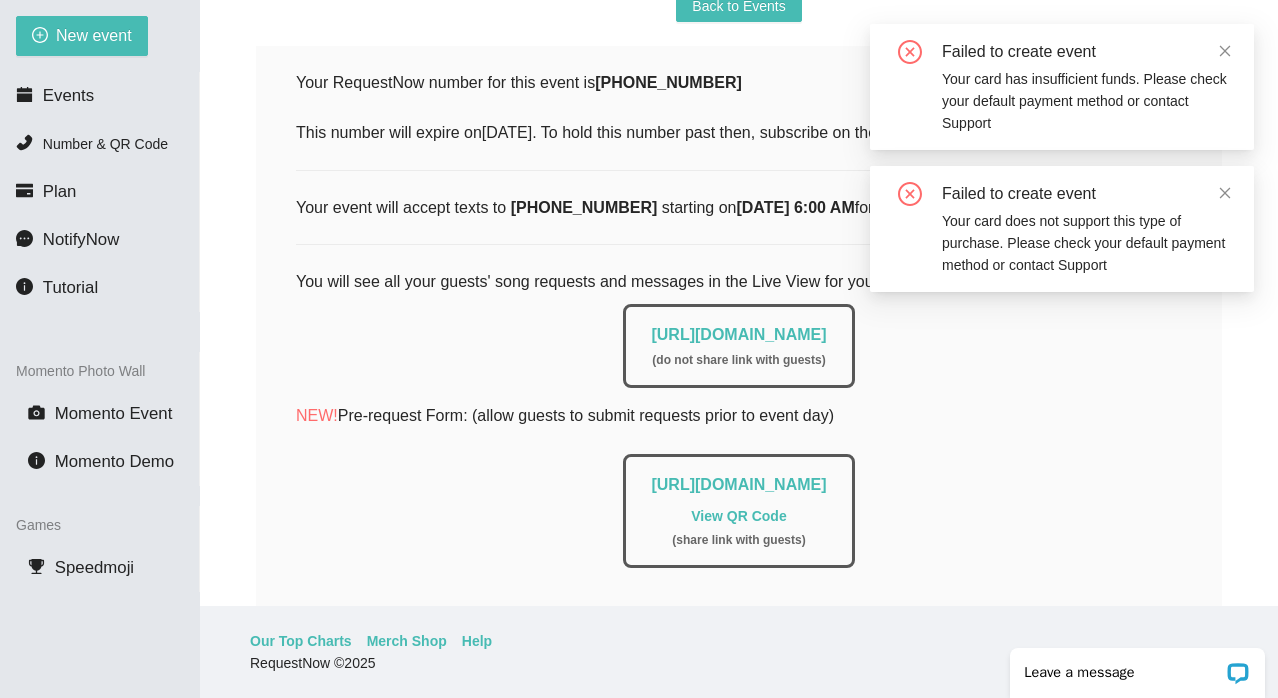 click on "Failed to create event Your card has insufficient funds. Please check your default payment method or contact Support" at bounding box center (1062, 87) 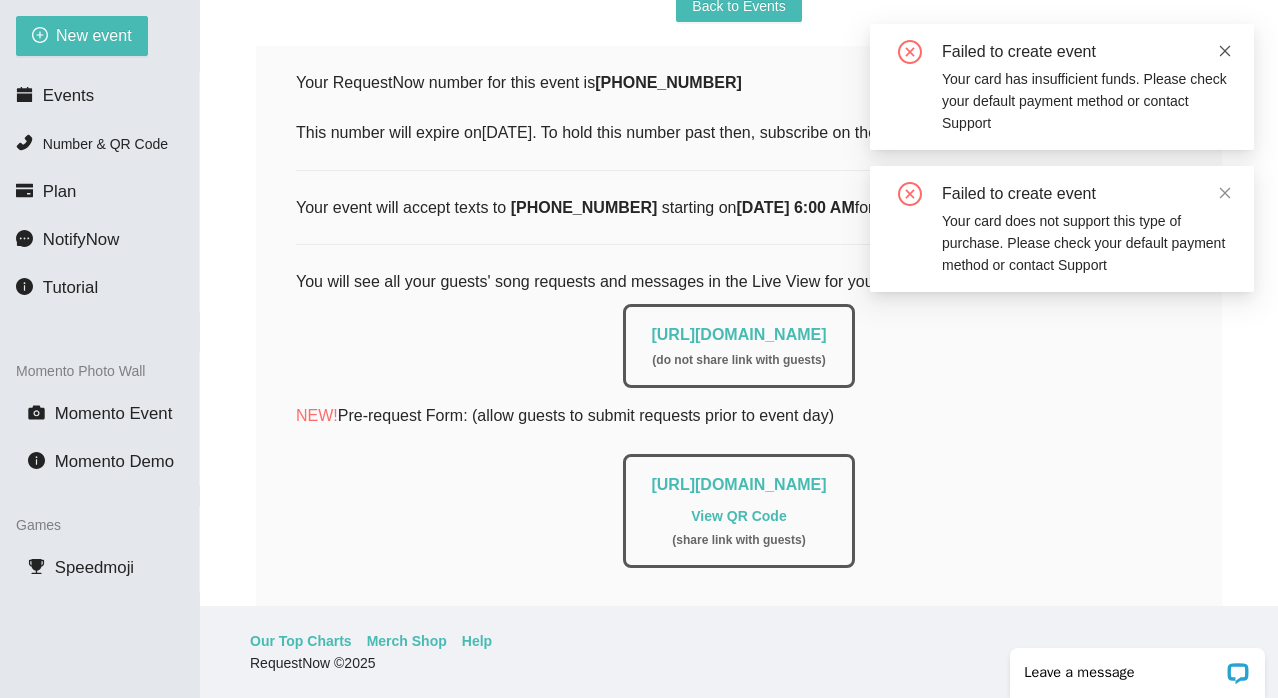click at bounding box center [1225, 51] 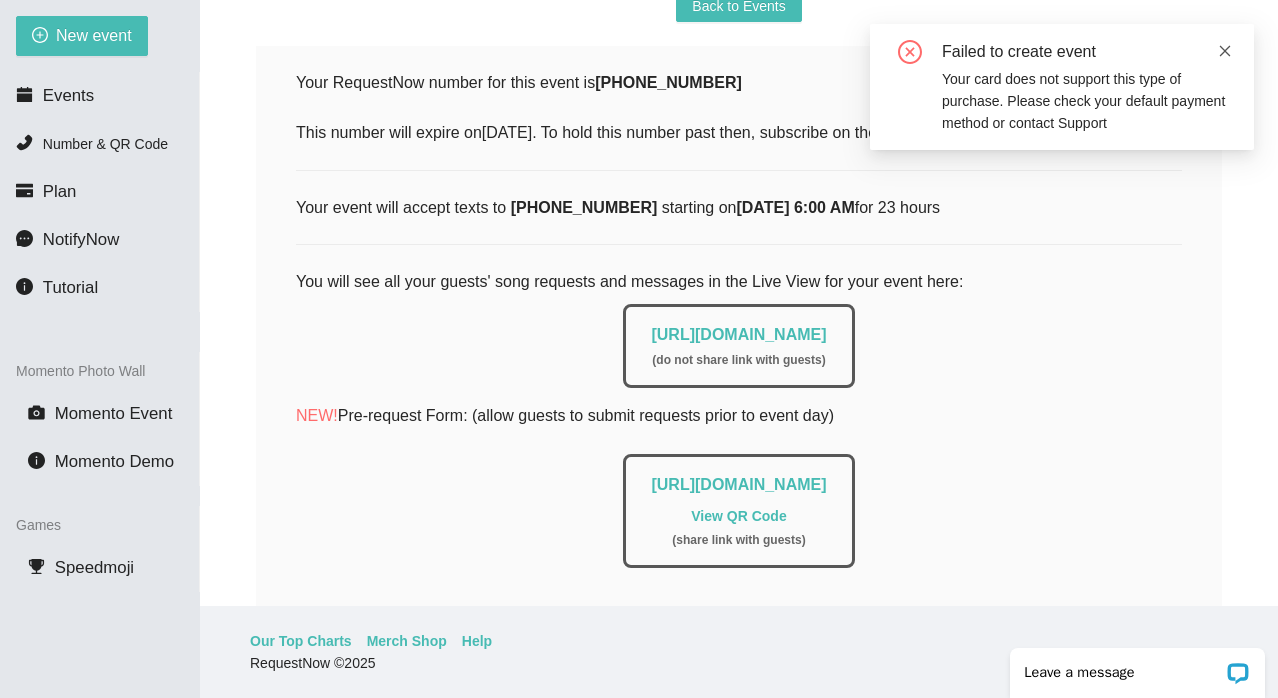 click 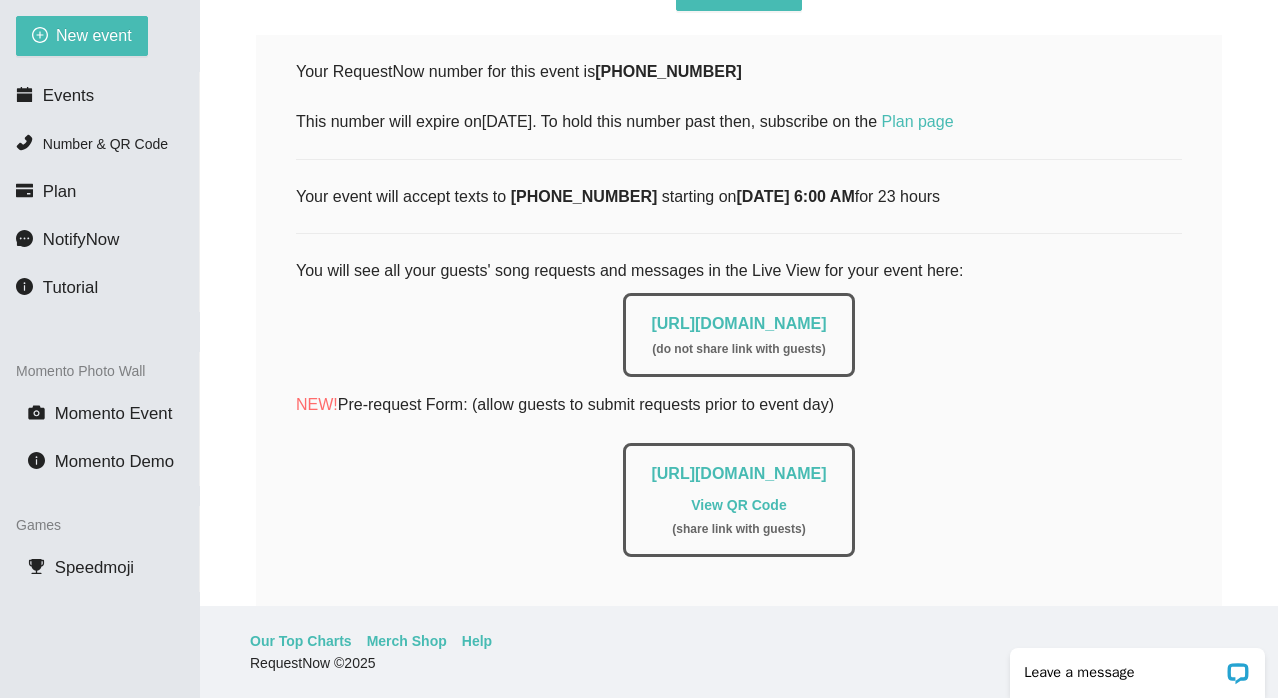 scroll, scrollTop: 259, scrollLeft: 0, axis: vertical 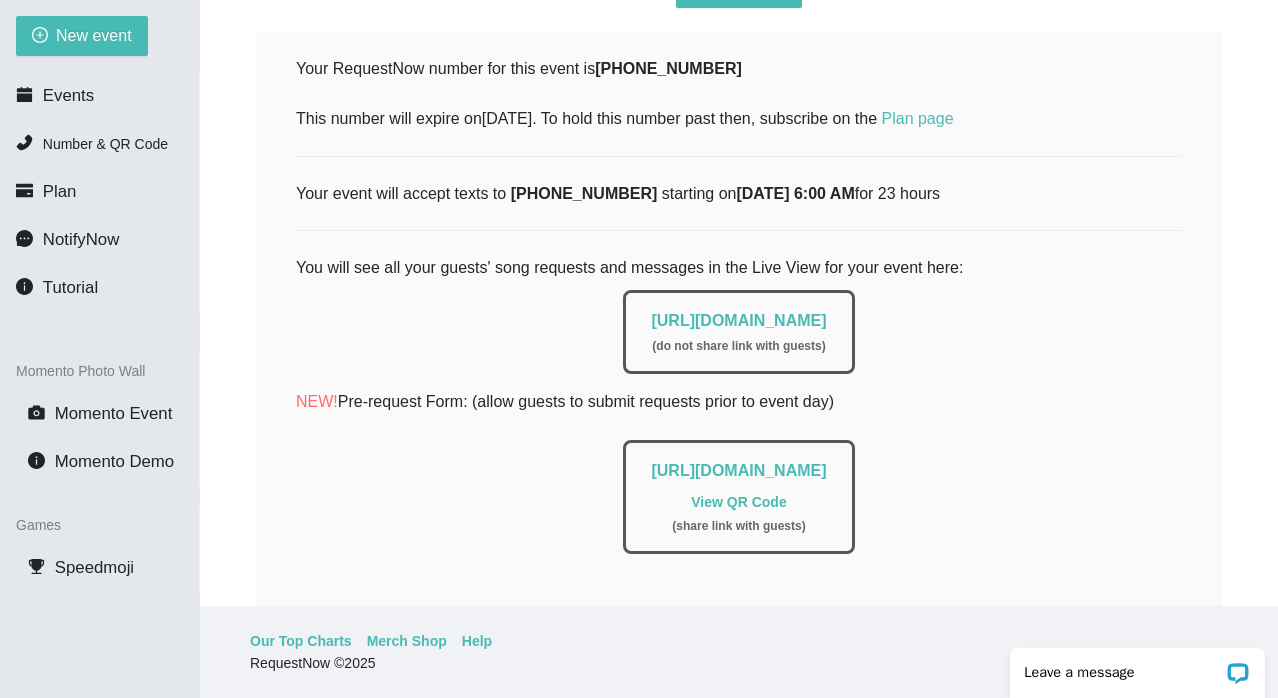 click on "https://app.requestnow.io/live/rlonaae ( do not share link with guests )" at bounding box center [738, 332] 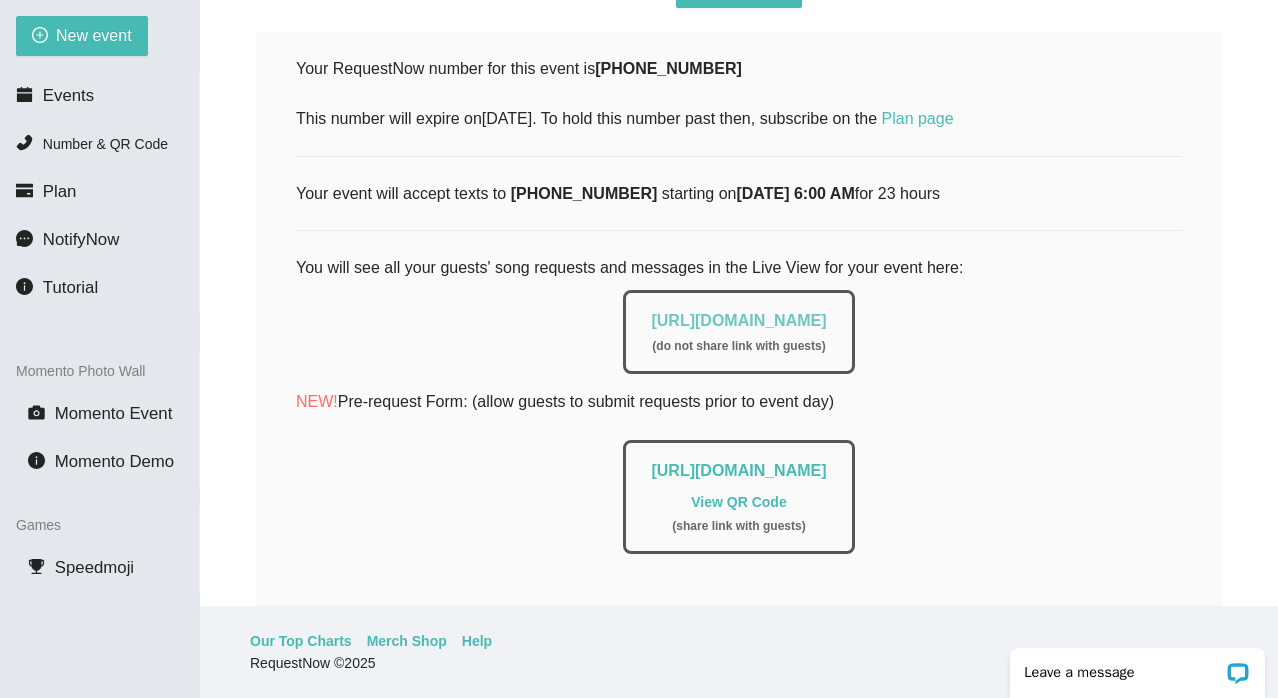 click on "https://app.requestnow.io/live/rlonaae" at bounding box center [738, 320] 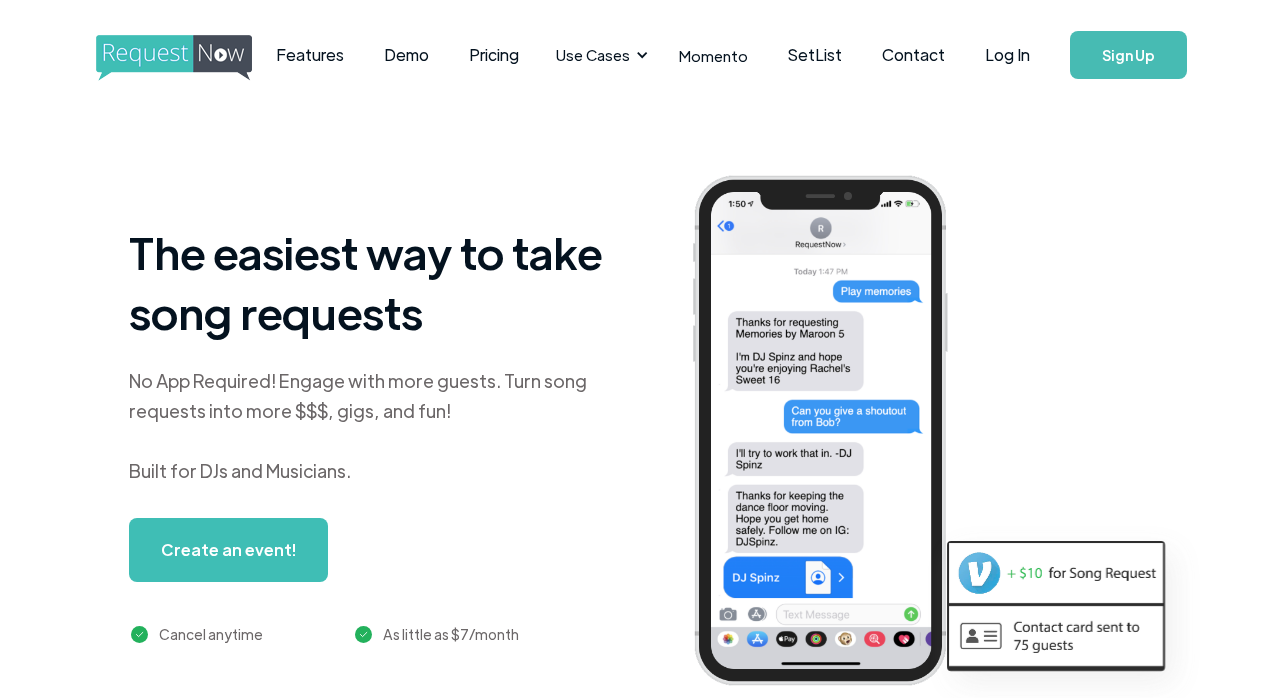 scroll, scrollTop: 0, scrollLeft: 0, axis: both 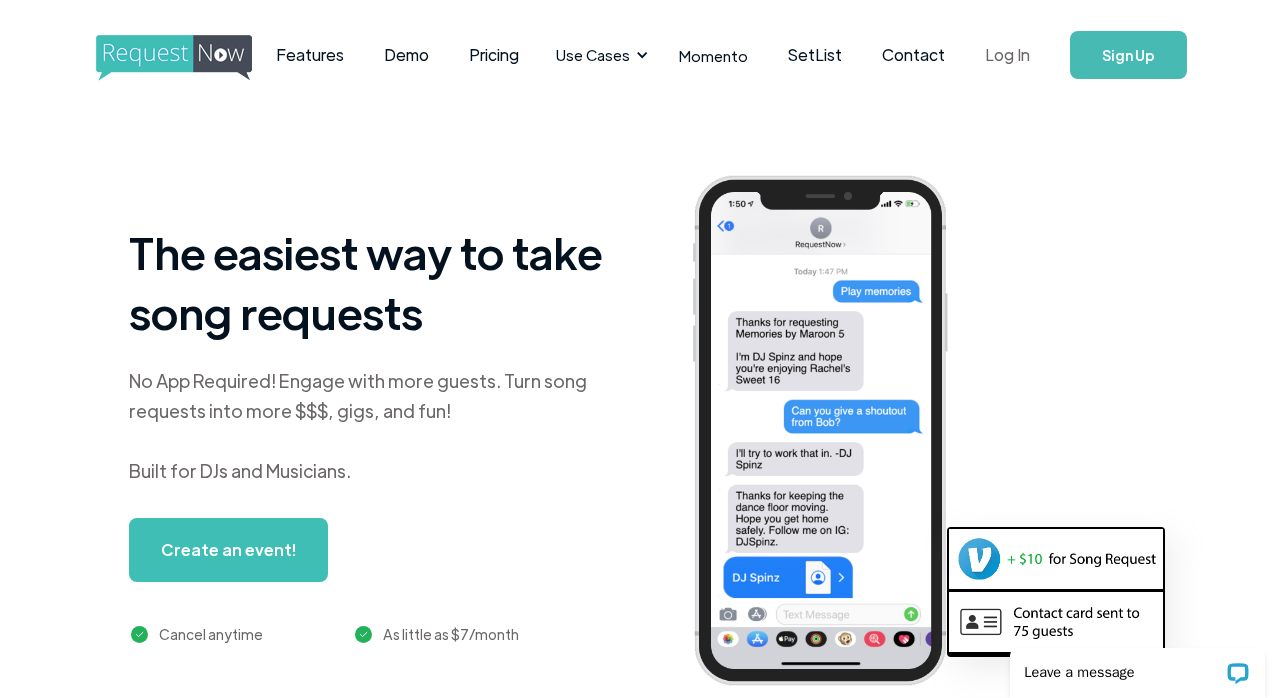 click on "Log In" at bounding box center [1007, 55] 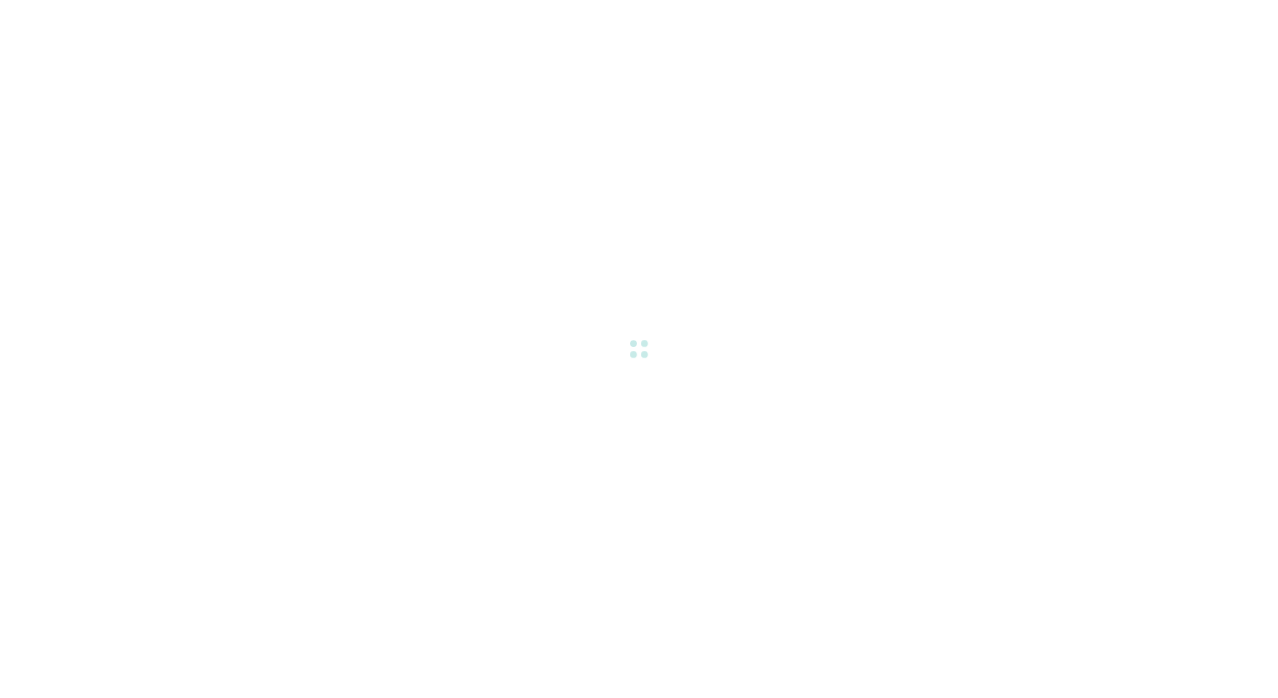 scroll, scrollTop: 0, scrollLeft: 0, axis: both 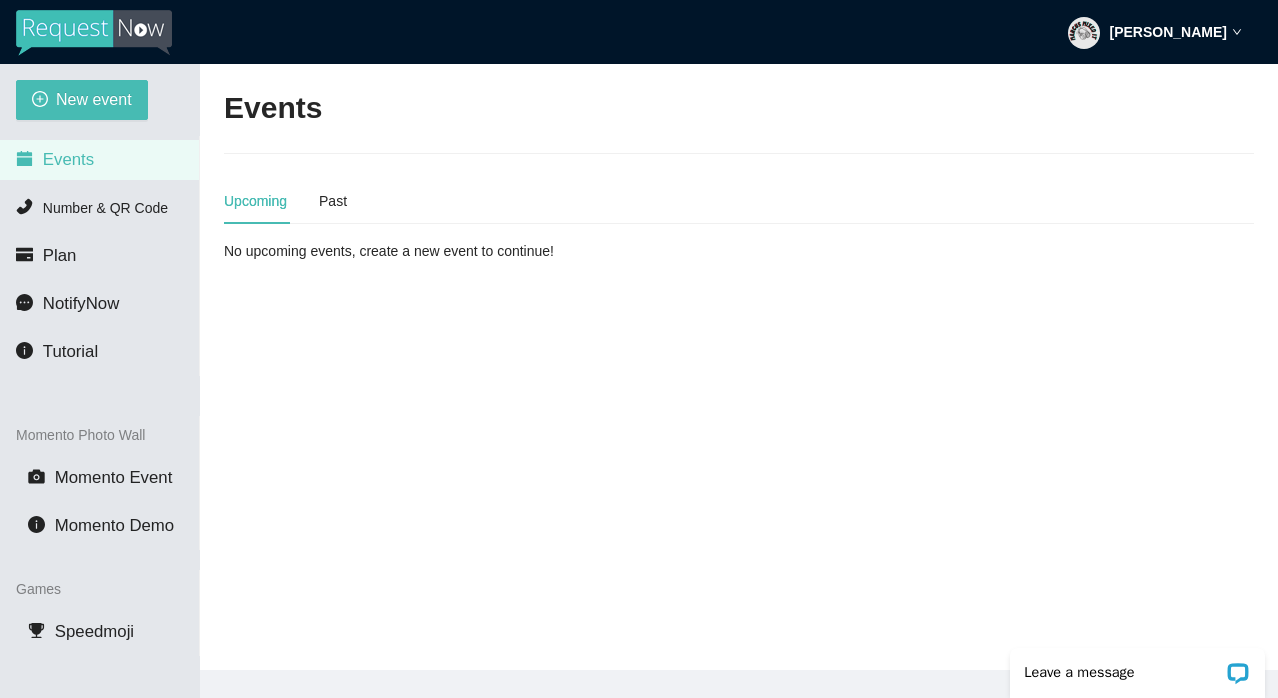 click at bounding box center [1084, 33] 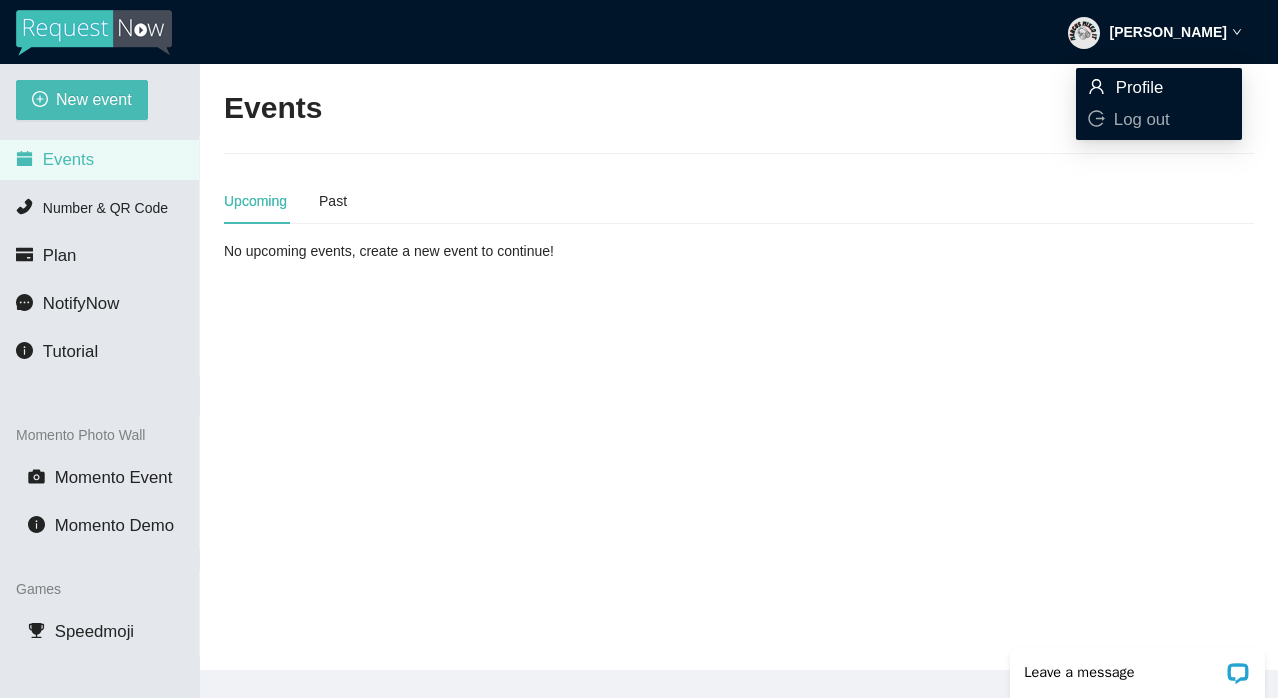 click 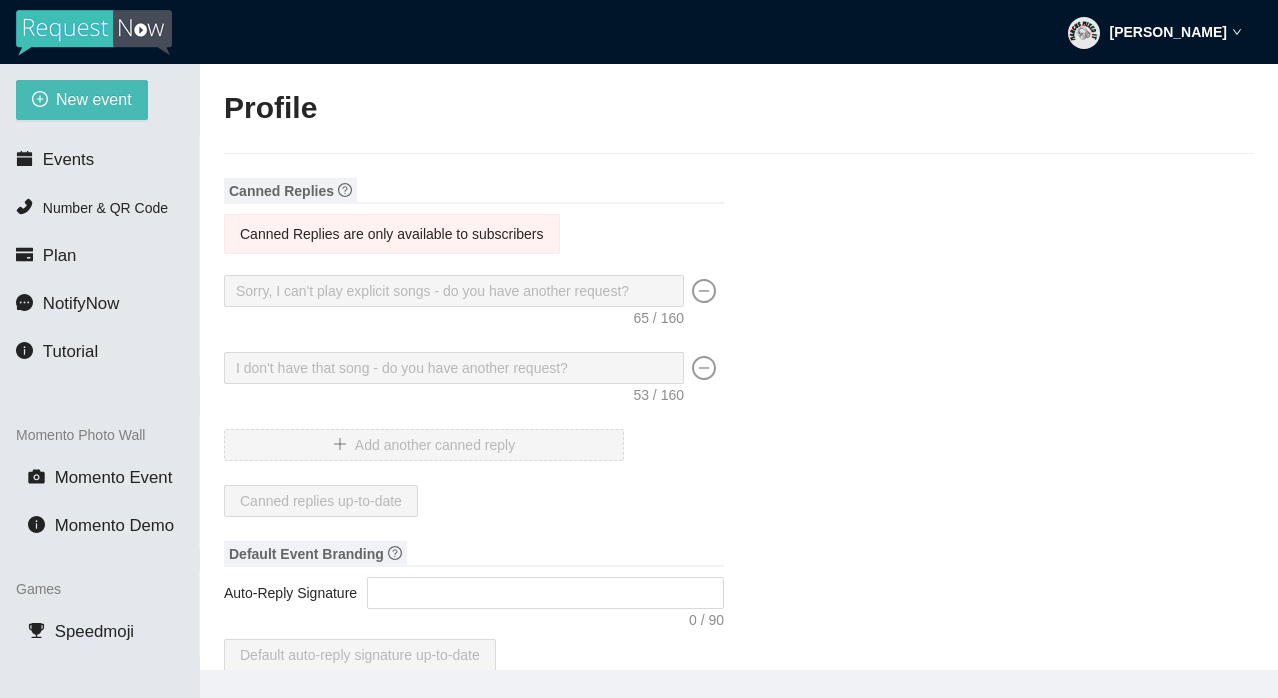 type on "[PERSON_NAME]" 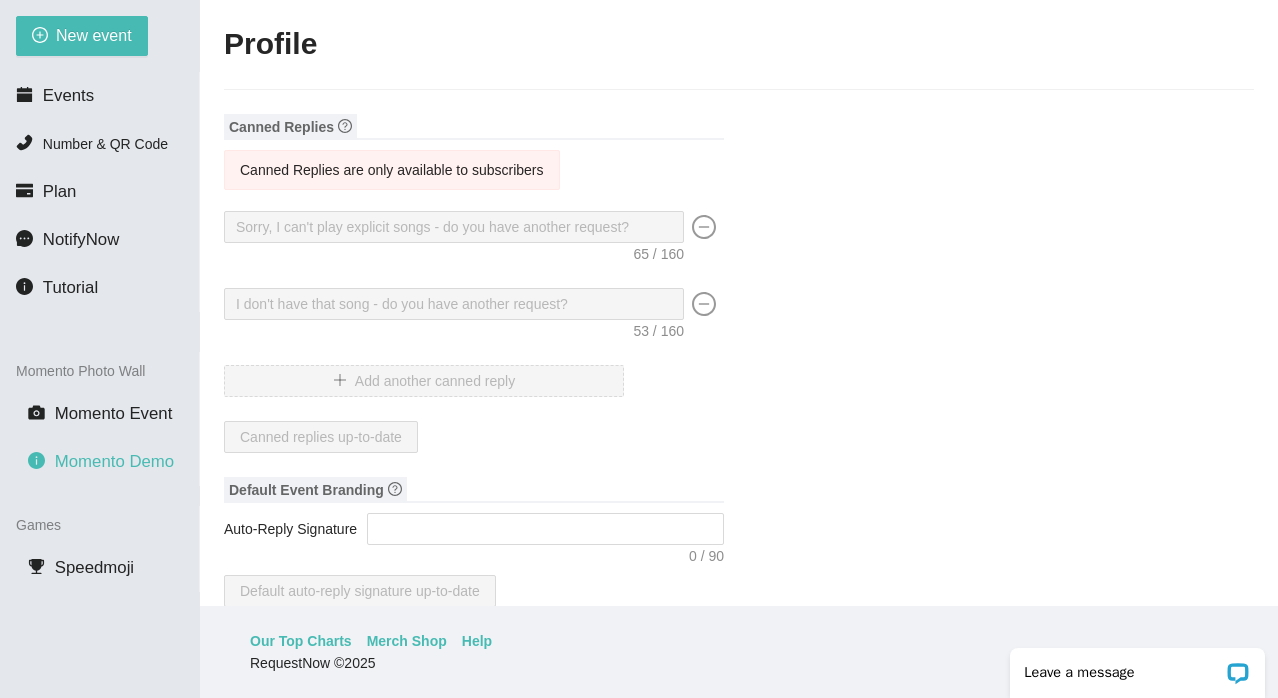 scroll, scrollTop: 64, scrollLeft: 0, axis: vertical 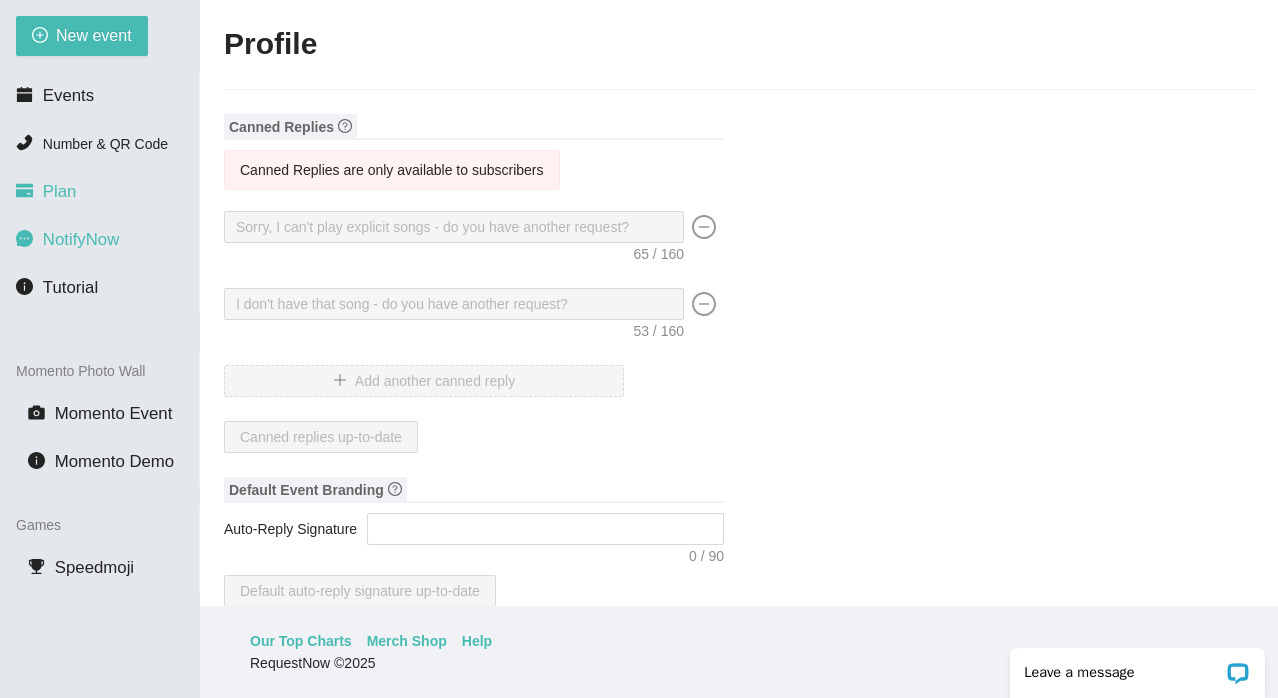 click on "Plan" at bounding box center [60, 191] 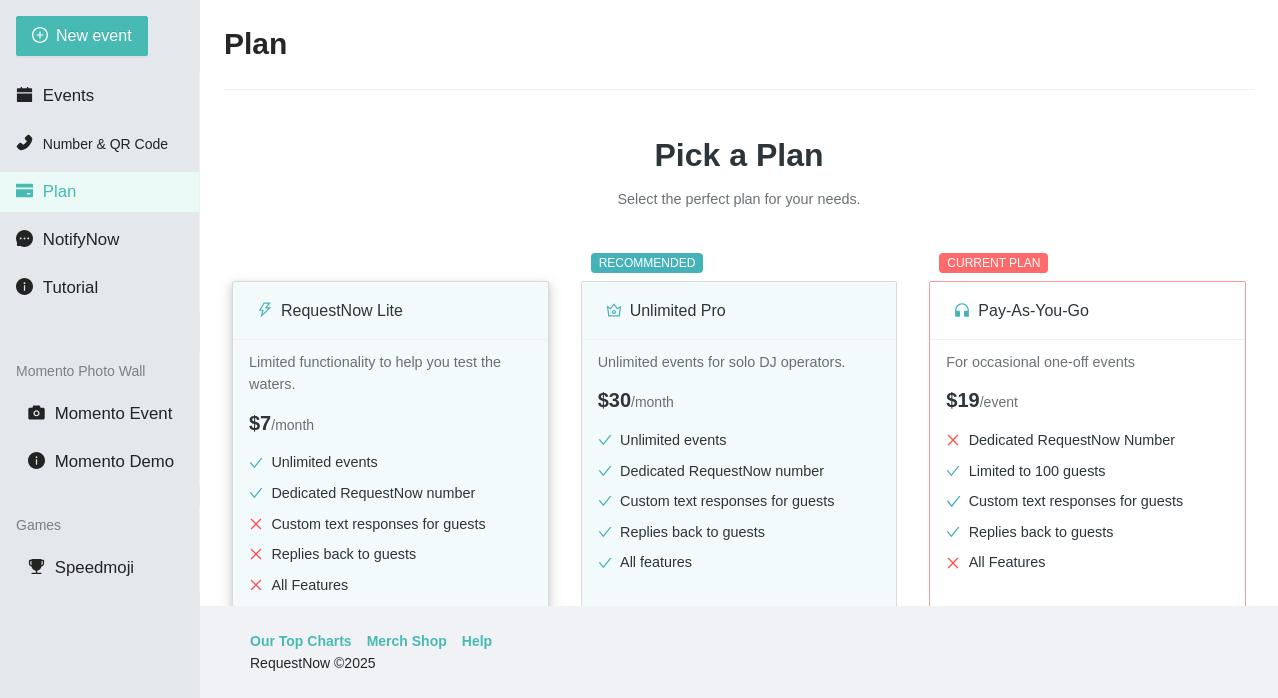 scroll, scrollTop: 774, scrollLeft: 0, axis: vertical 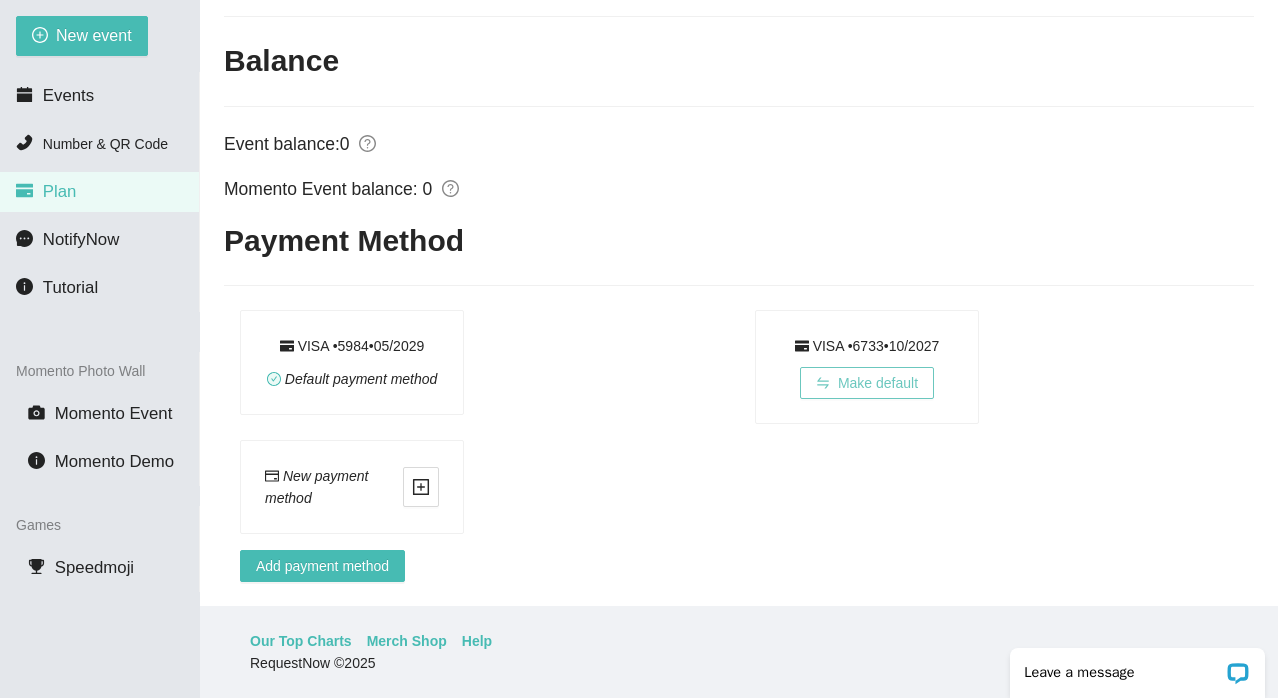click on "Make default" at bounding box center [878, 383] 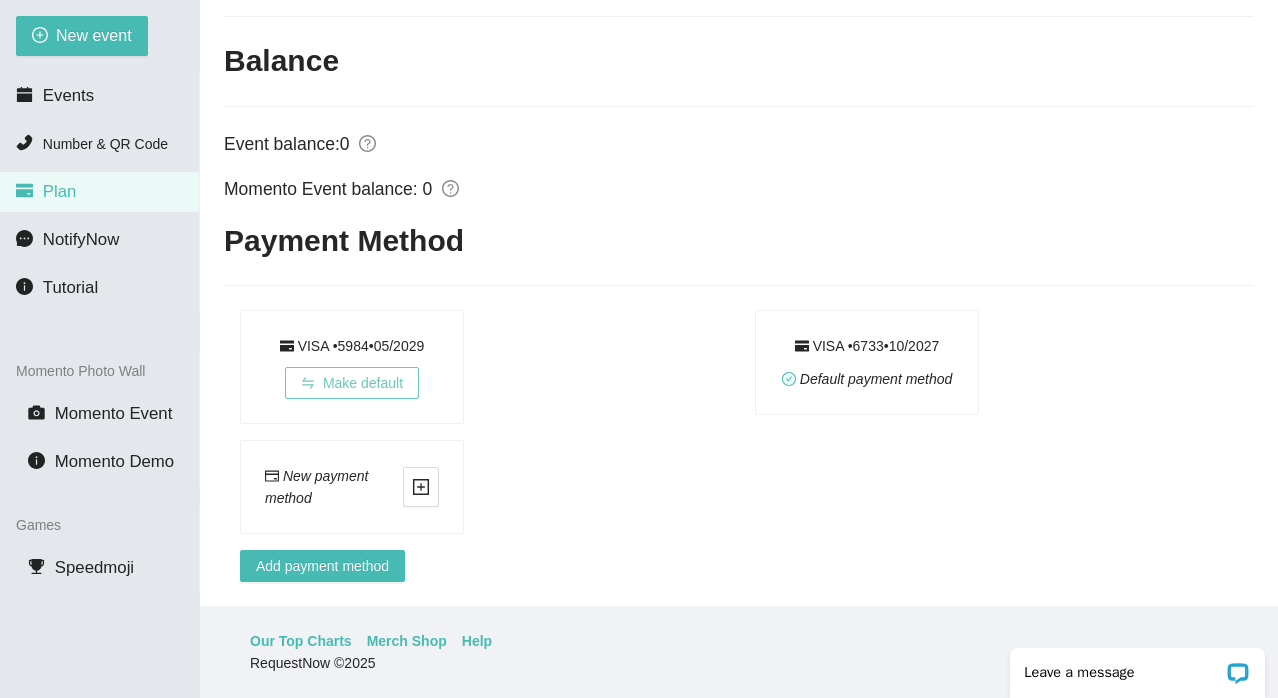 click on "Make default" at bounding box center [363, 383] 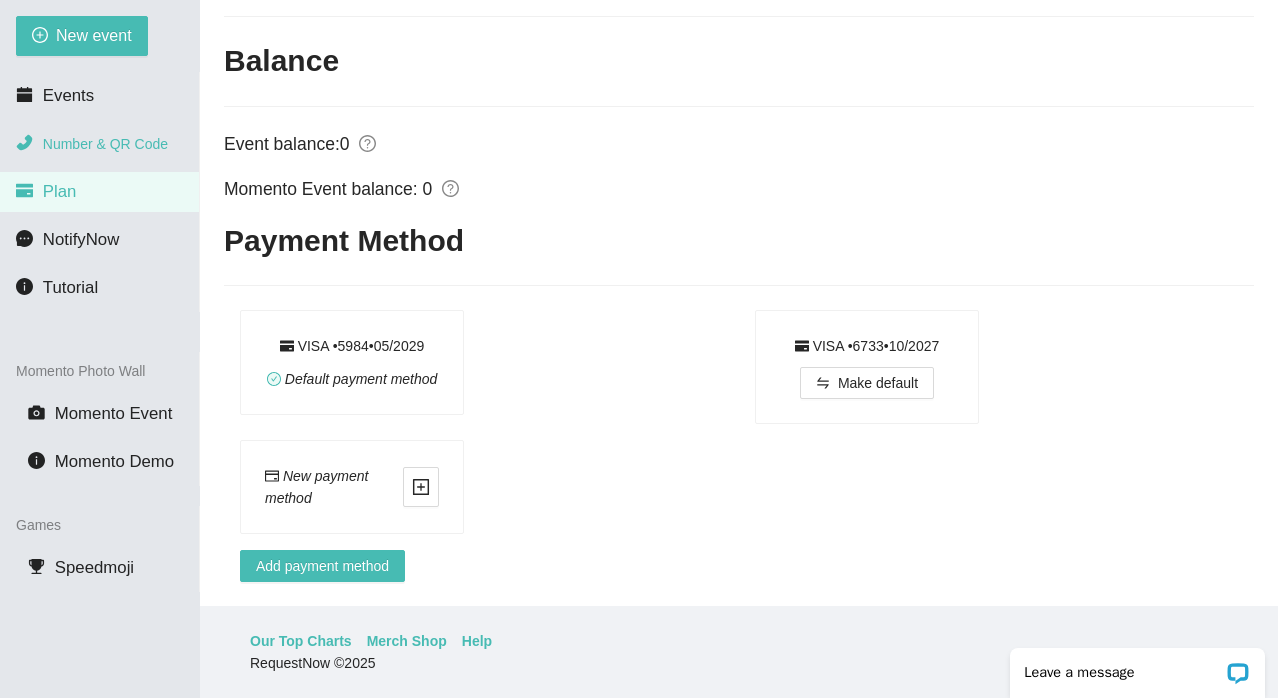 click on "Number & QR Code" at bounding box center (105, 144) 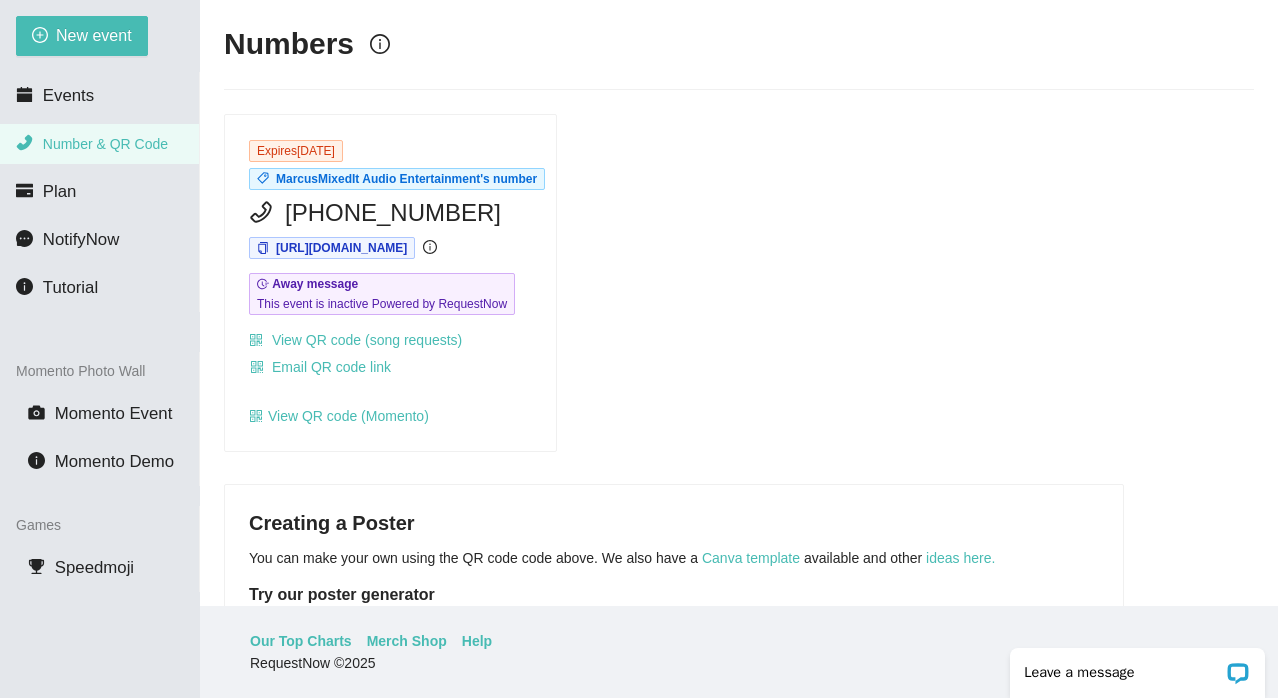 scroll, scrollTop: 0, scrollLeft: 0, axis: both 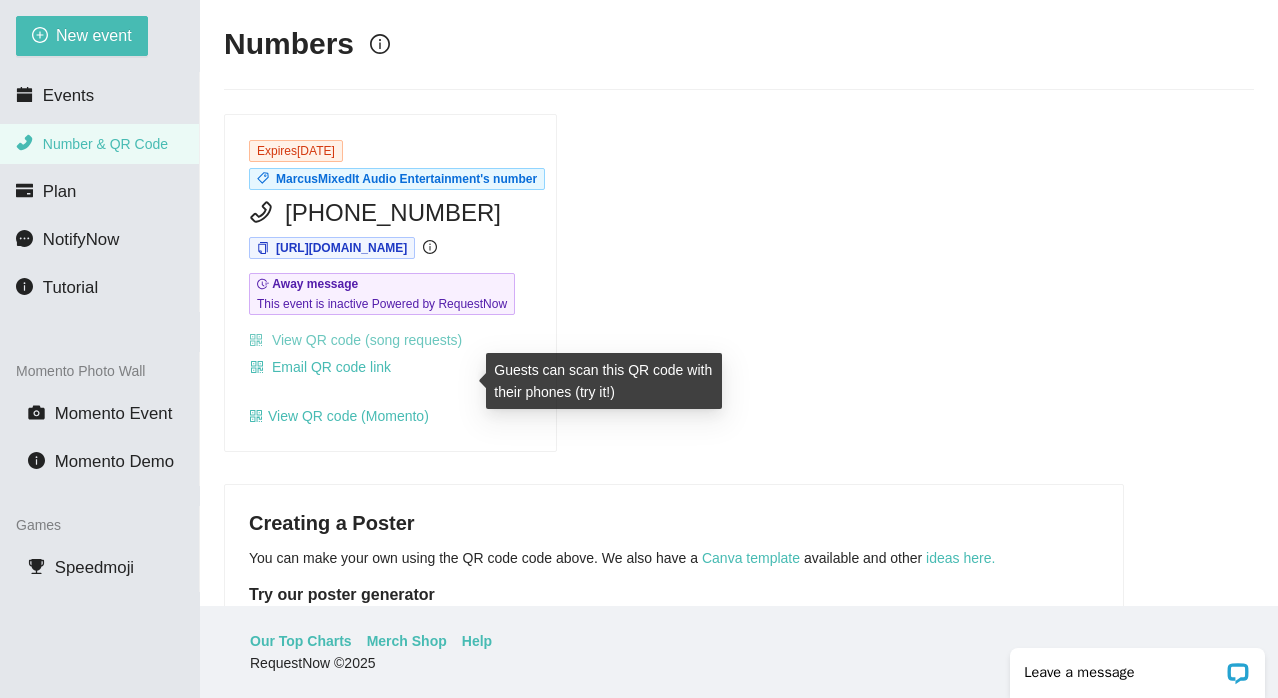 click on "View QR code (song requests)" at bounding box center (355, 340) 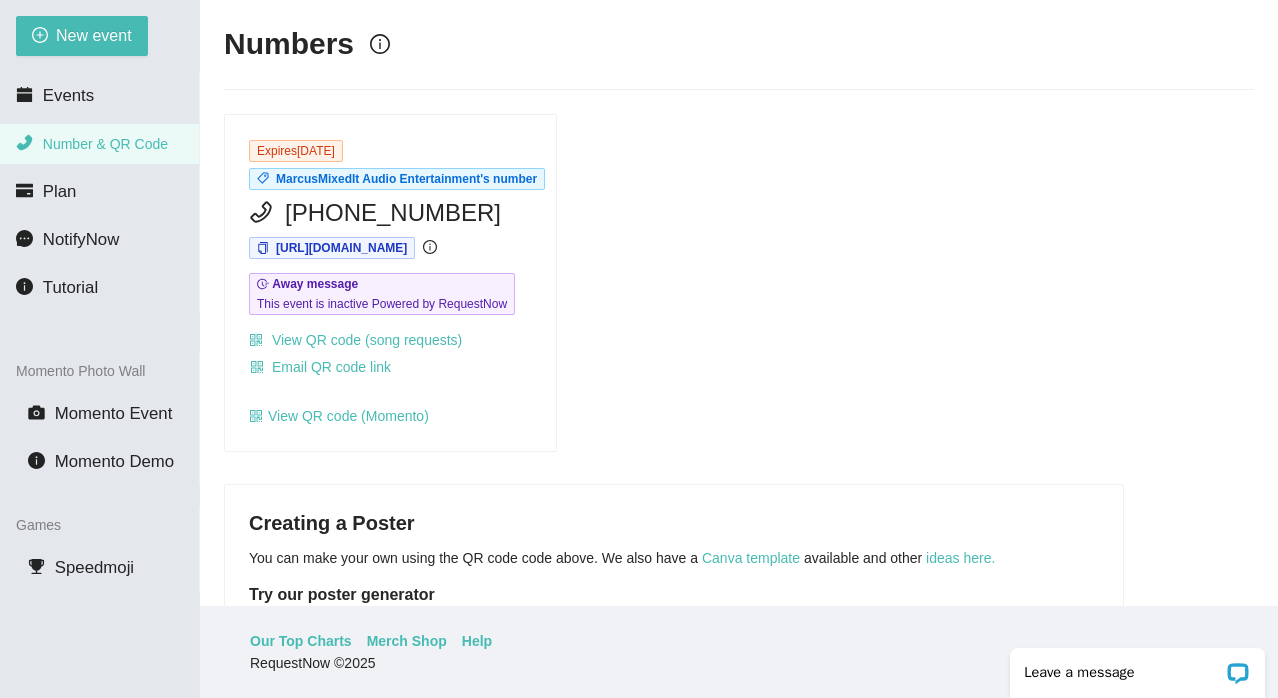 scroll, scrollTop: 0, scrollLeft: 0, axis: both 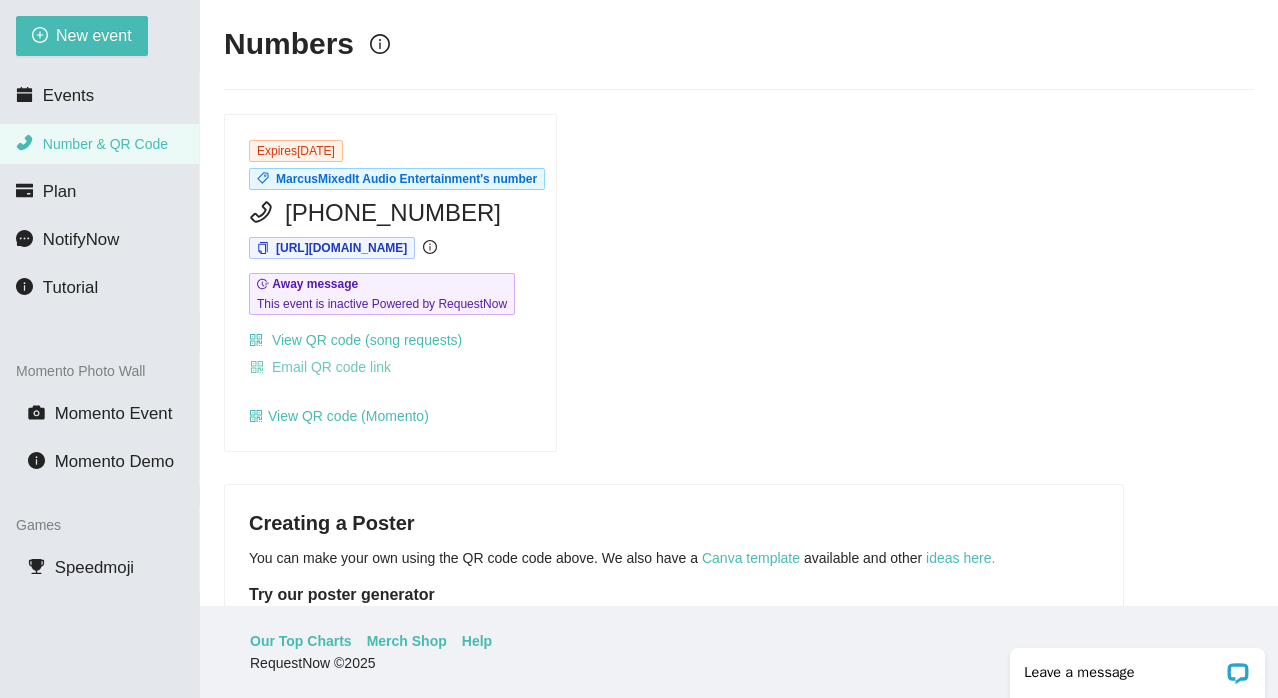 click on "Email QR code link" at bounding box center (331, 367) 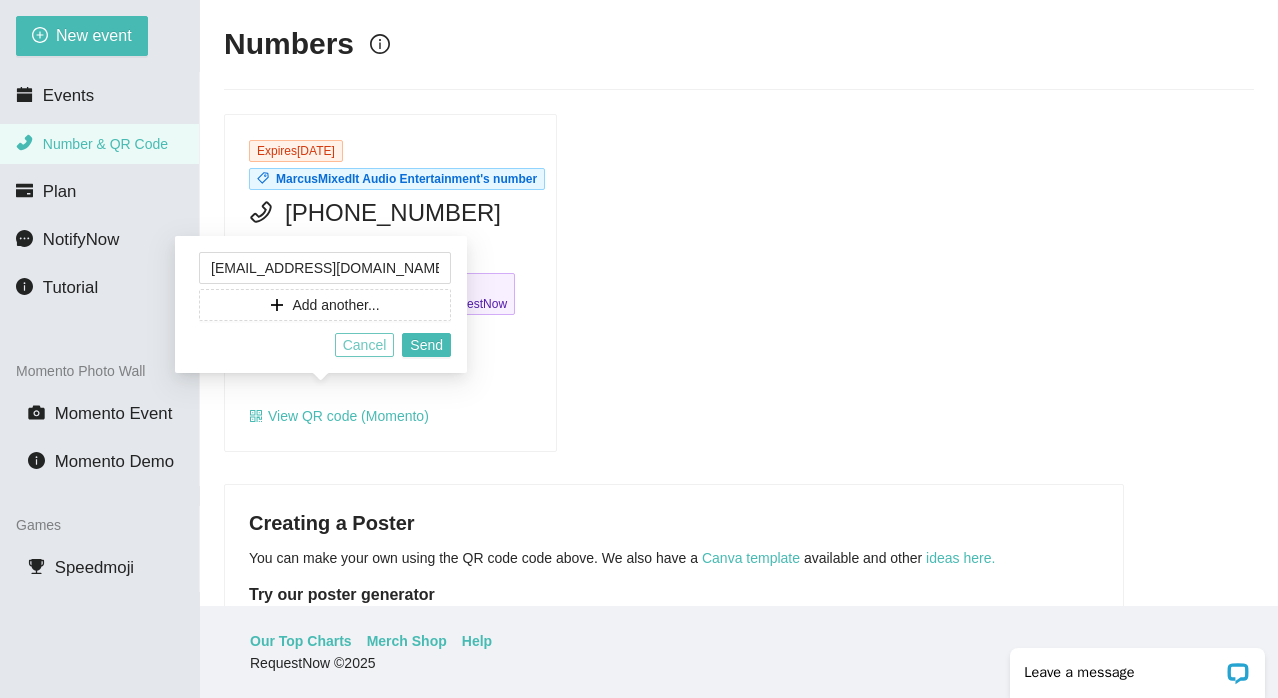 click on "Cancel" at bounding box center (365, 345) 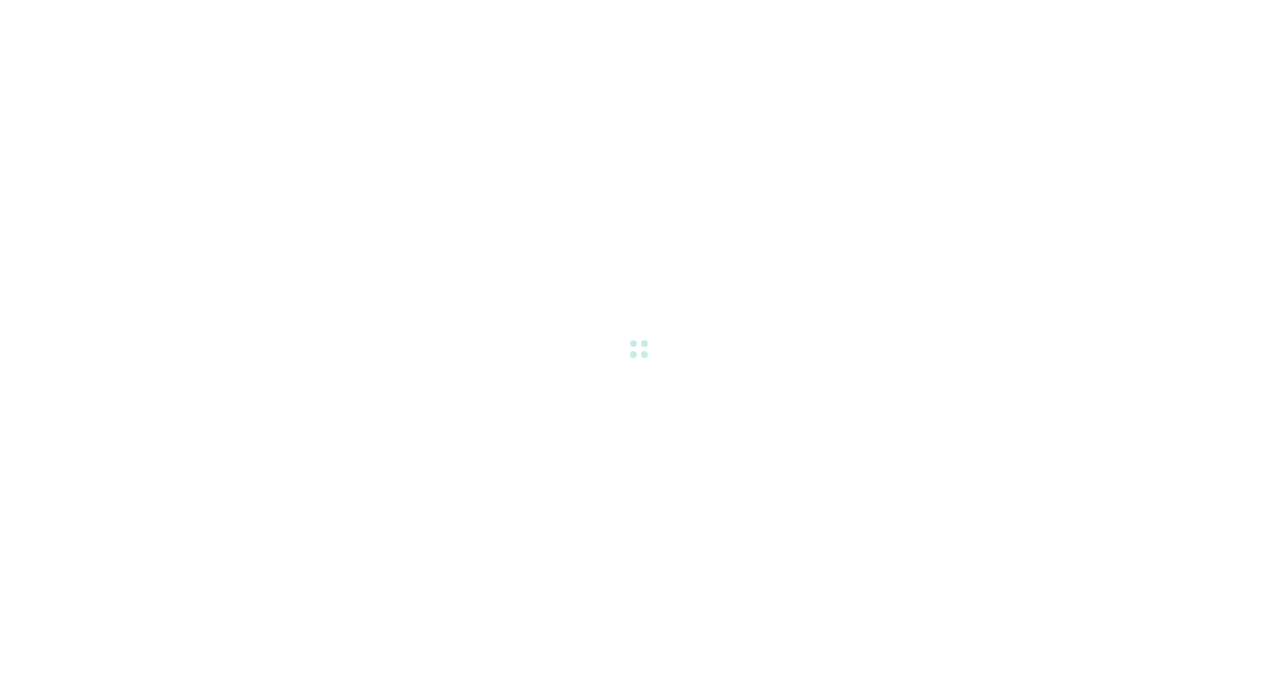 scroll, scrollTop: 0, scrollLeft: 0, axis: both 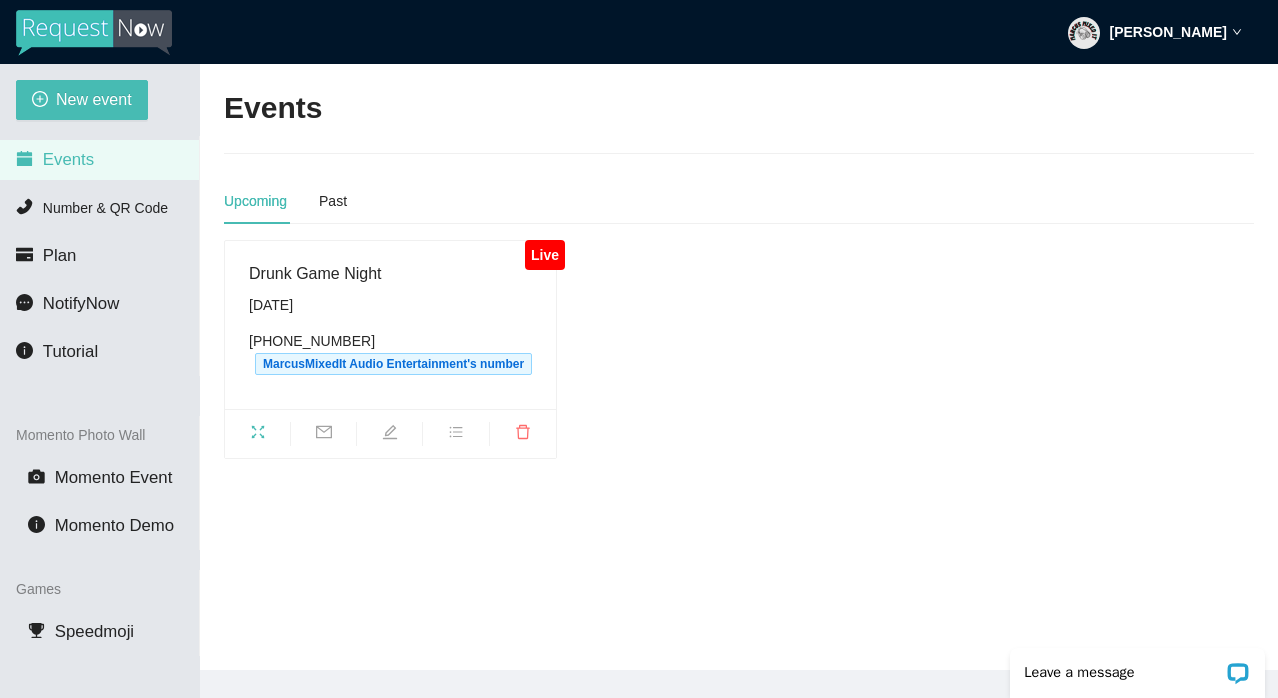 click on "Saturday, July 19th" at bounding box center (390, 305) 